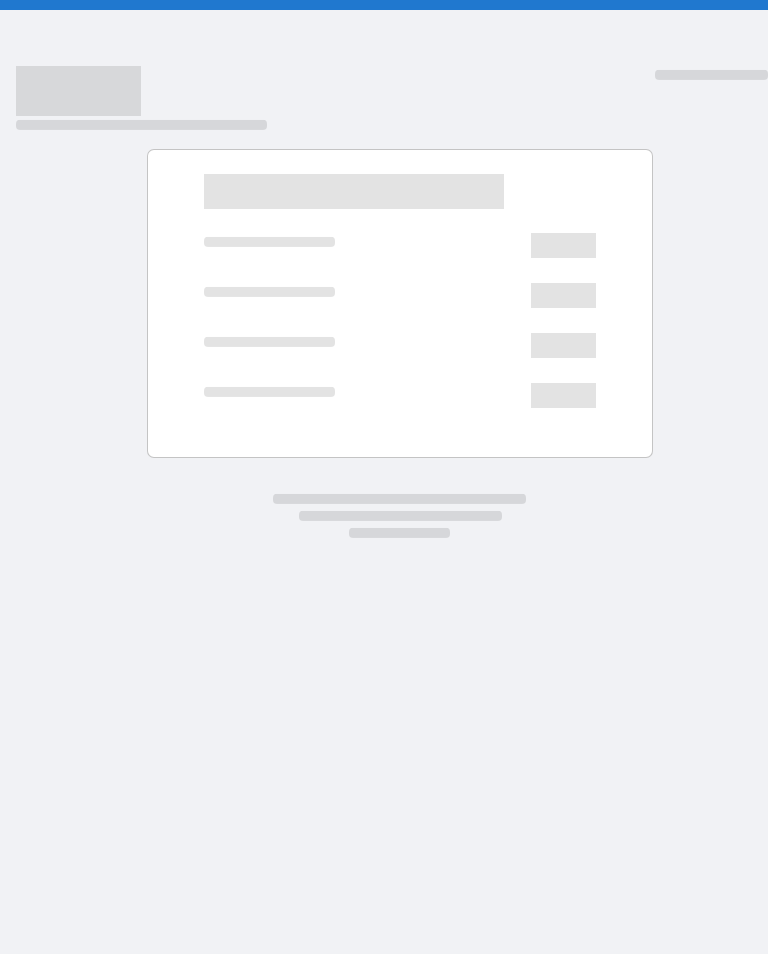 scroll, scrollTop: 0, scrollLeft: 0, axis: both 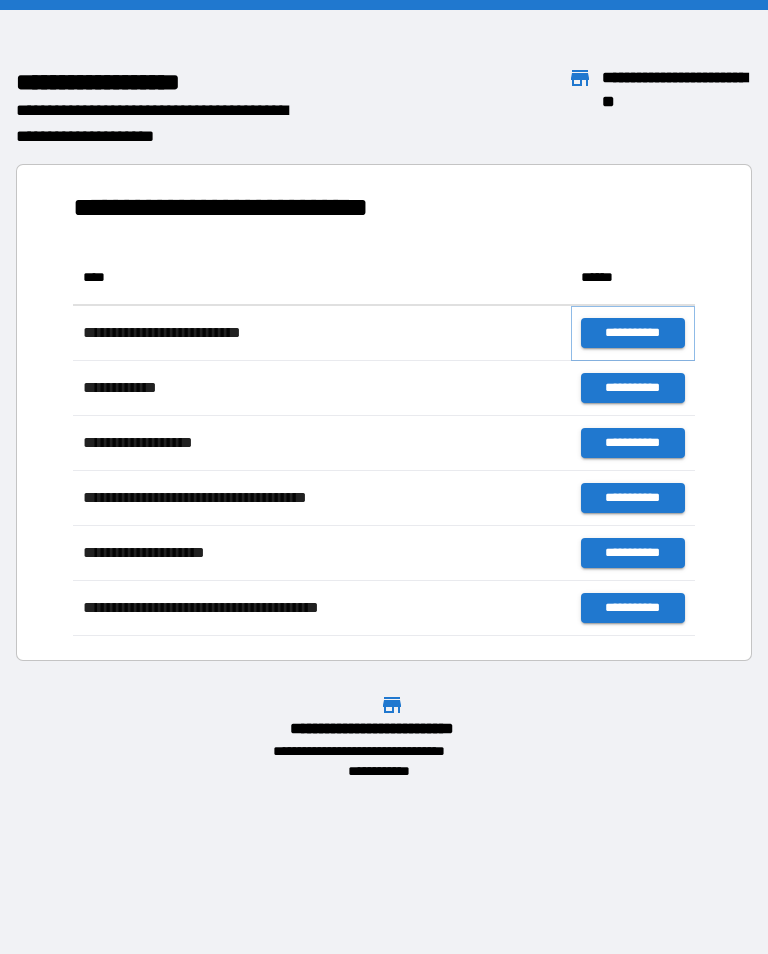 click on "**********" at bounding box center [633, 333] 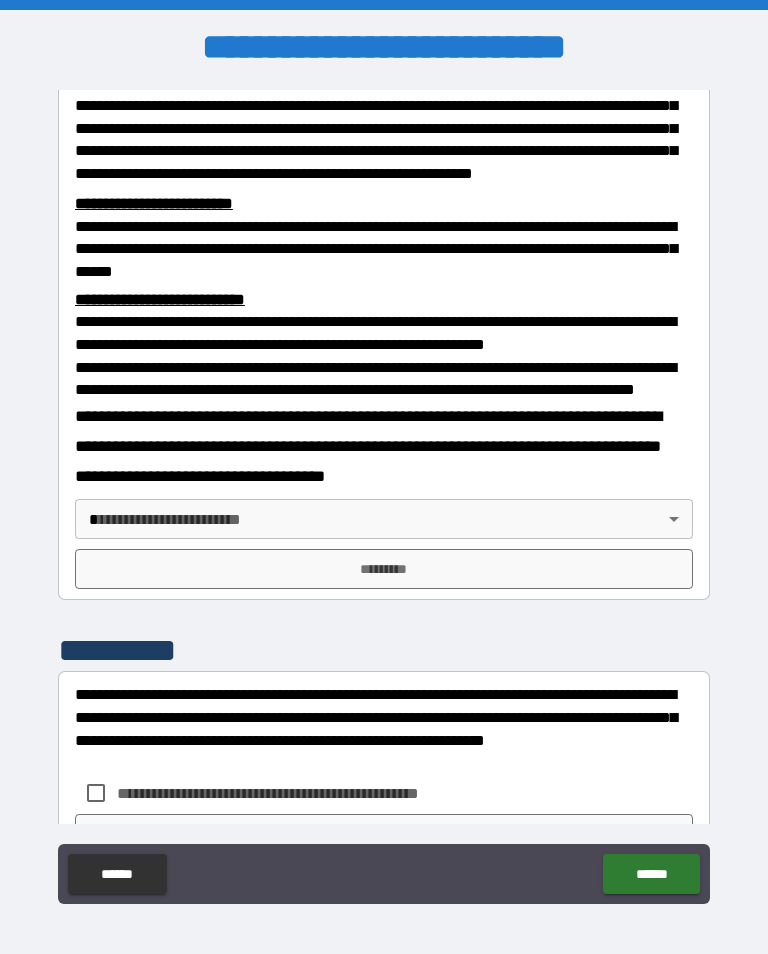 scroll, scrollTop: 574, scrollLeft: 0, axis: vertical 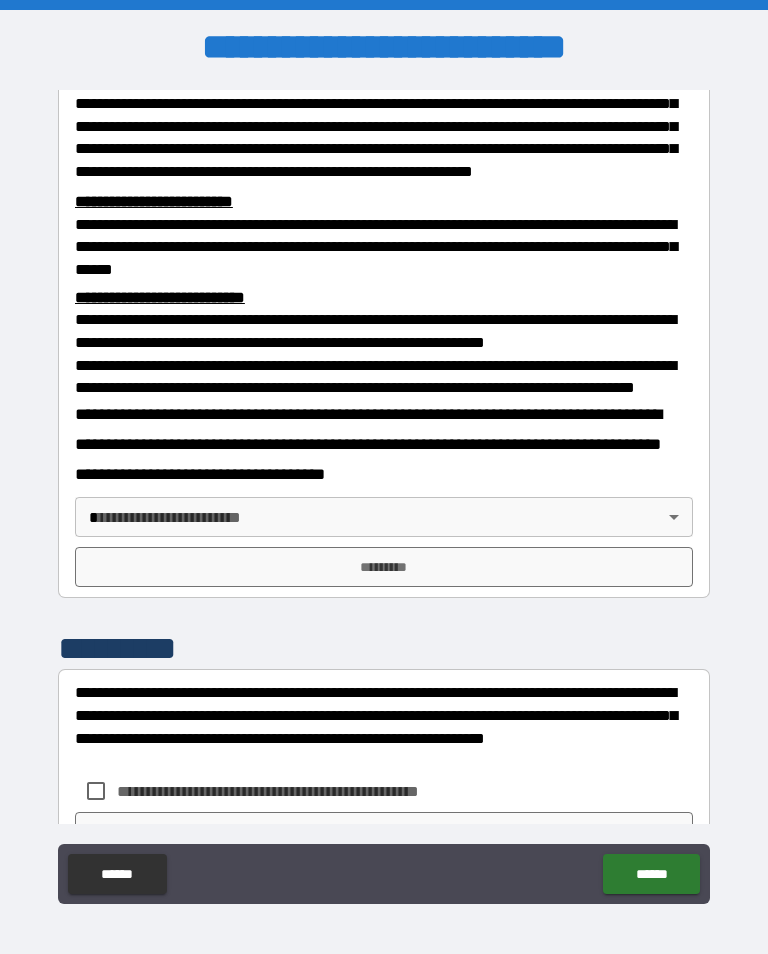 click on "**********" at bounding box center [384, 492] 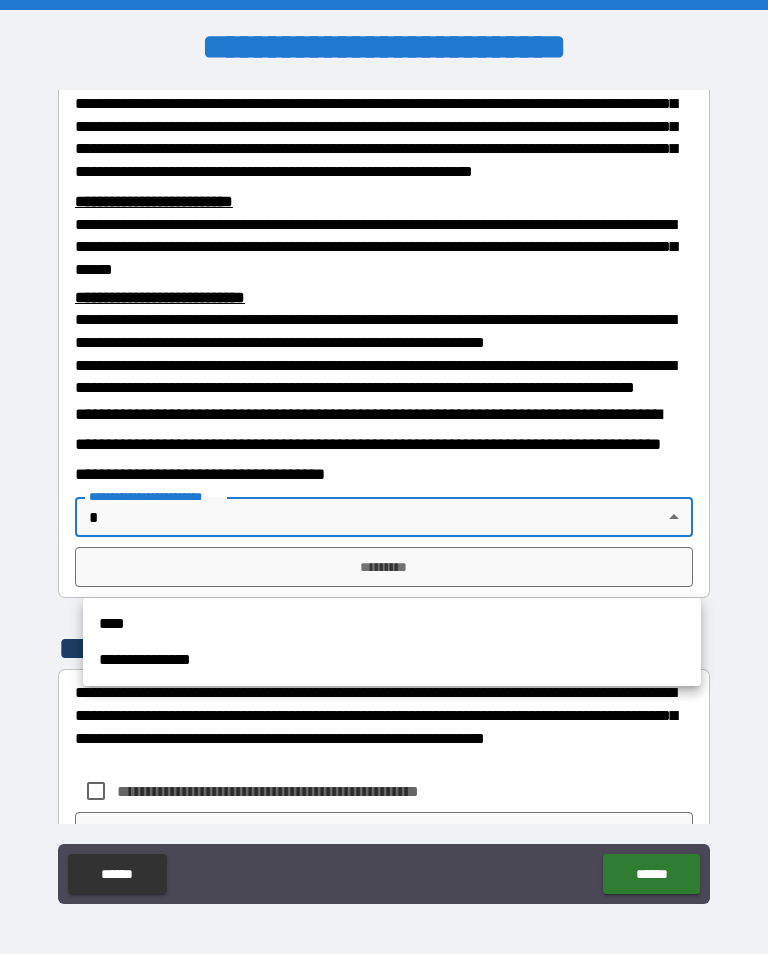 click on "****" at bounding box center [392, 624] 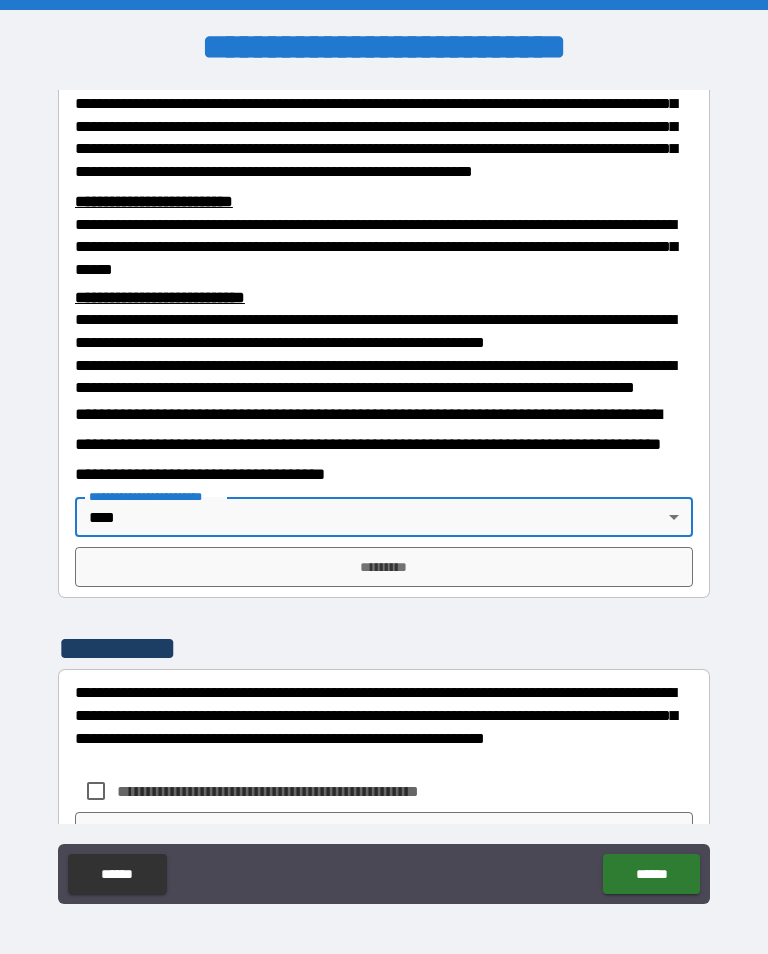 click on "*********" at bounding box center (384, 567) 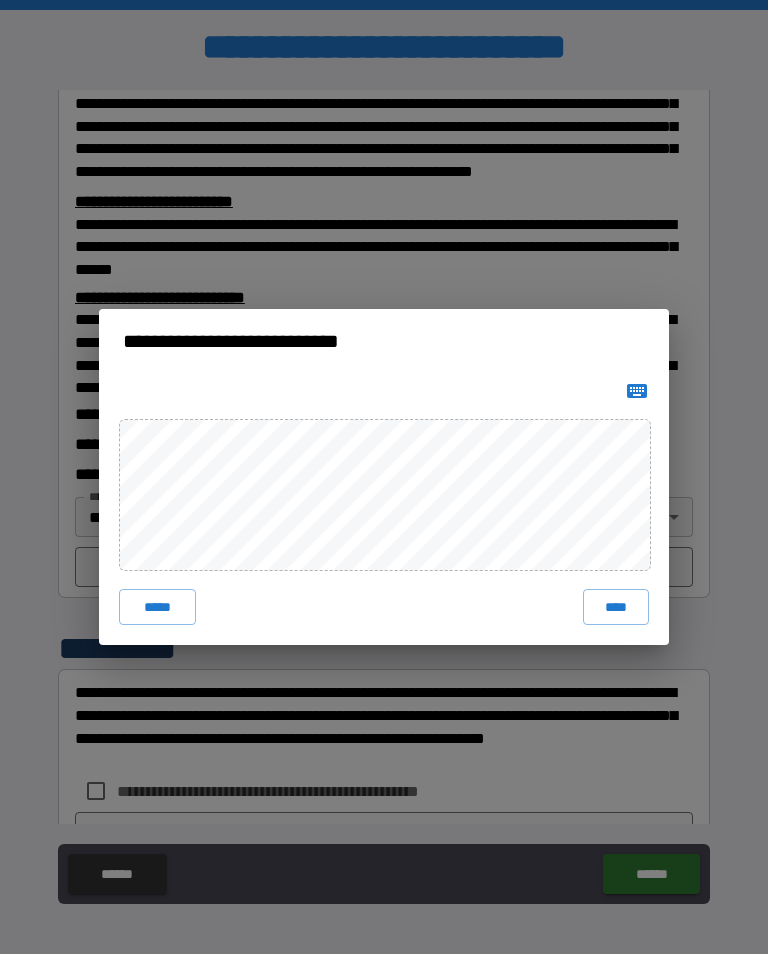 click on "****" at bounding box center [616, 607] 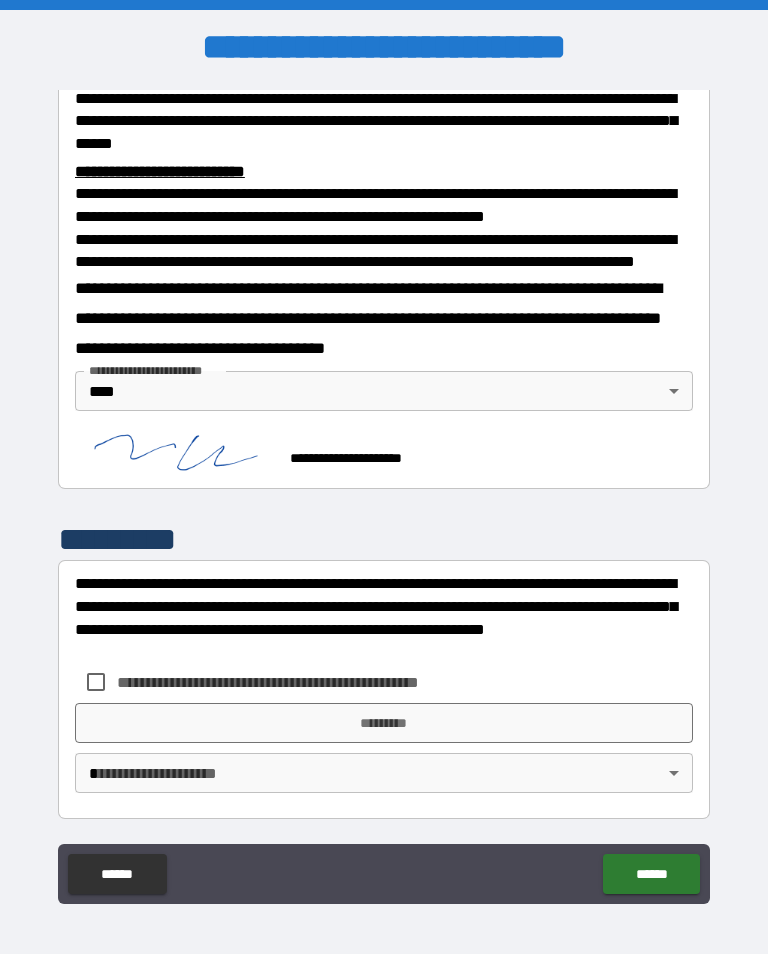 scroll, scrollTop: 751, scrollLeft: 0, axis: vertical 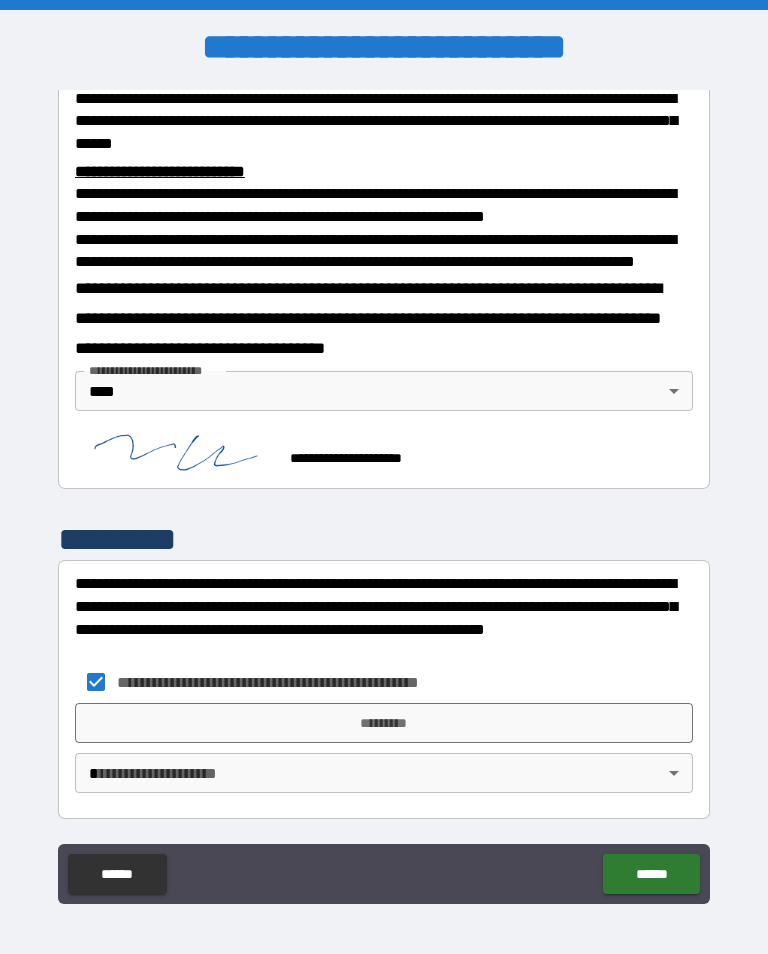 click on "*********" at bounding box center (384, 723) 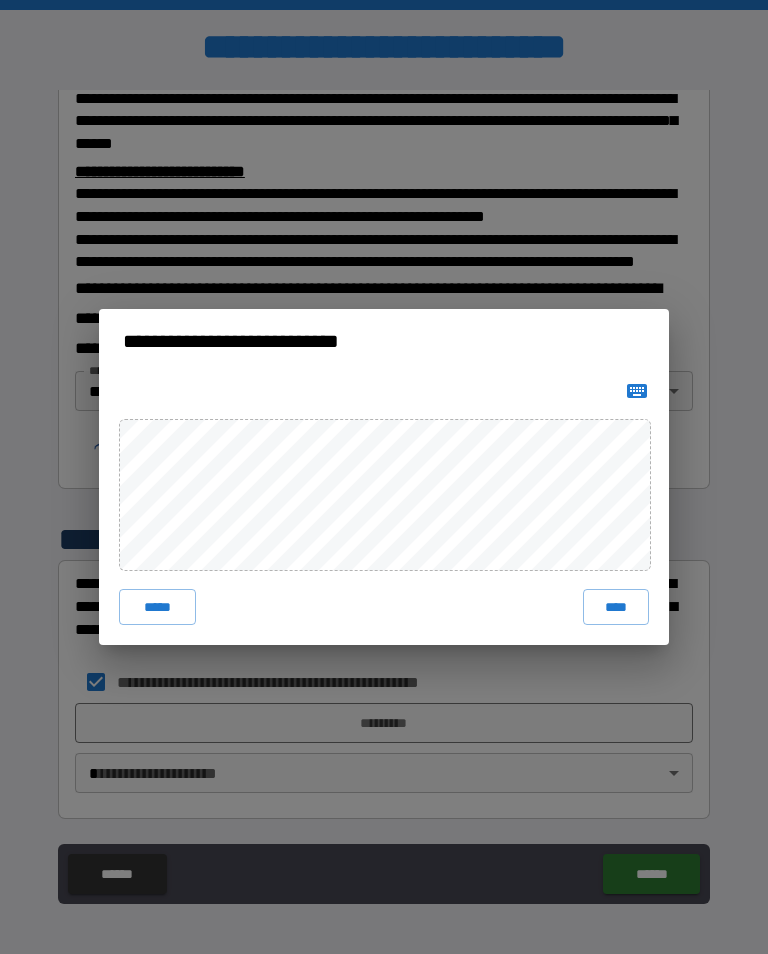 click on "****" at bounding box center (616, 607) 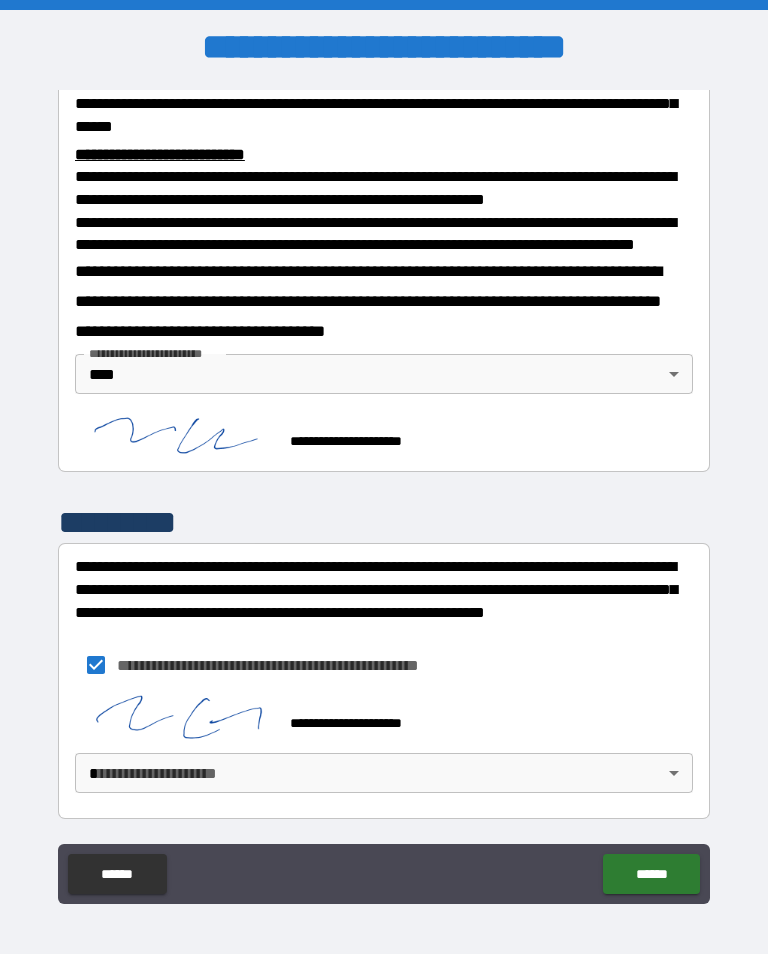 scroll, scrollTop: 768, scrollLeft: 0, axis: vertical 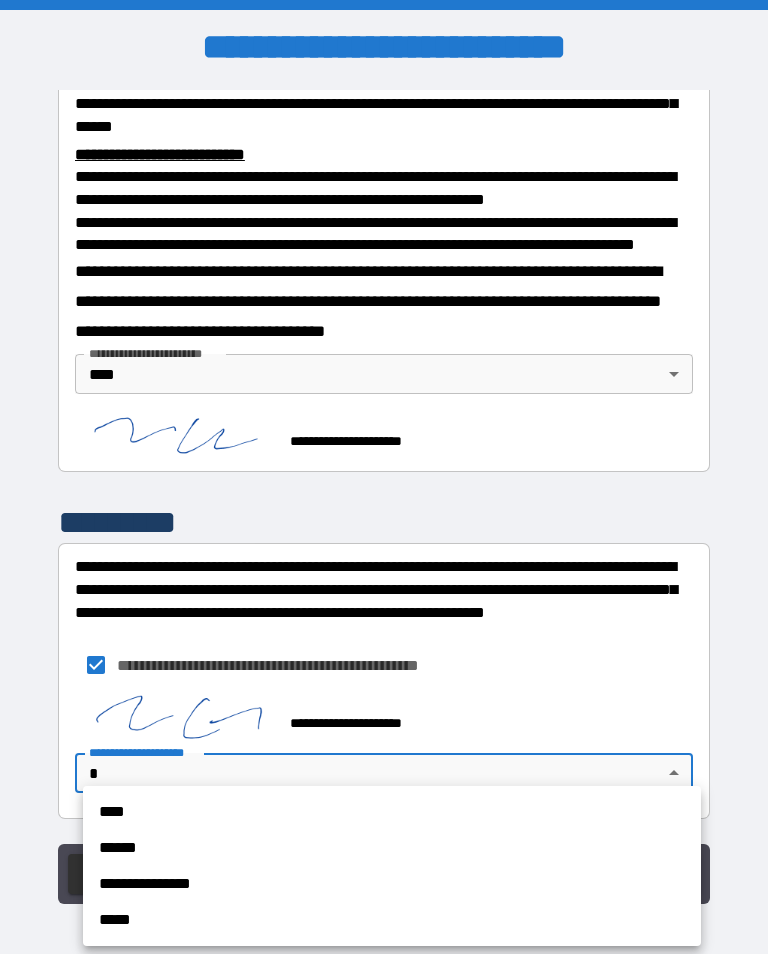 click on "****" at bounding box center [392, 812] 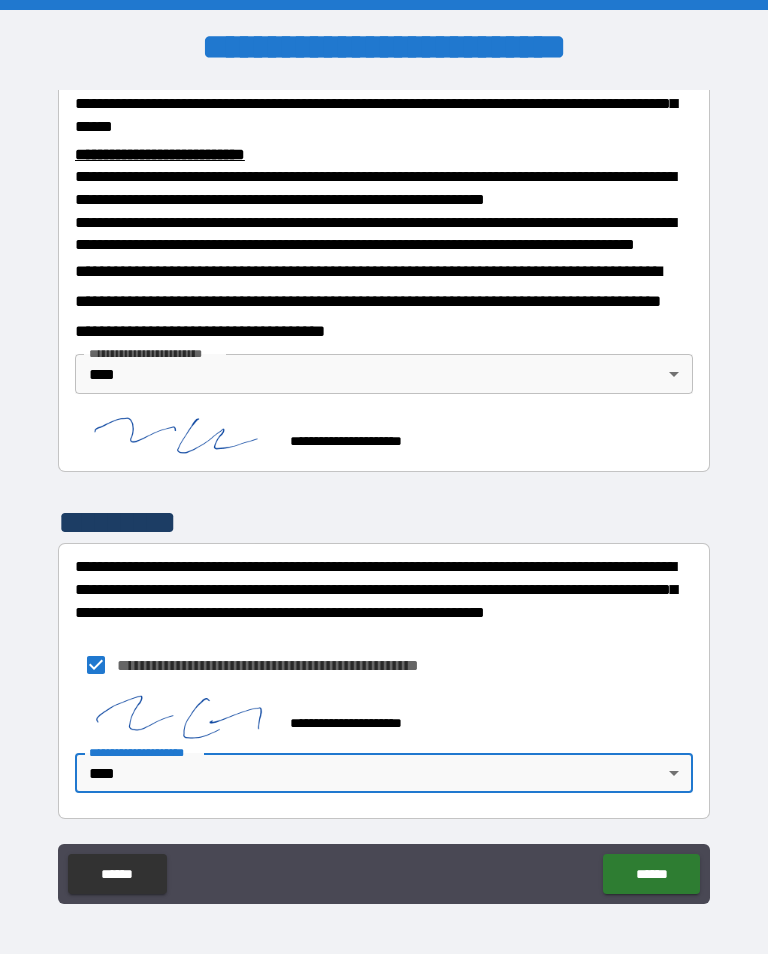 click on "******" at bounding box center (651, 874) 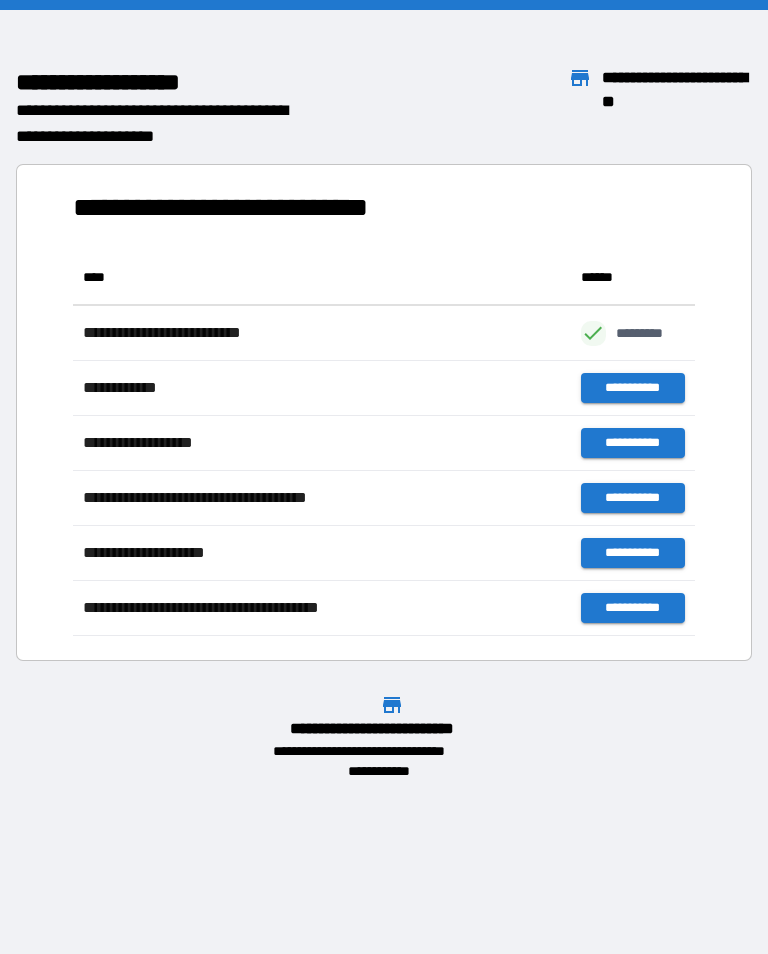 scroll, scrollTop: 1, scrollLeft: 1, axis: both 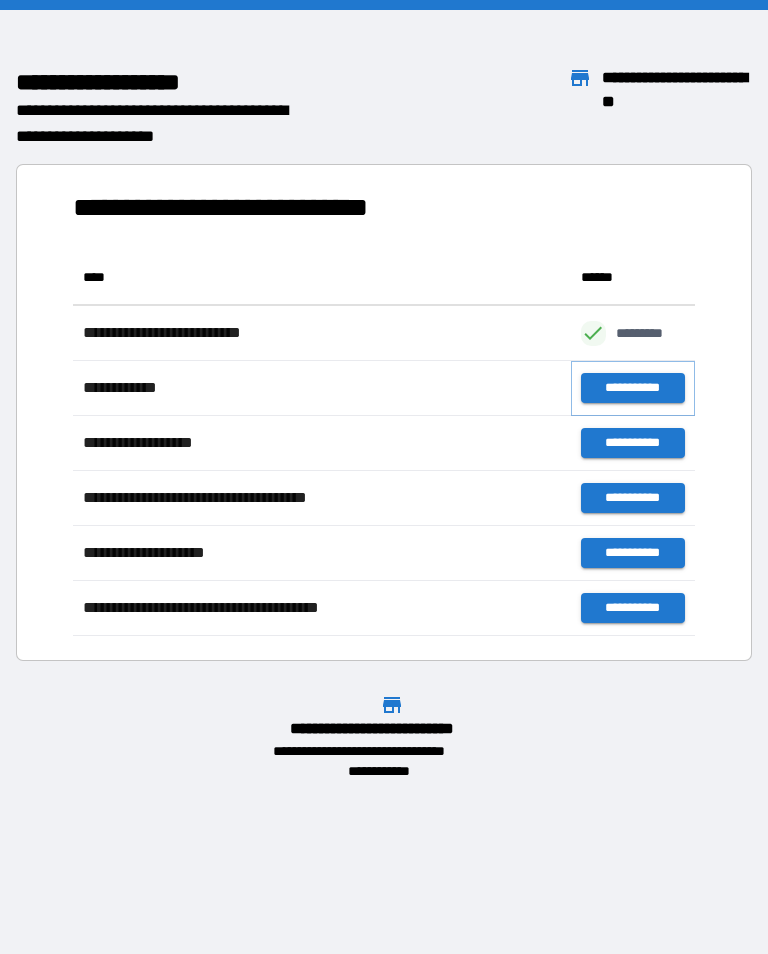 click on "**********" at bounding box center [633, 388] 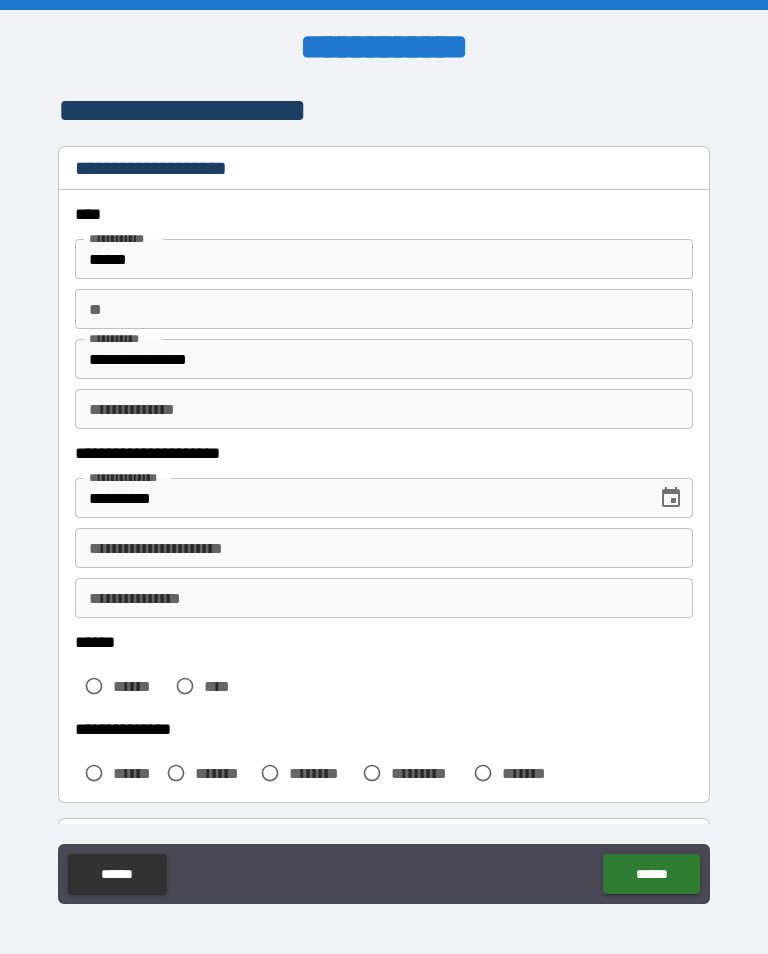 click on "**" at bounding box center [384, 309] 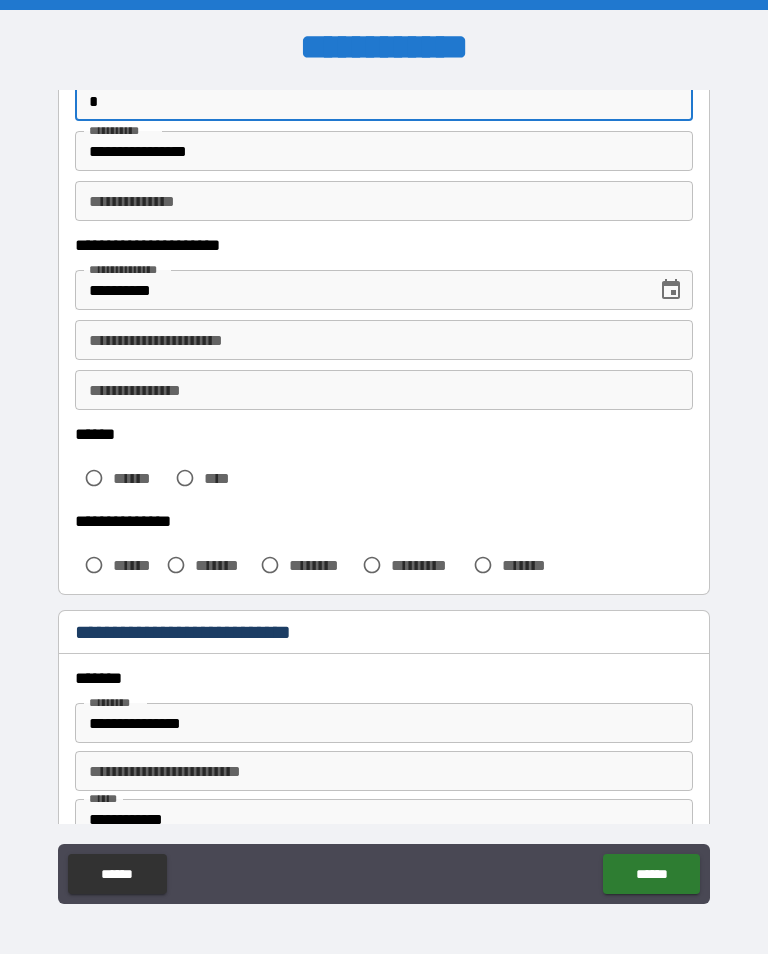scroll, scrollTop: 215, scrollLeft: 0, axis: vertical 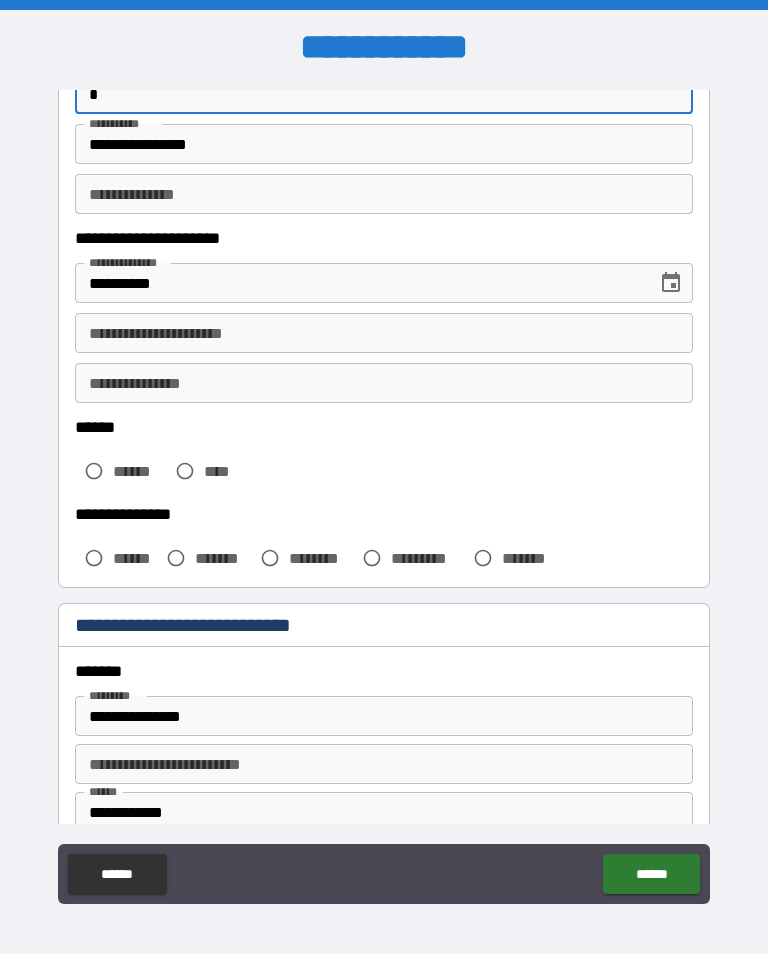 type on "*" 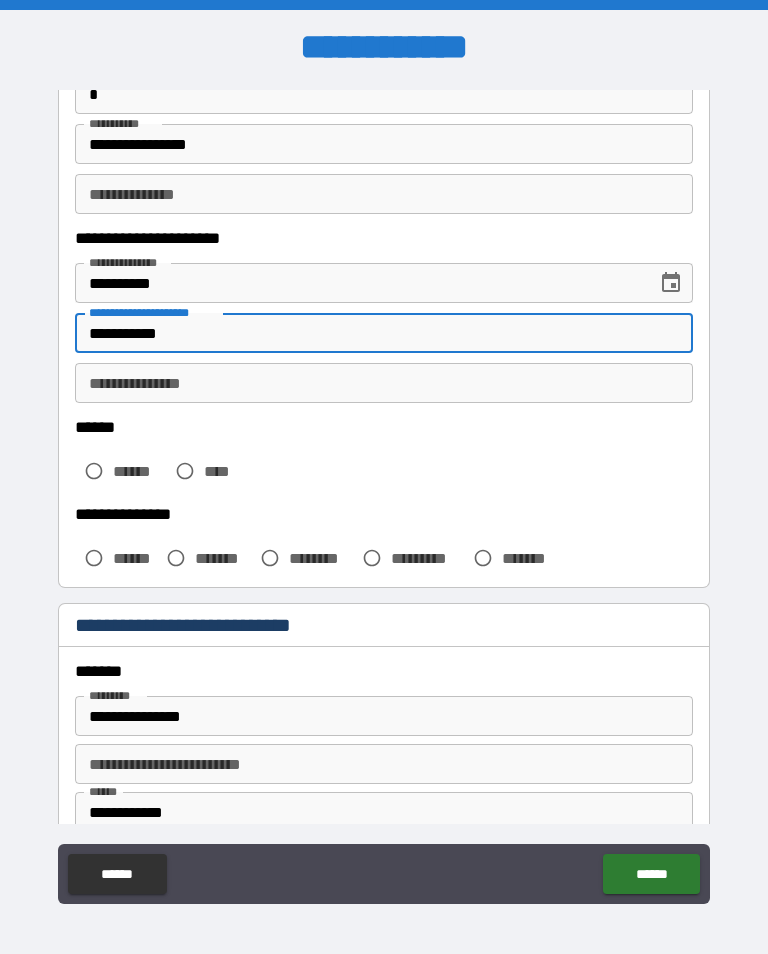 type on "**********" 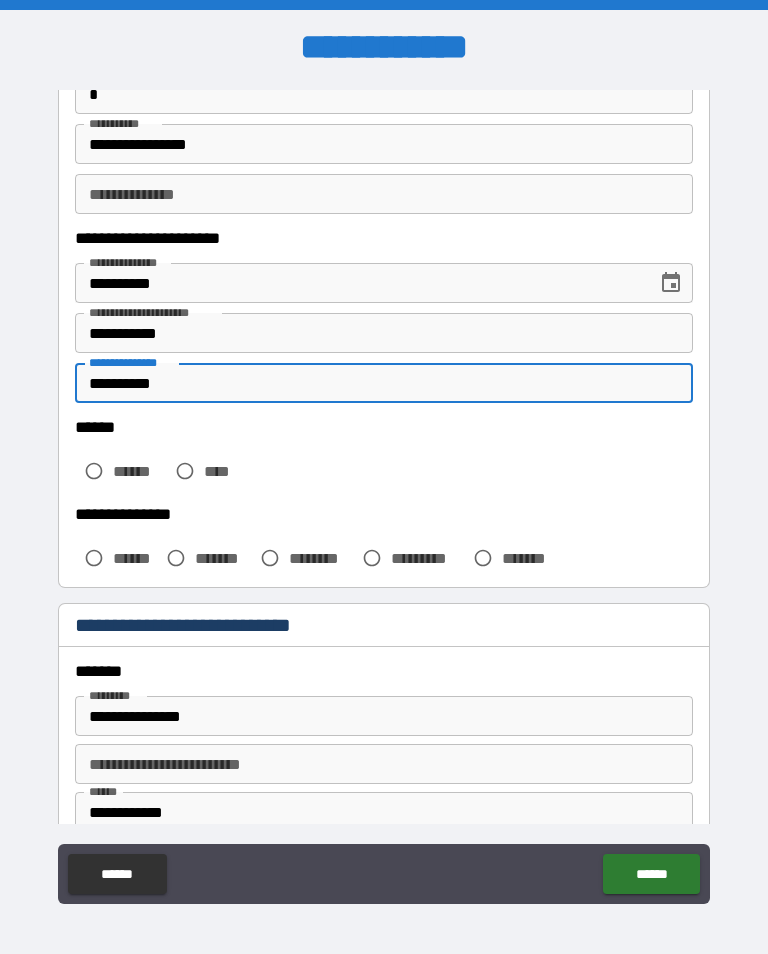 type on "**********" 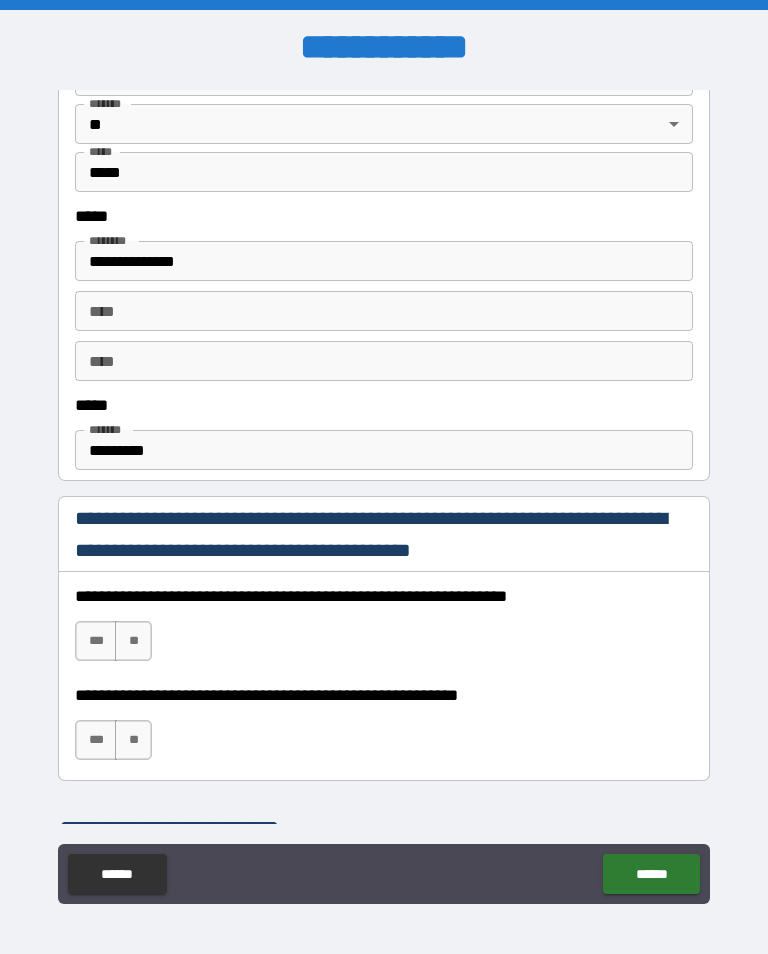 scroll, scrollTop: 959, scrollLeft: 0, axis: vertical 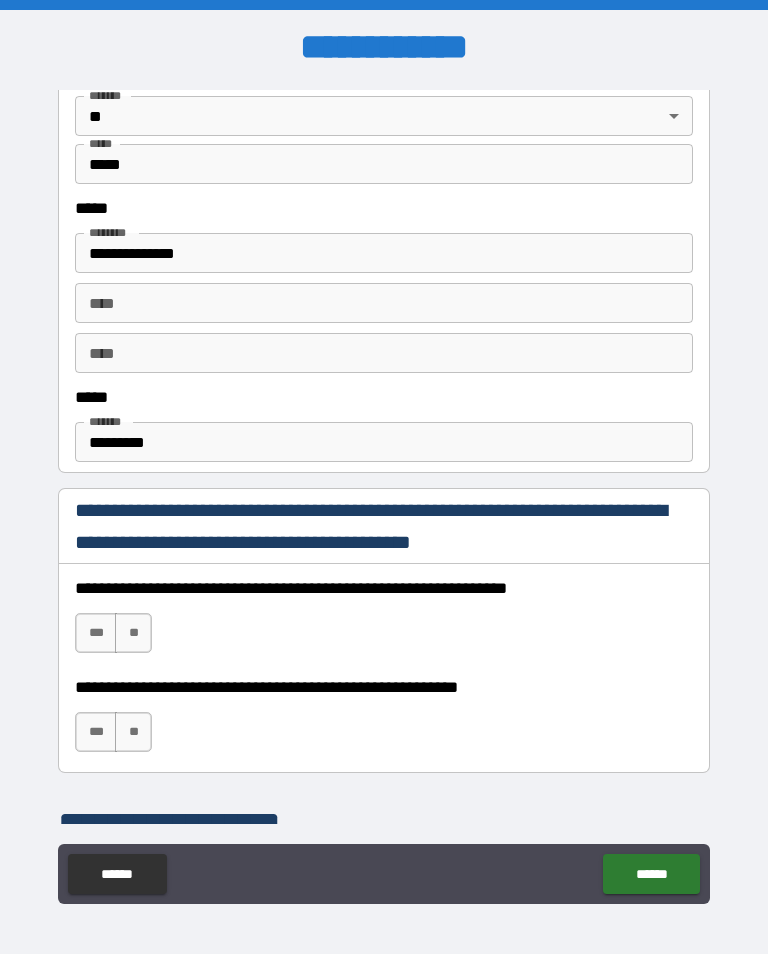 click on "*********" at bounding box center [384, 442] 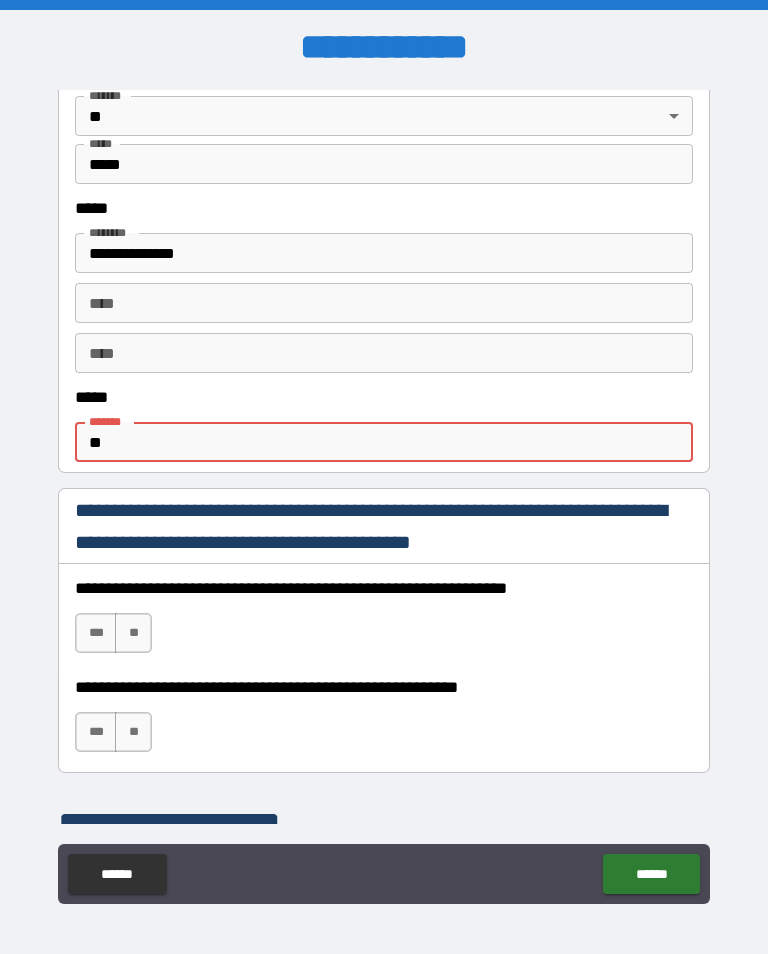type on "*" 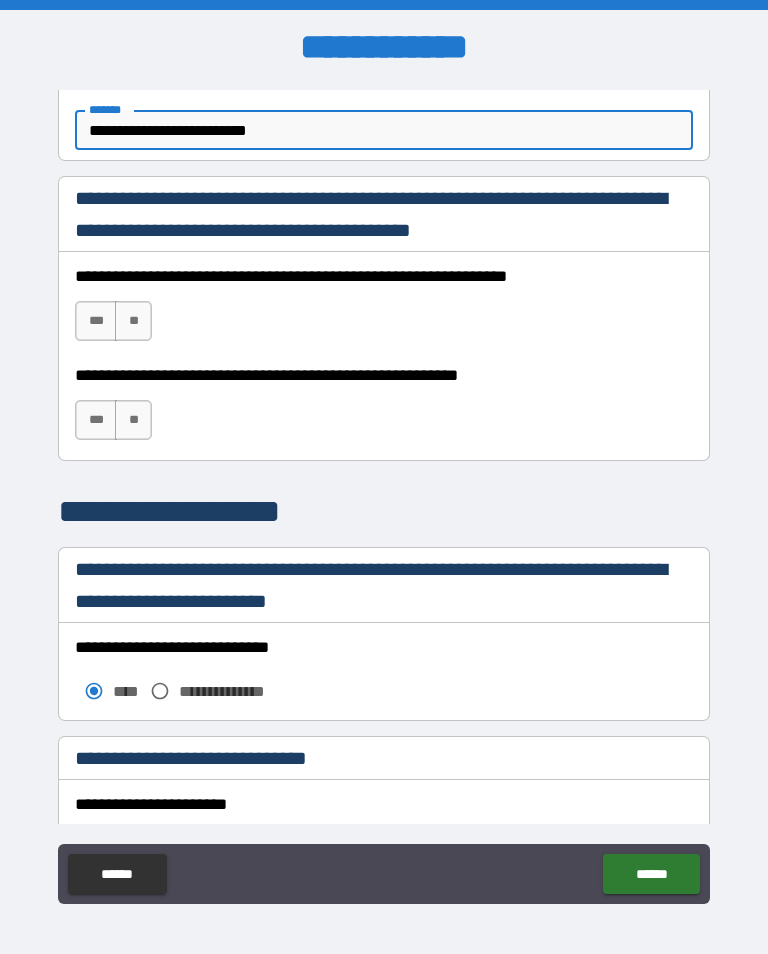 scroll, scrollTop: 1317, scrollLeft: 0, axis: vertical 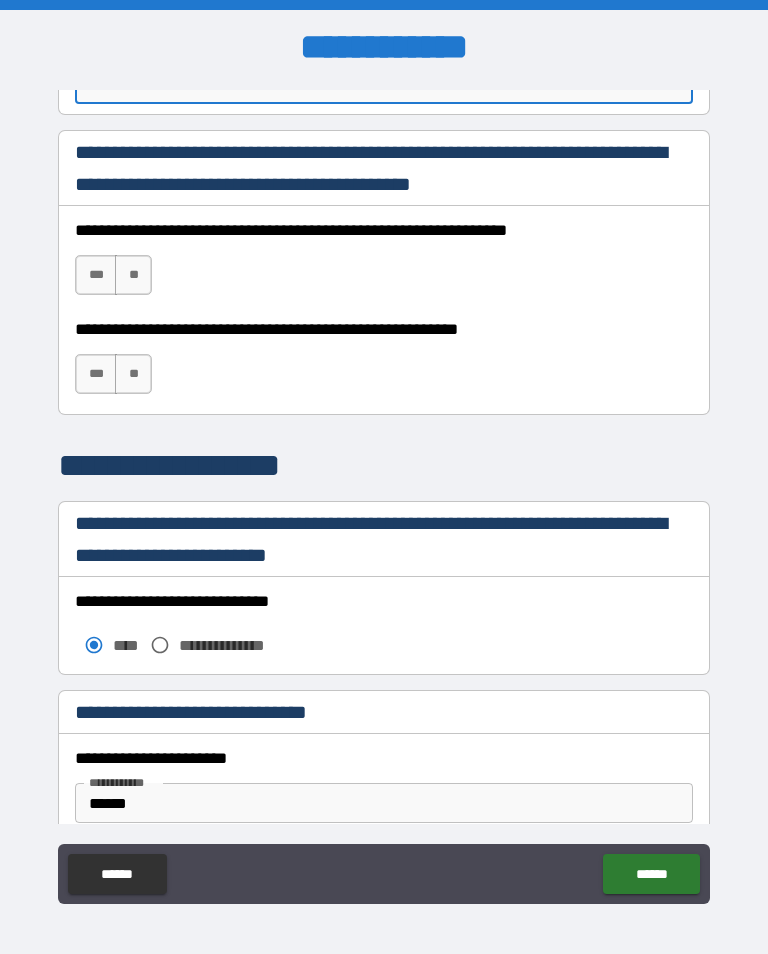 type on "**********" 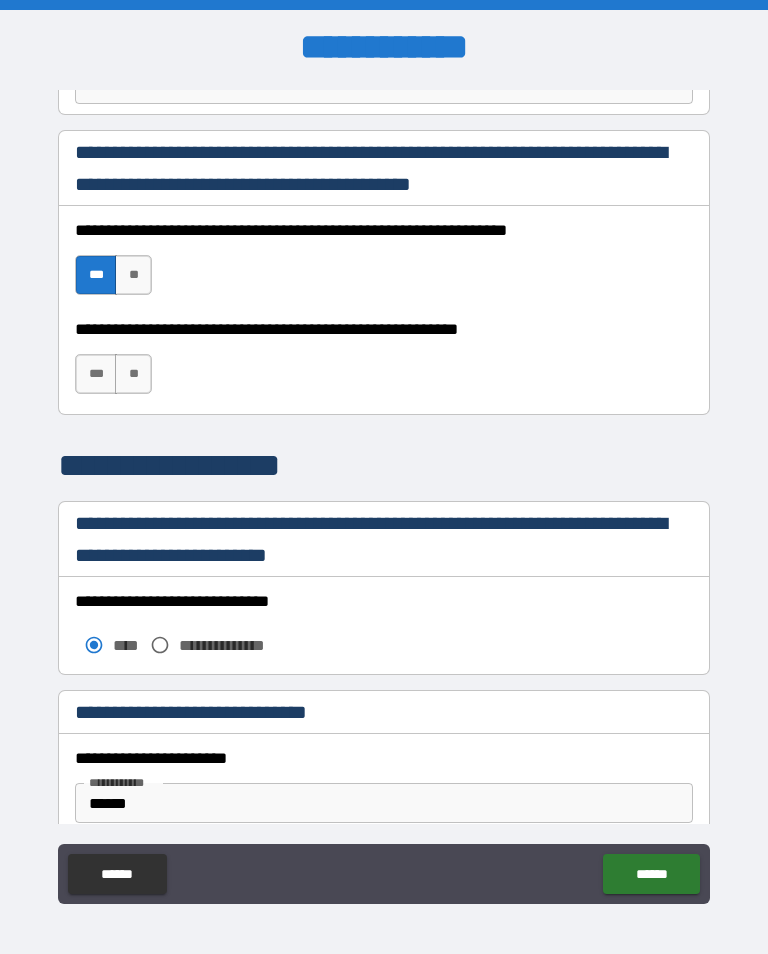 click on "***" at bounding box center [96, 374] 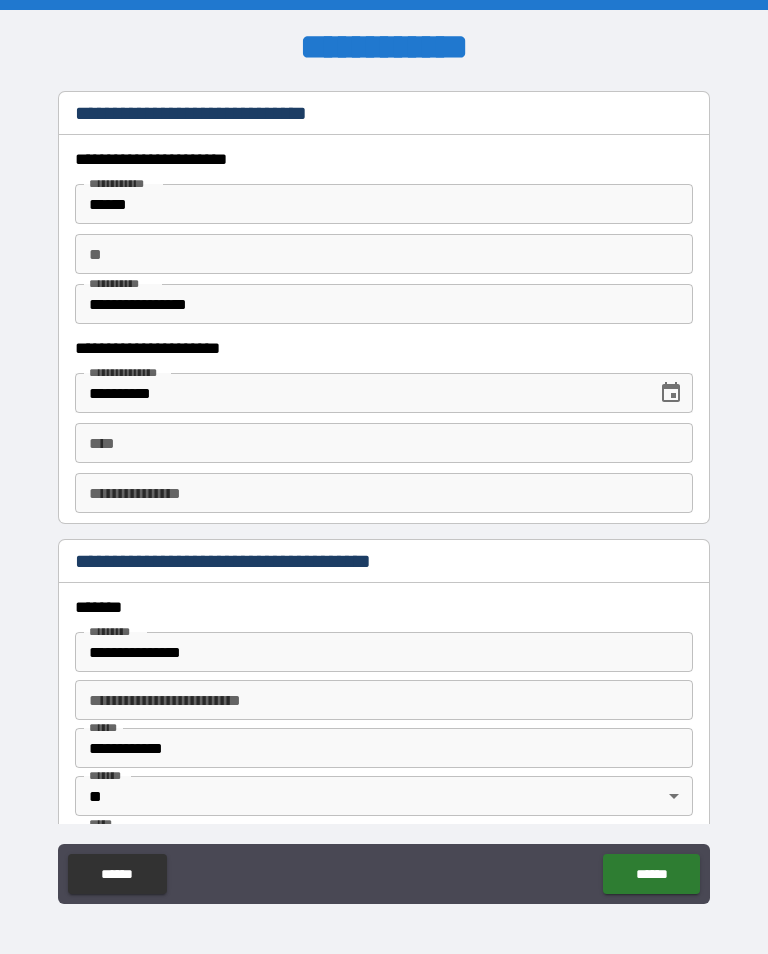 scroll, scrollTop: 1919, scrollLeft: 0, axis: vertical 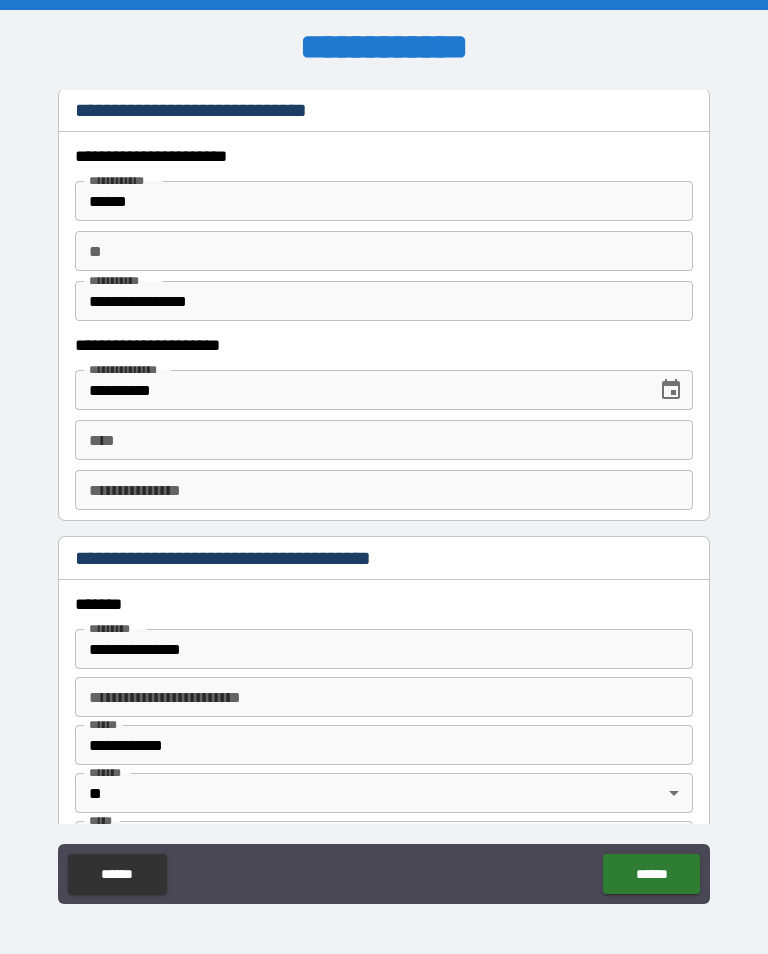 click on "****" at bounding box center [384, 440] 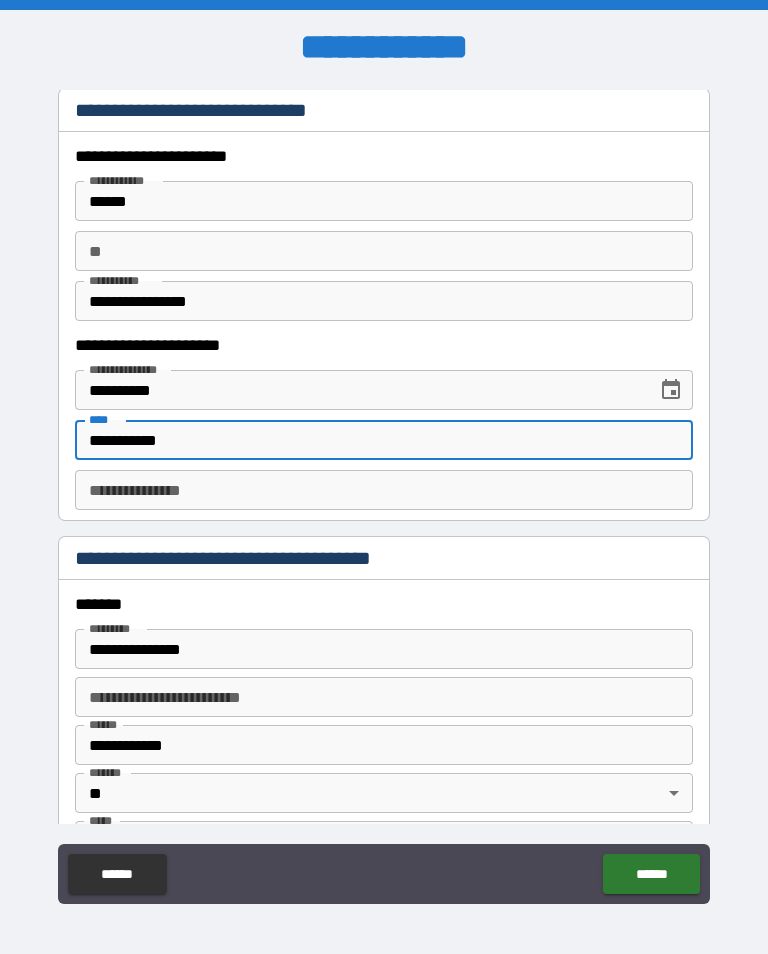 type on "**********" 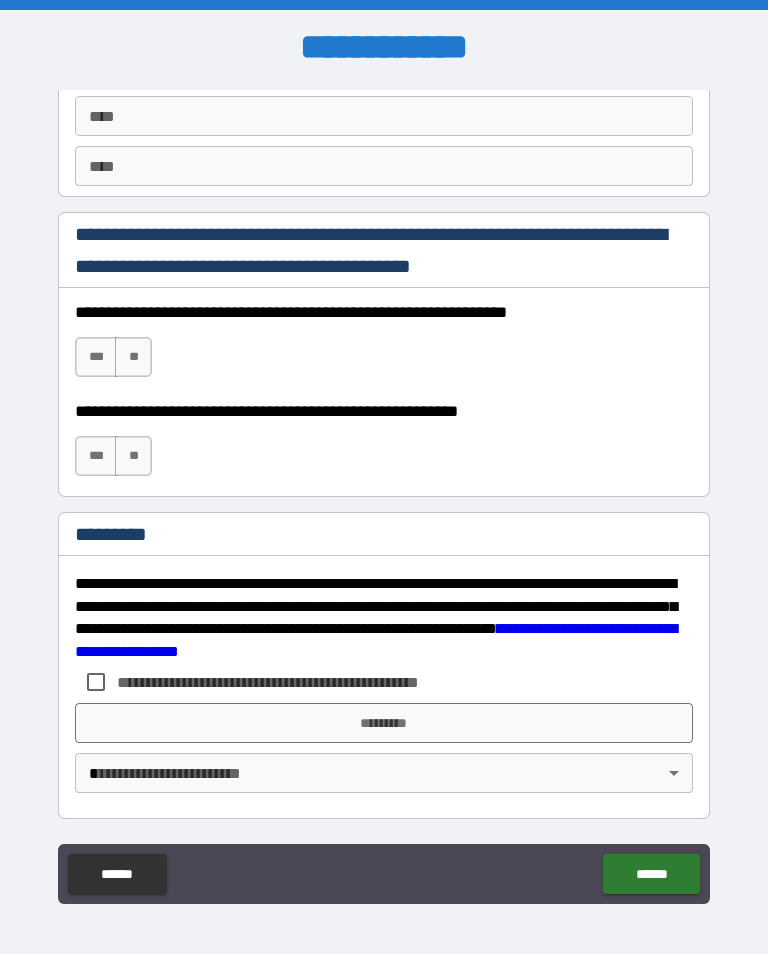 scroll, scrollTop: 2872, scrollLeft: 0, axis: vertical 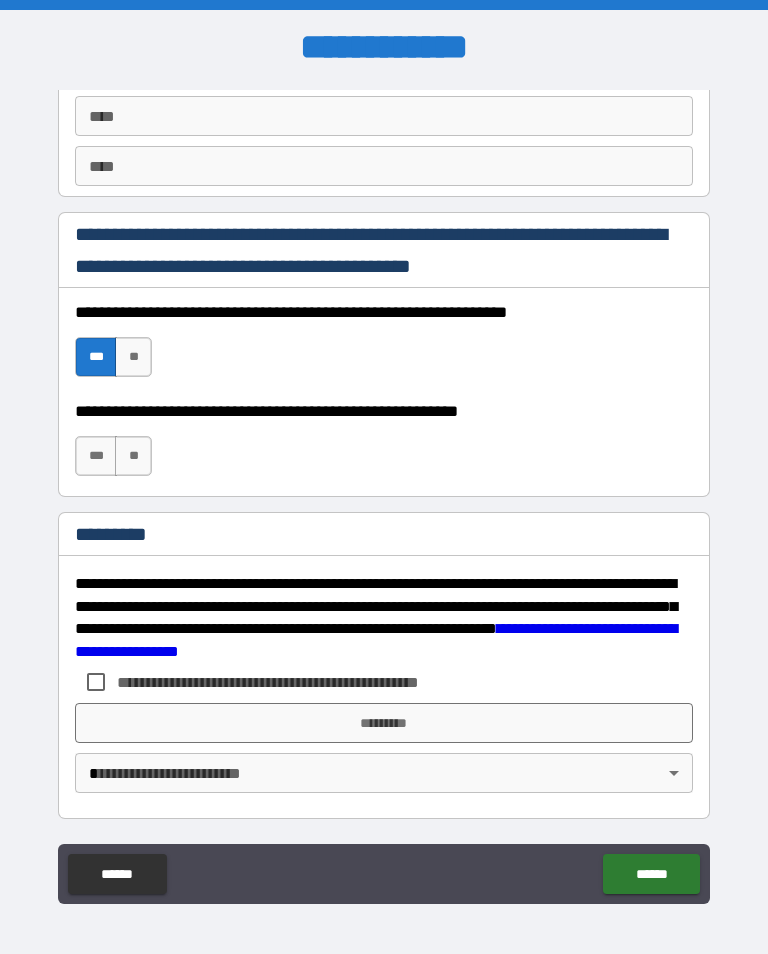 click on "***" at bounding box center (96, 456) 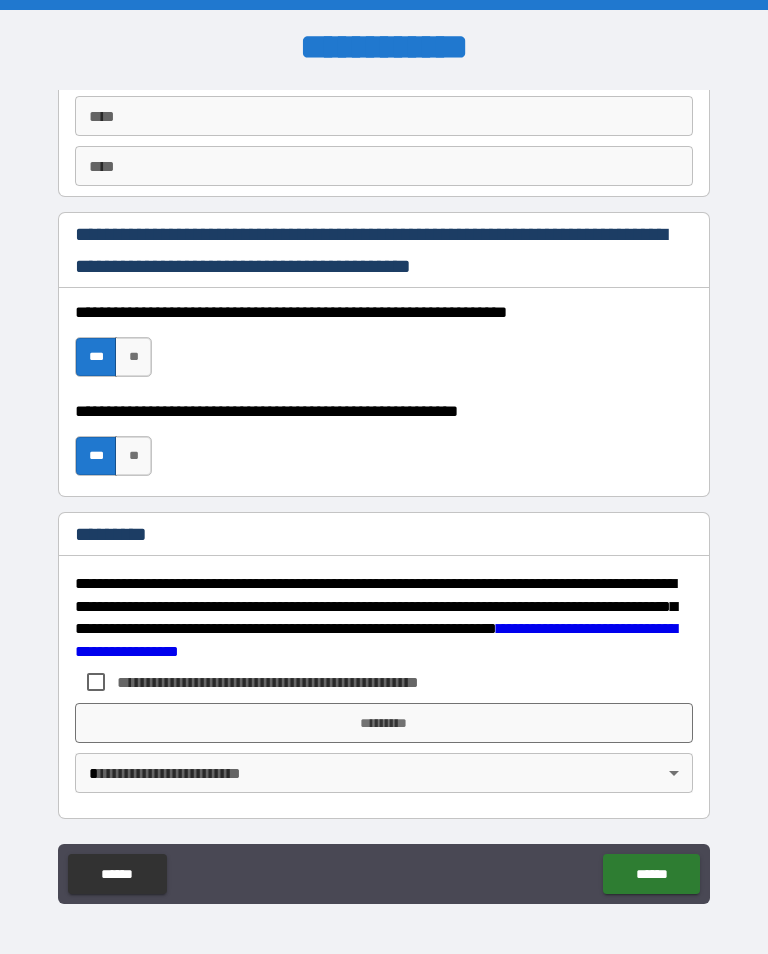 scroll, scrollTop: 2872, scrollLeft: 0, axis: vertical 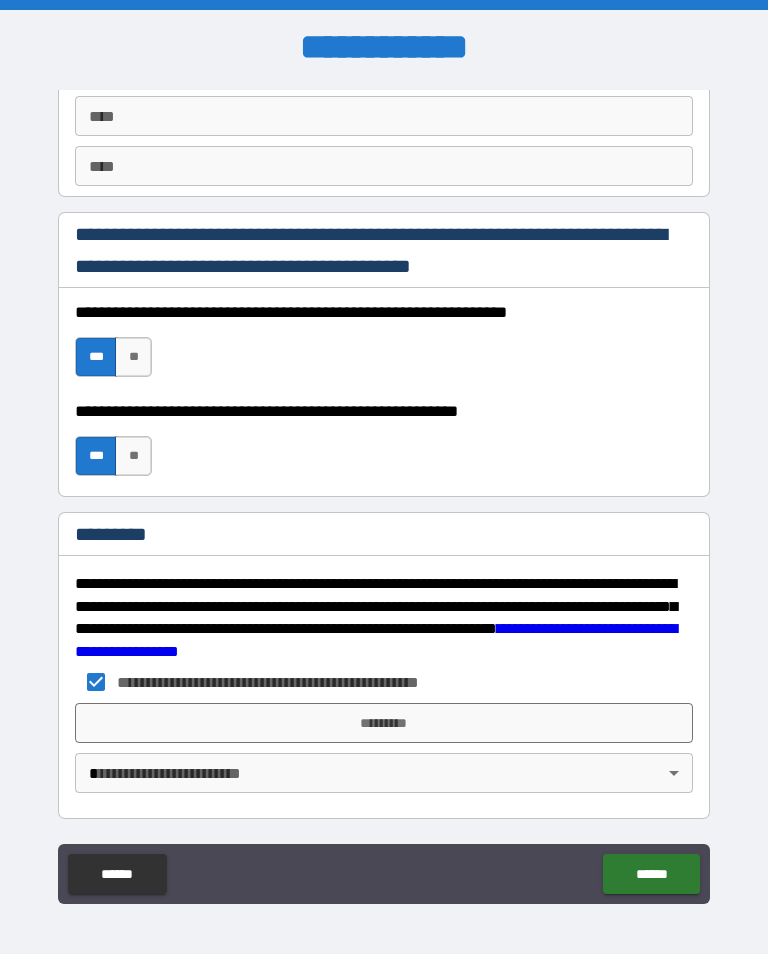 click on "*********" at bounding box center [384, 723] 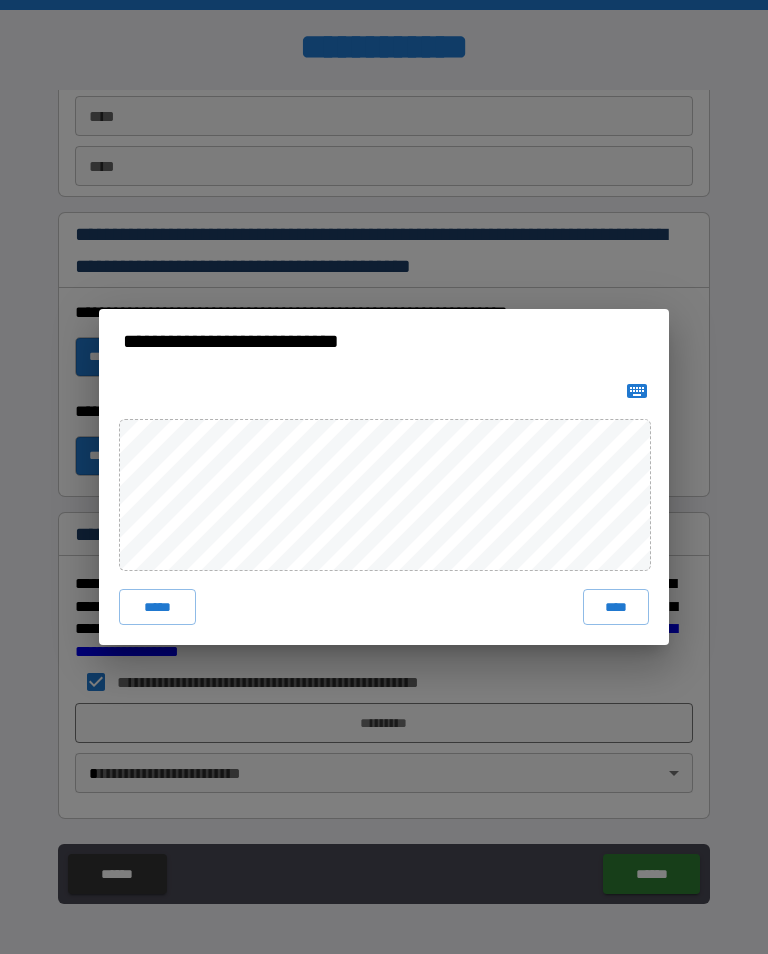 click on "****" at bounding box center (616, 607) 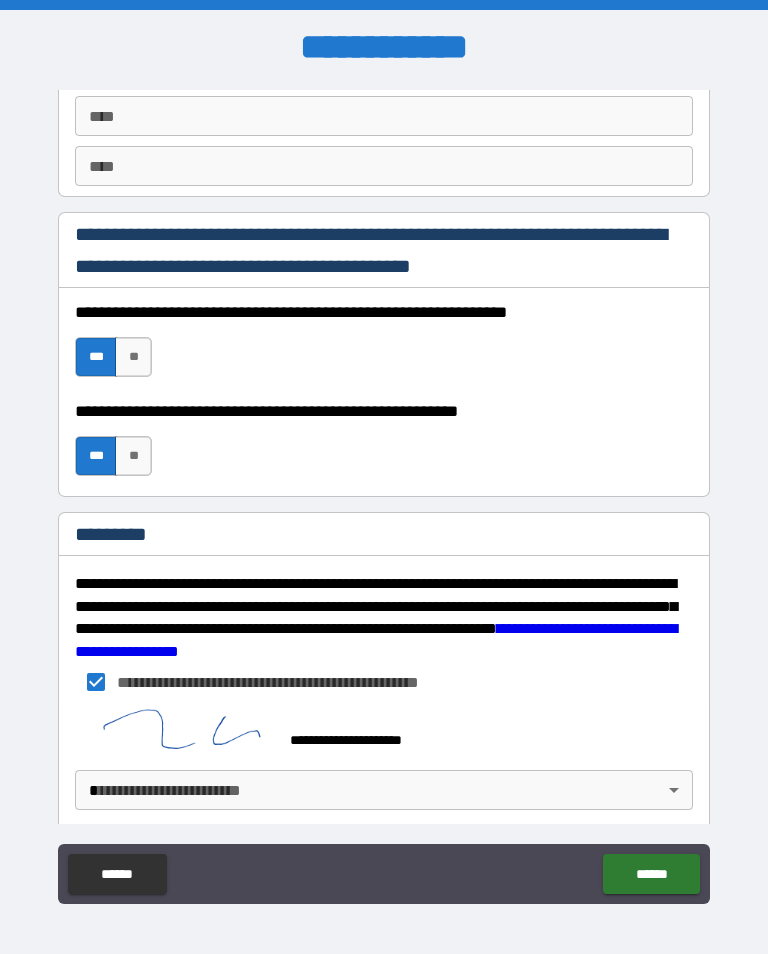 click on "**********" at bounding box center (384, 492) 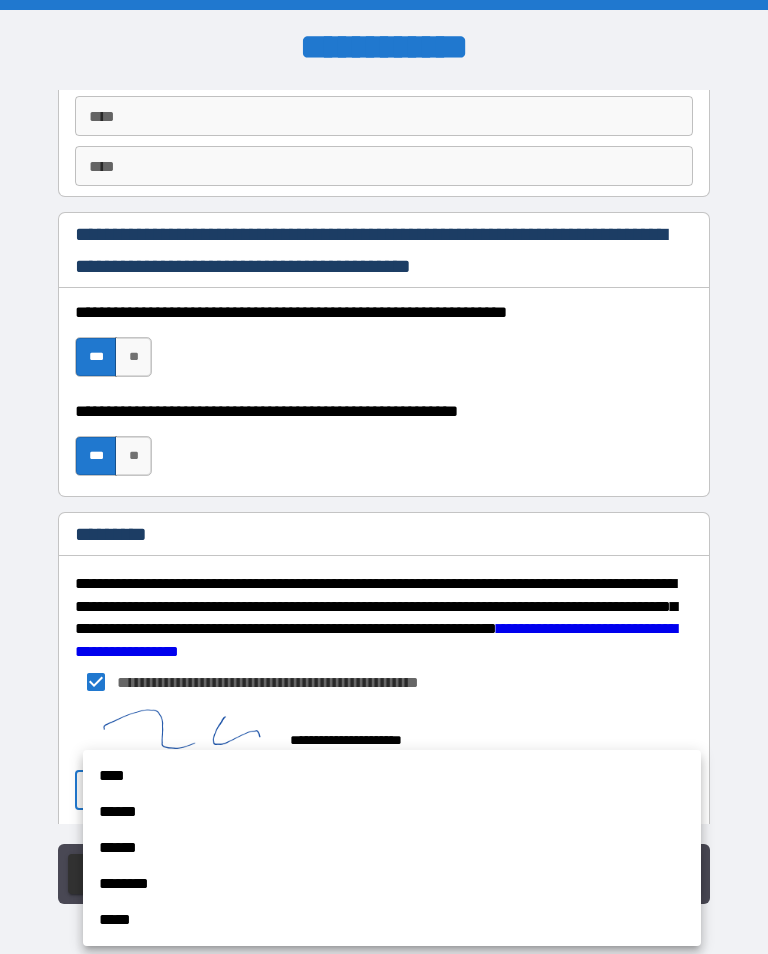click on "****" at bounding box center (392, 776) 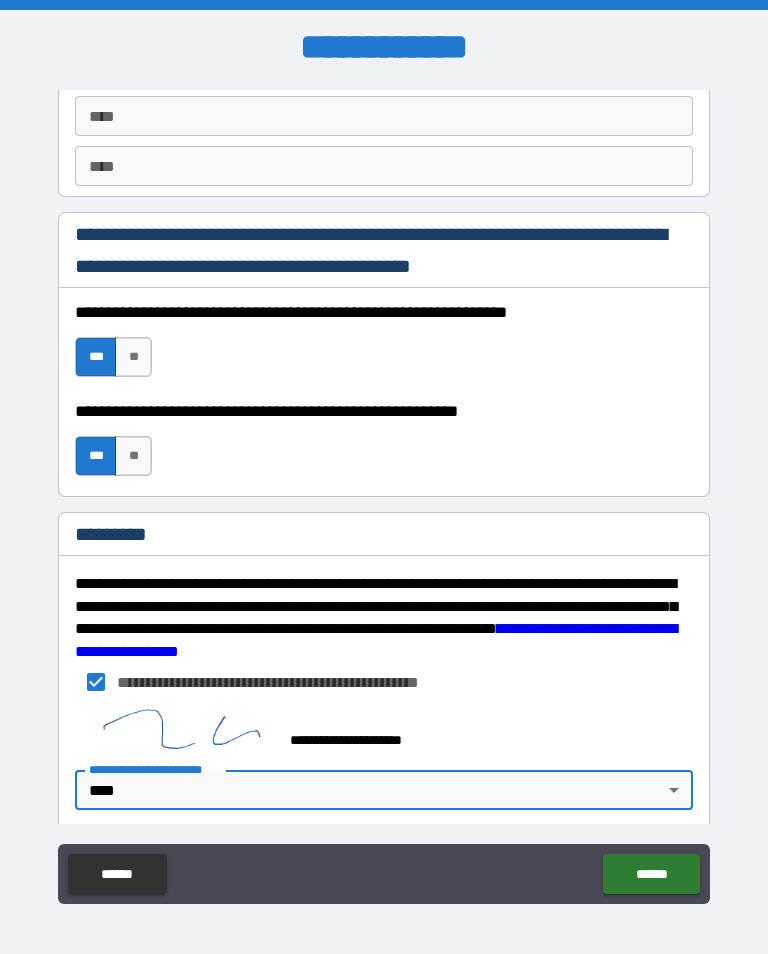 type on "*" 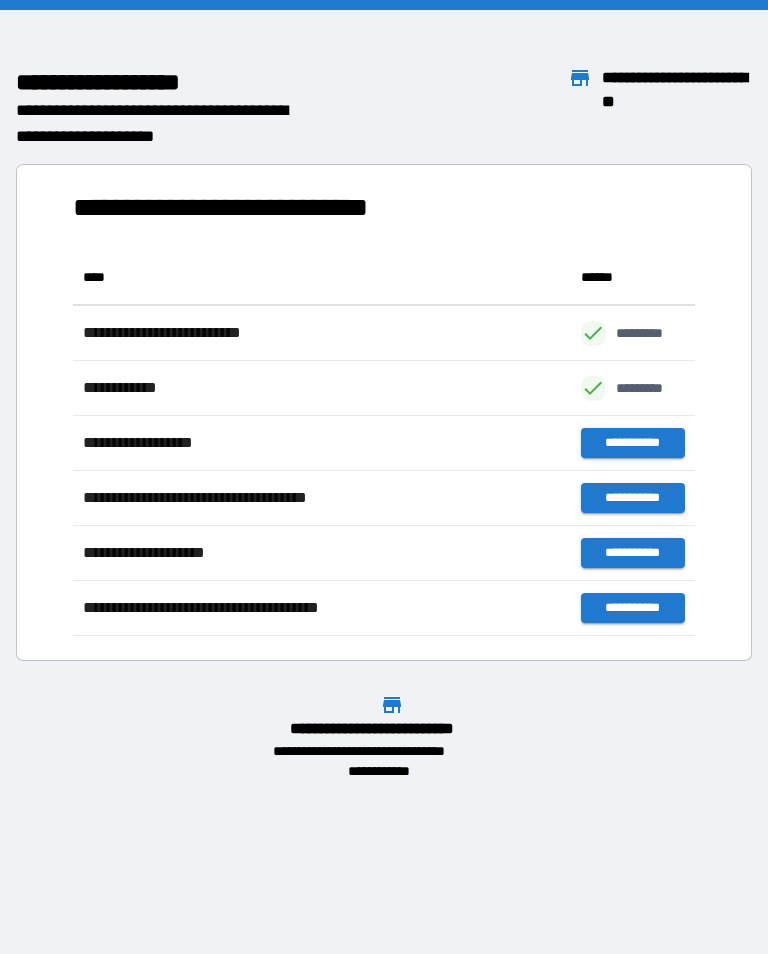 scroll, scrollTop: 1, scrollLeft: 1, axis: both 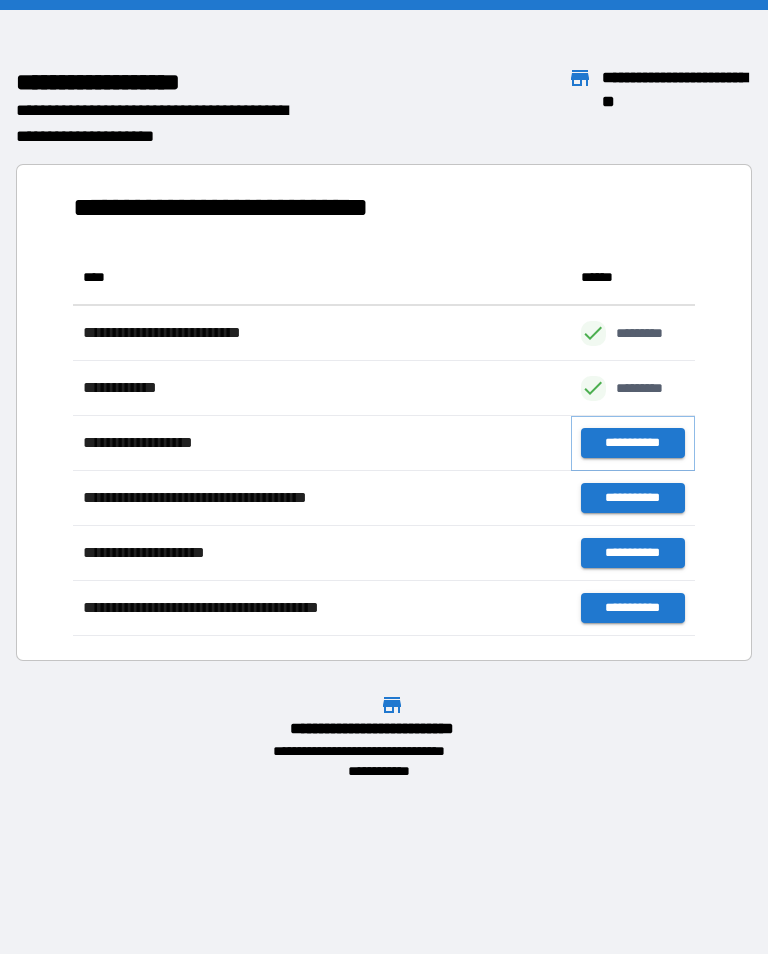 click on "**********" at bounding box center (633, 443) 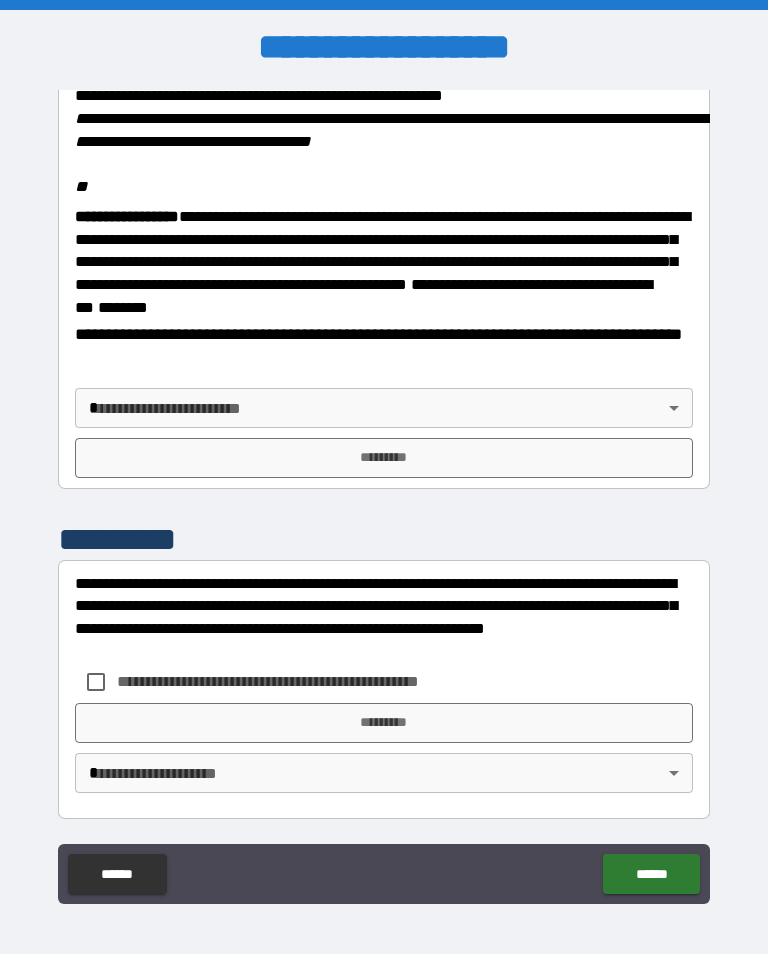 scroll, scrollTop: 2448, scrollLeft: 0, axis: vertical 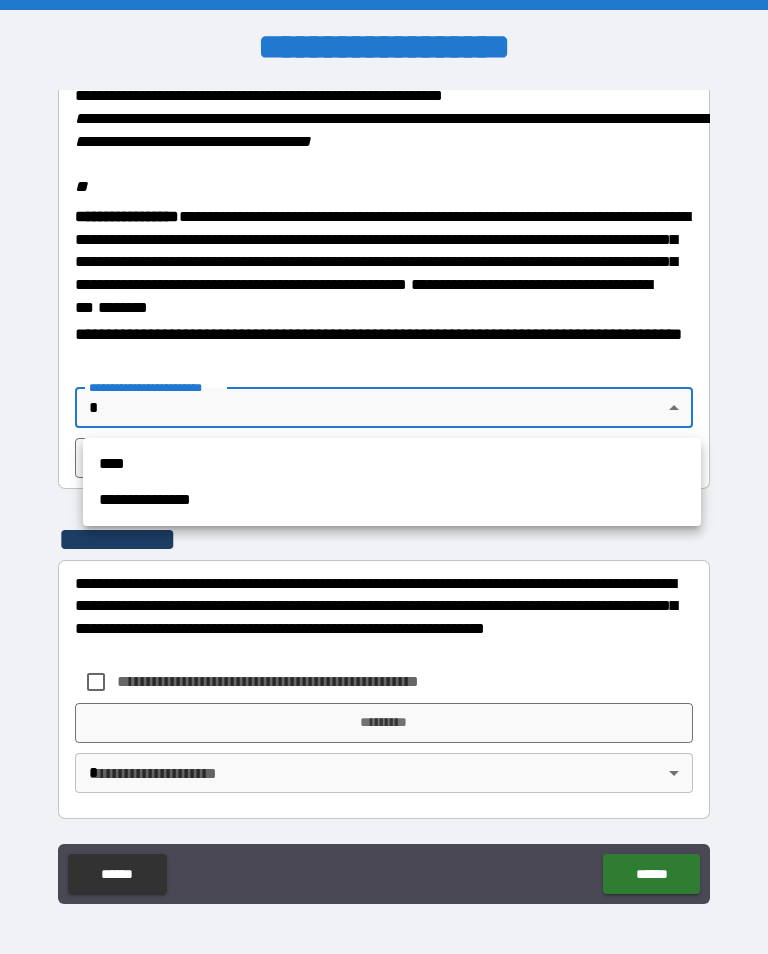click on "****" at bounding box center (392, 464) 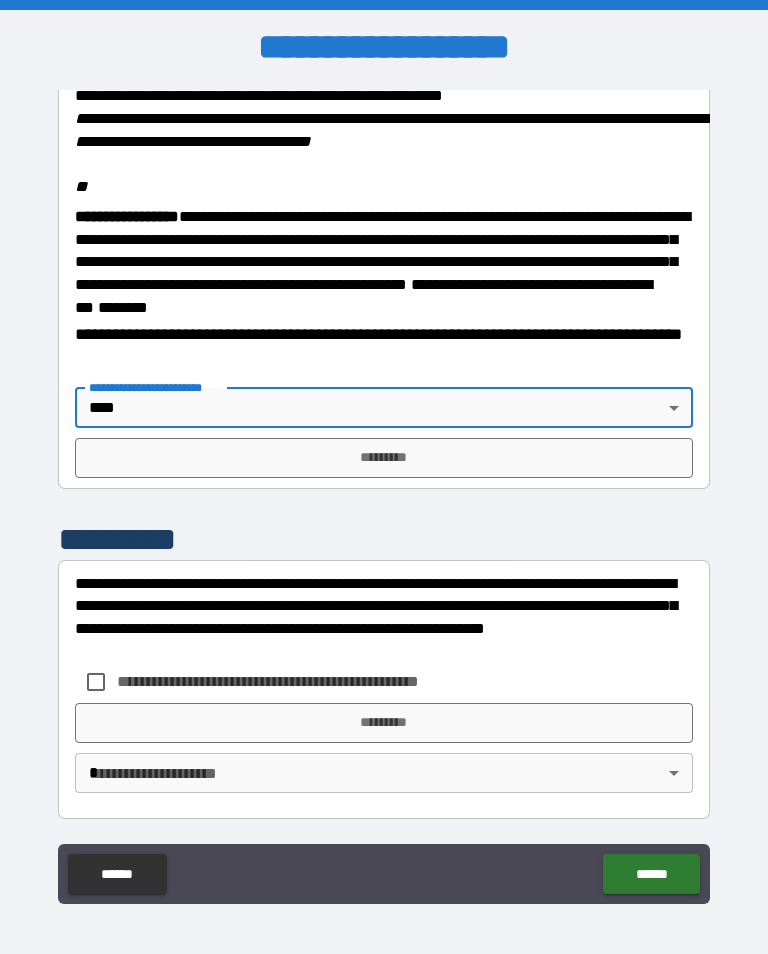 click on "*********" at bounding box center [384, 458] 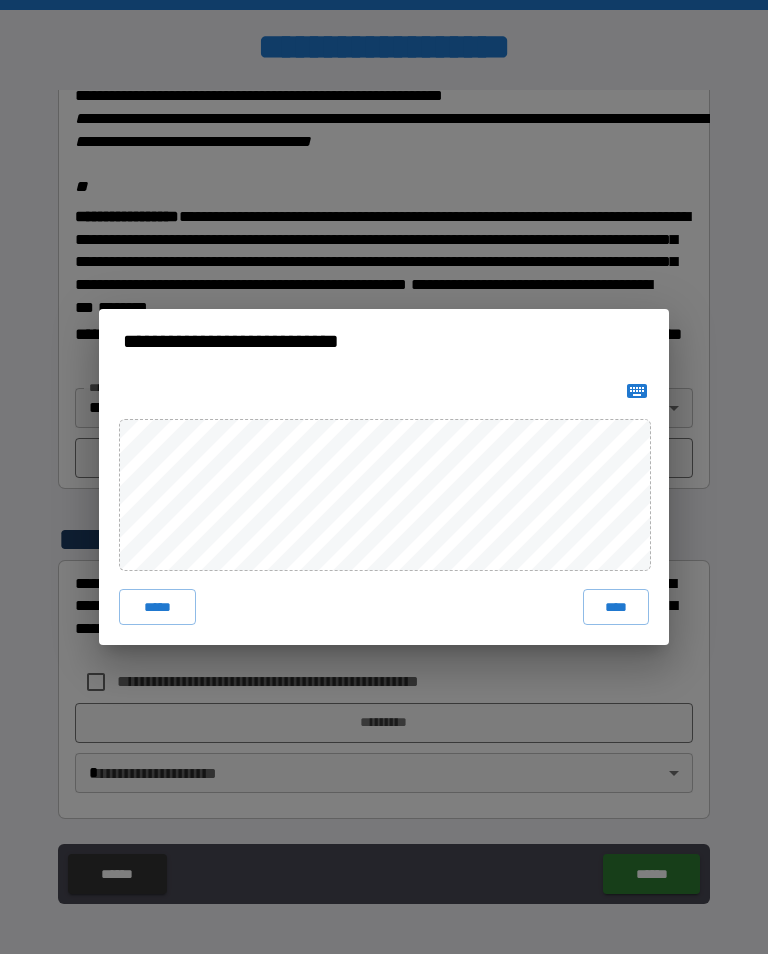 click on "****" at bounding box center (616, 607) 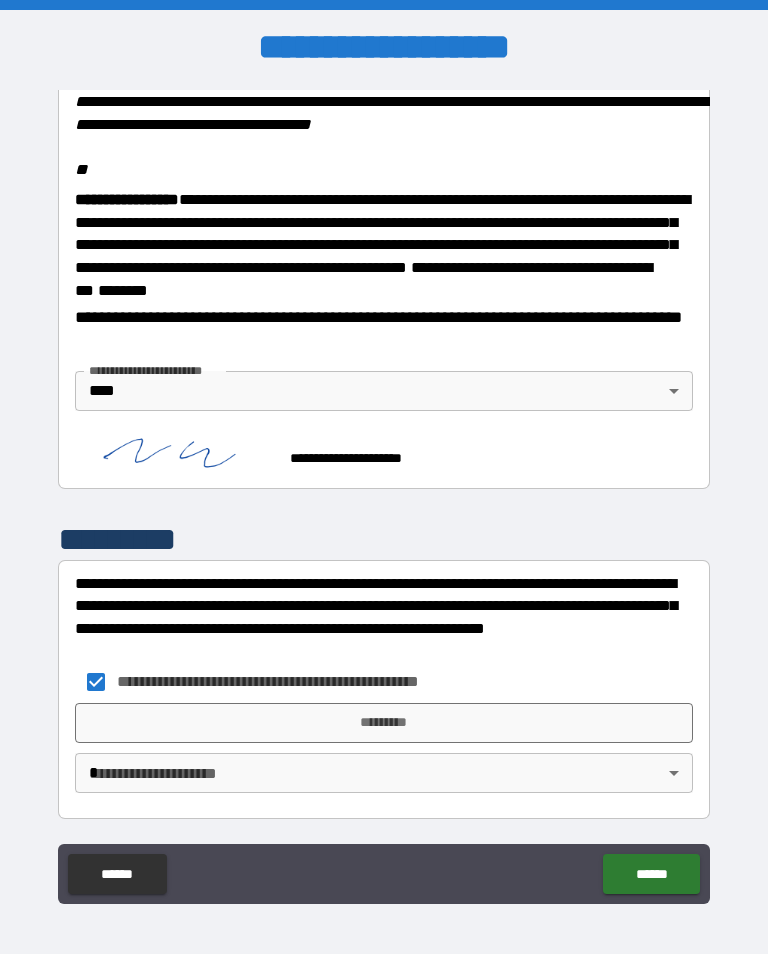 click on "*********" at bounding box center [384, 723] 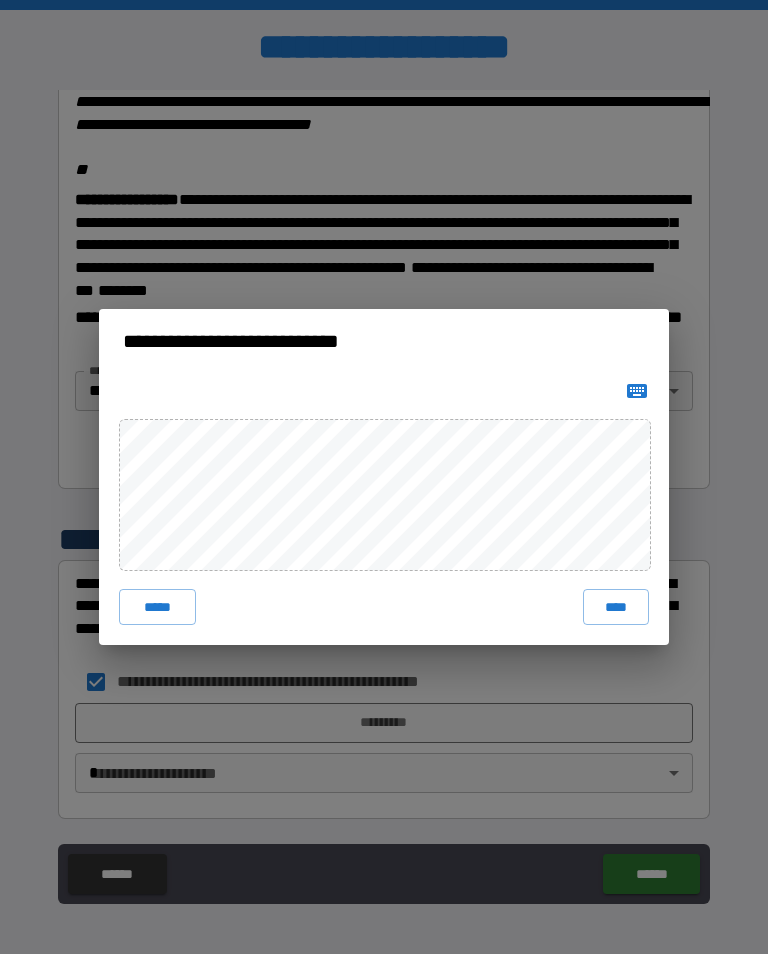 click on "****" at bounding box center (616, 607) 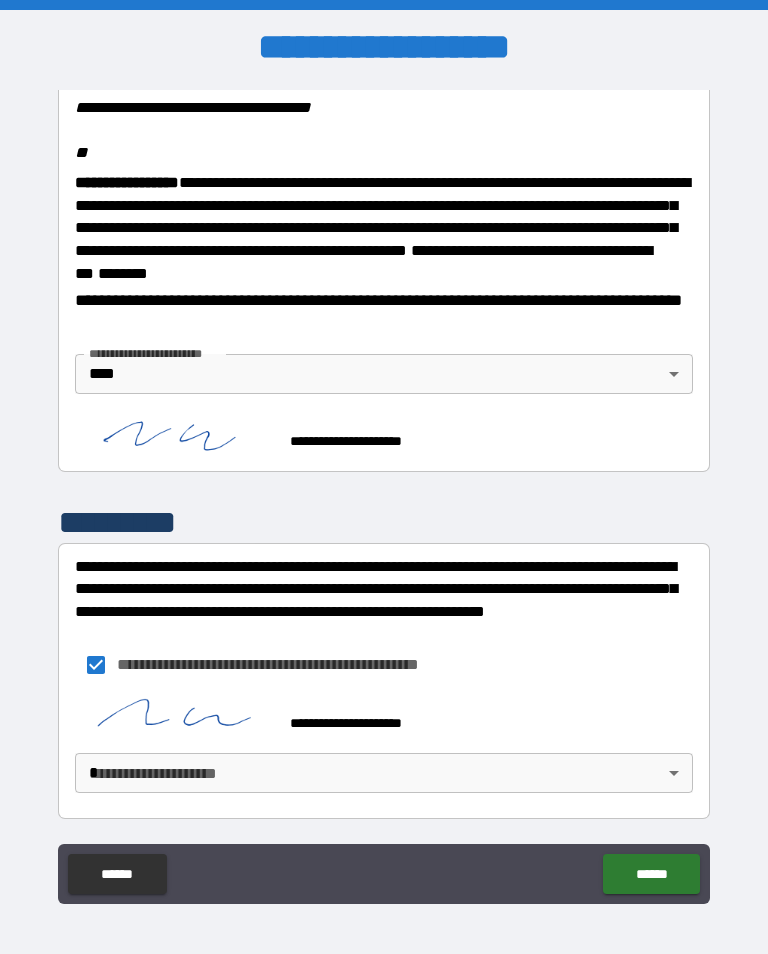 scroll, scrollTop: 2482, scrollLeft: 0, axis: vertical 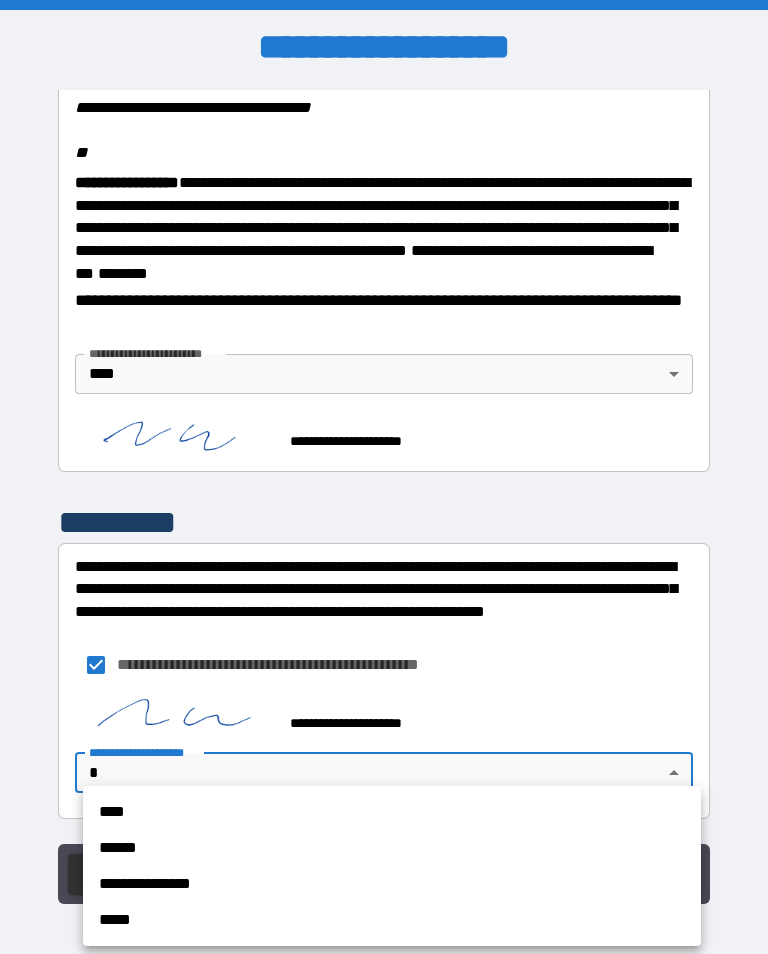 click on "****" at bounding box center [392, 812] 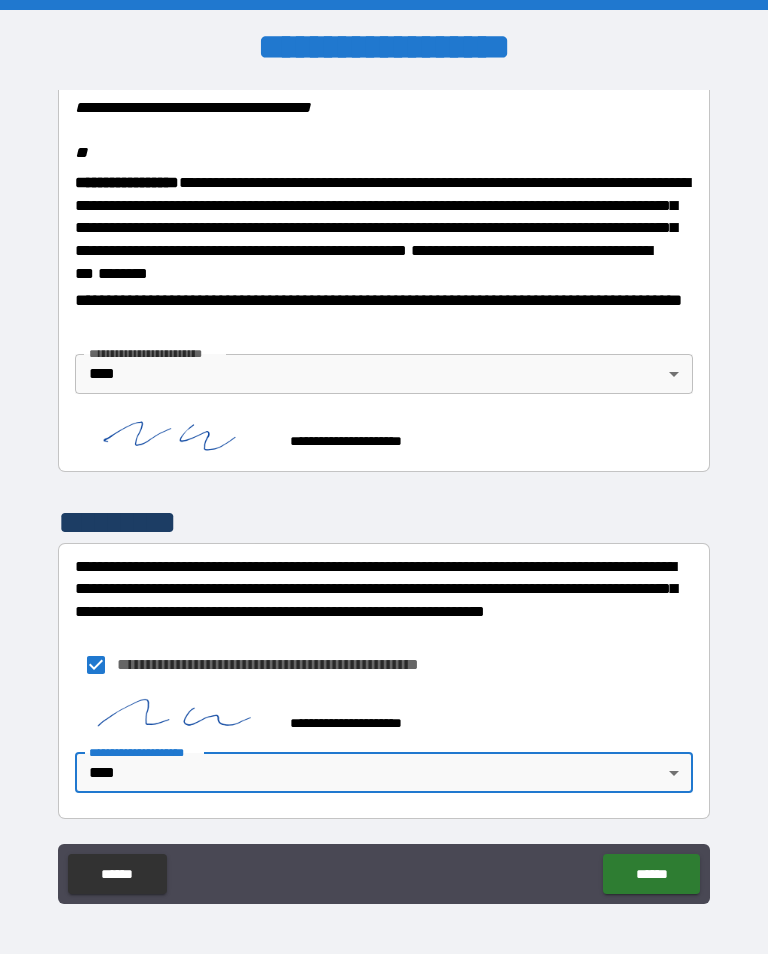 click on "******" at bounding box center [651, 874] 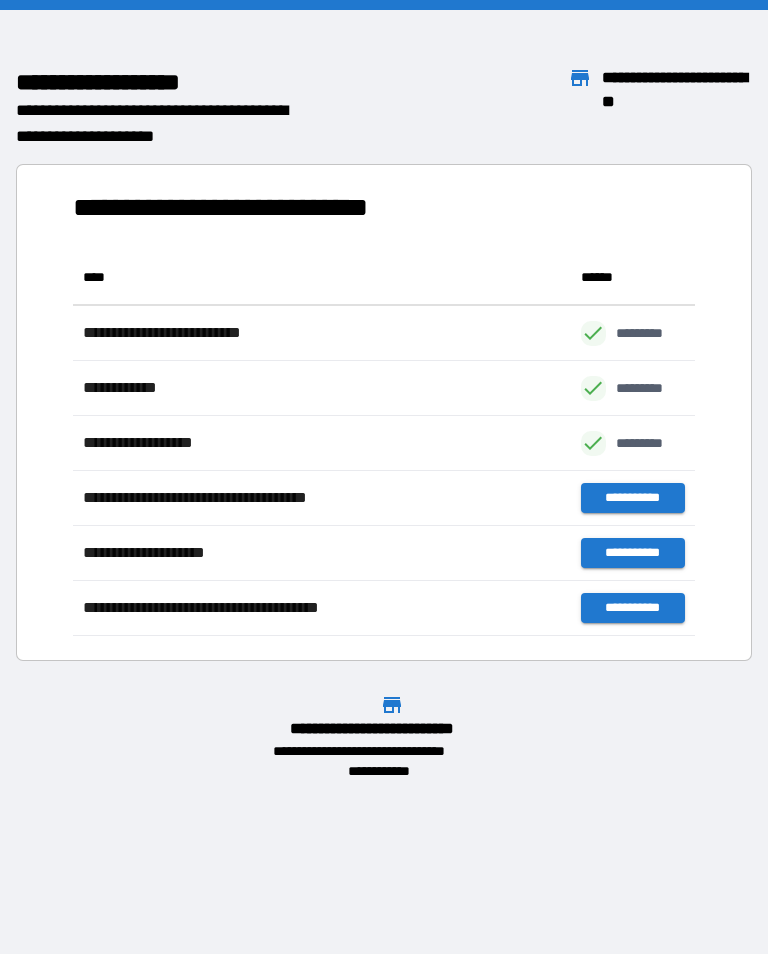 scroll, scrollTop: 1, scrollLeft: 1, axis: both 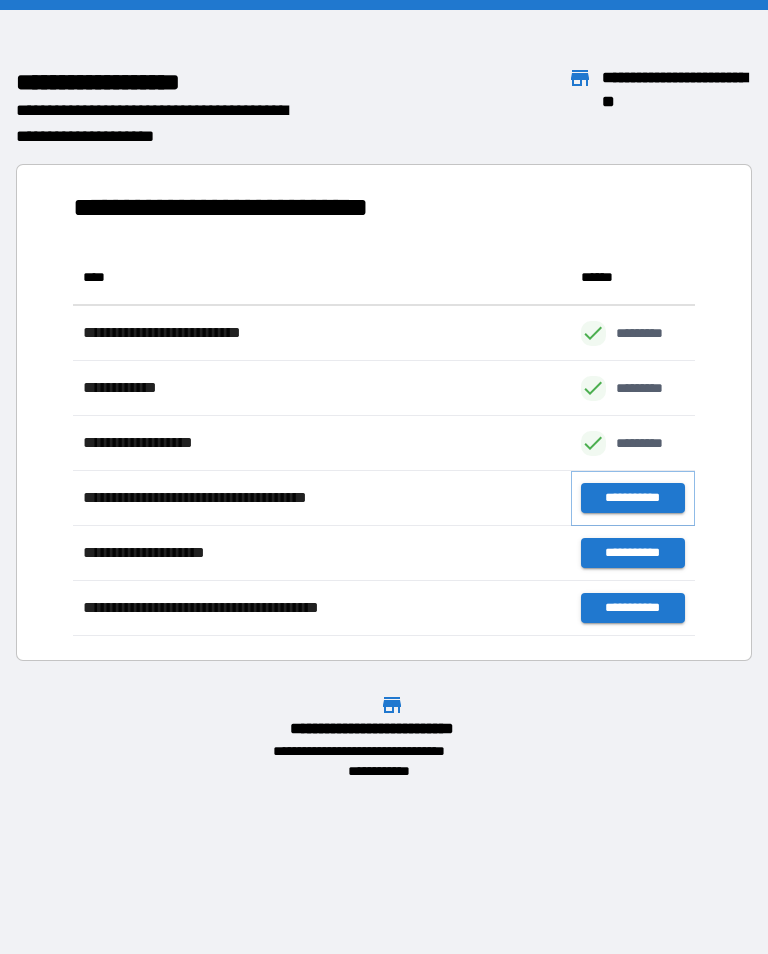 click on "**********" at bounding box center (633, 498) 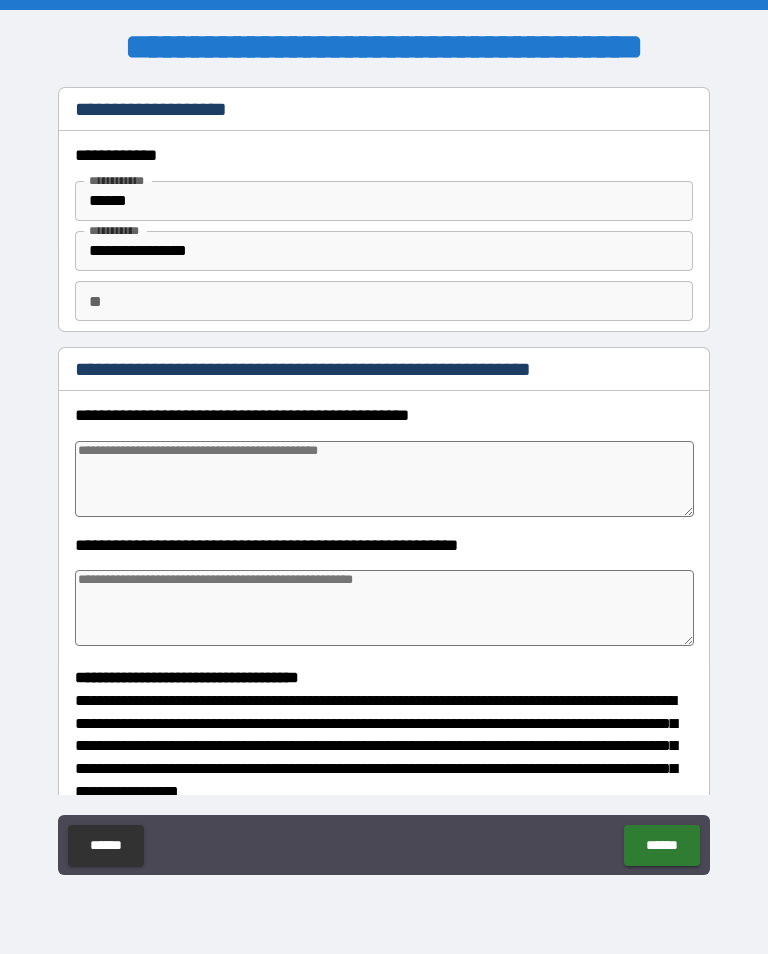 type on "*" 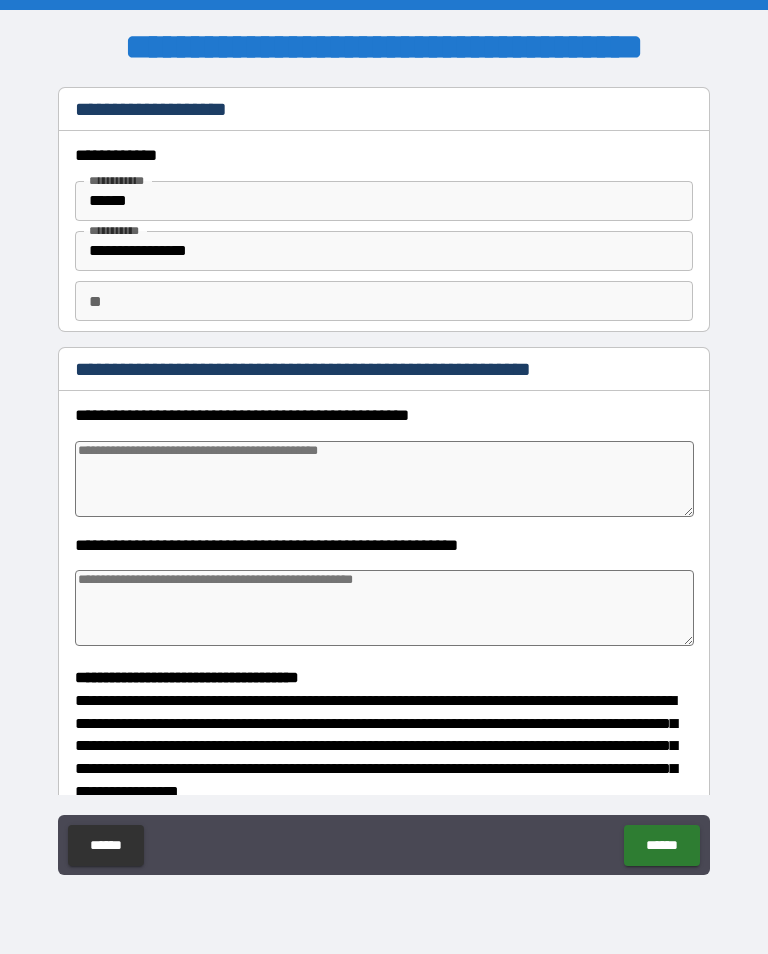 type on "*" 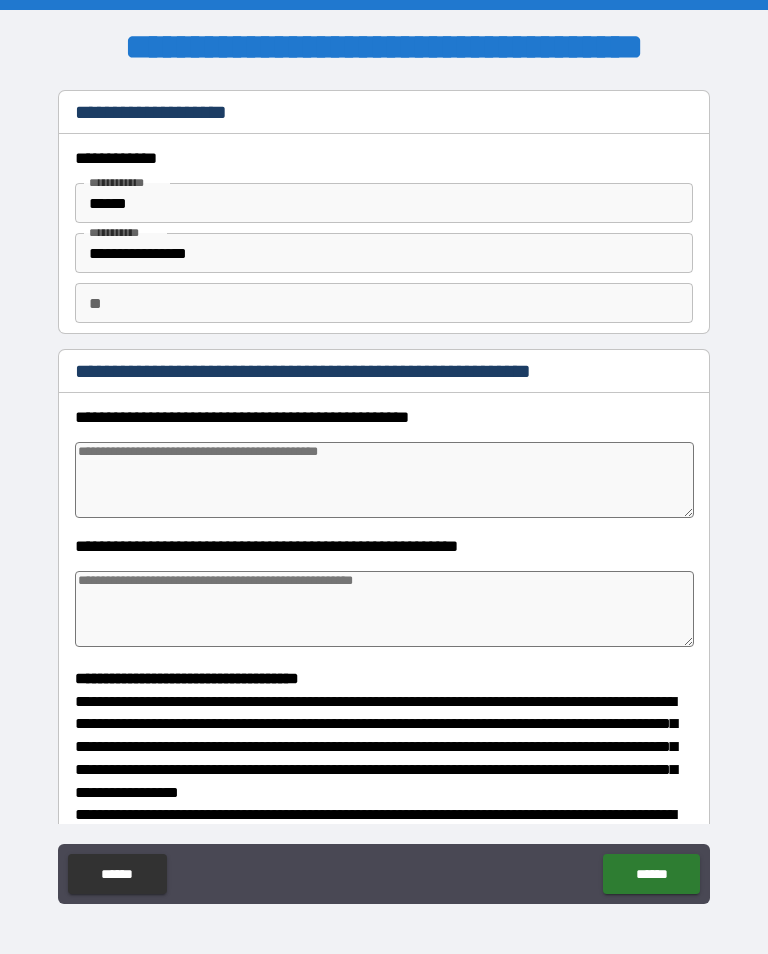 click on "**********" at bounding box center (384, 495) 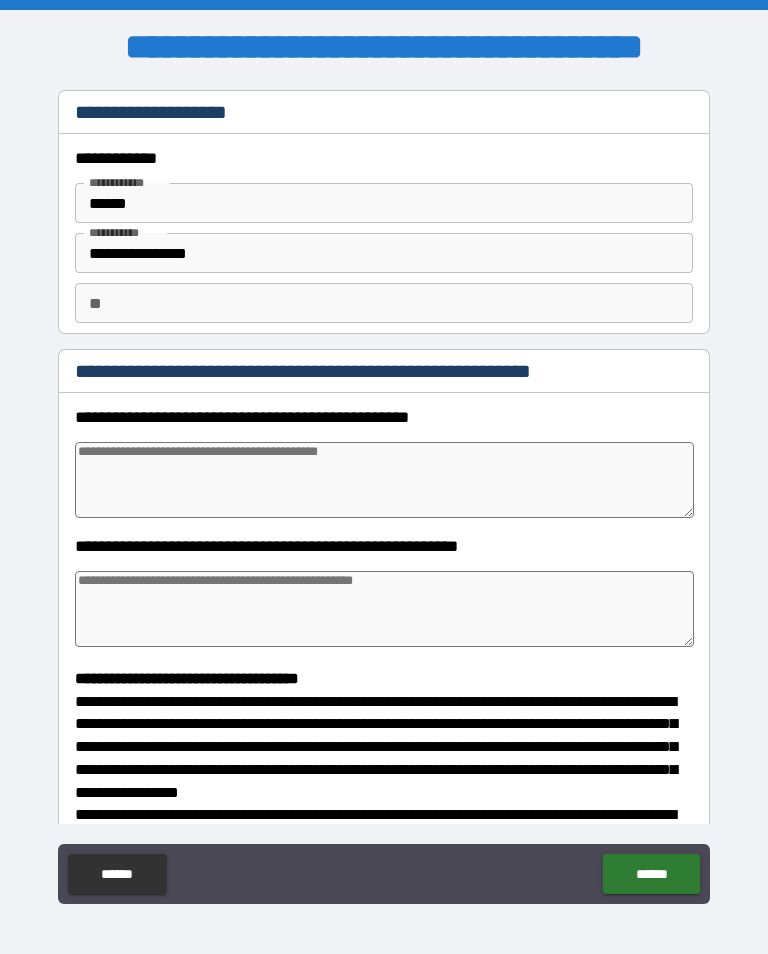 type on "*" 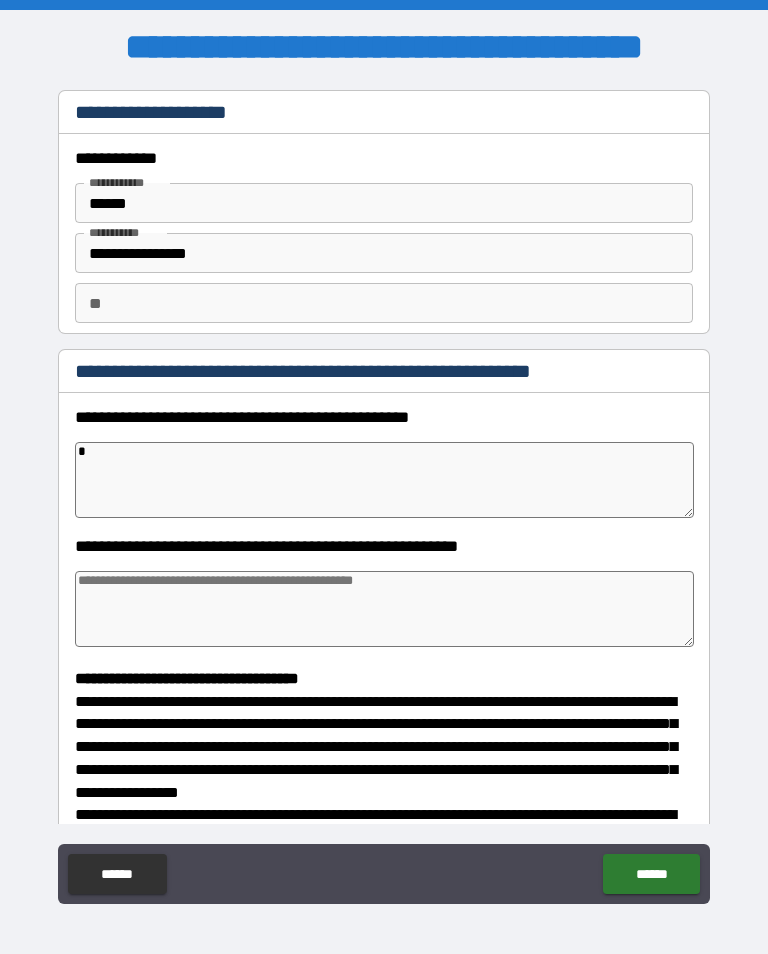 type on "*" 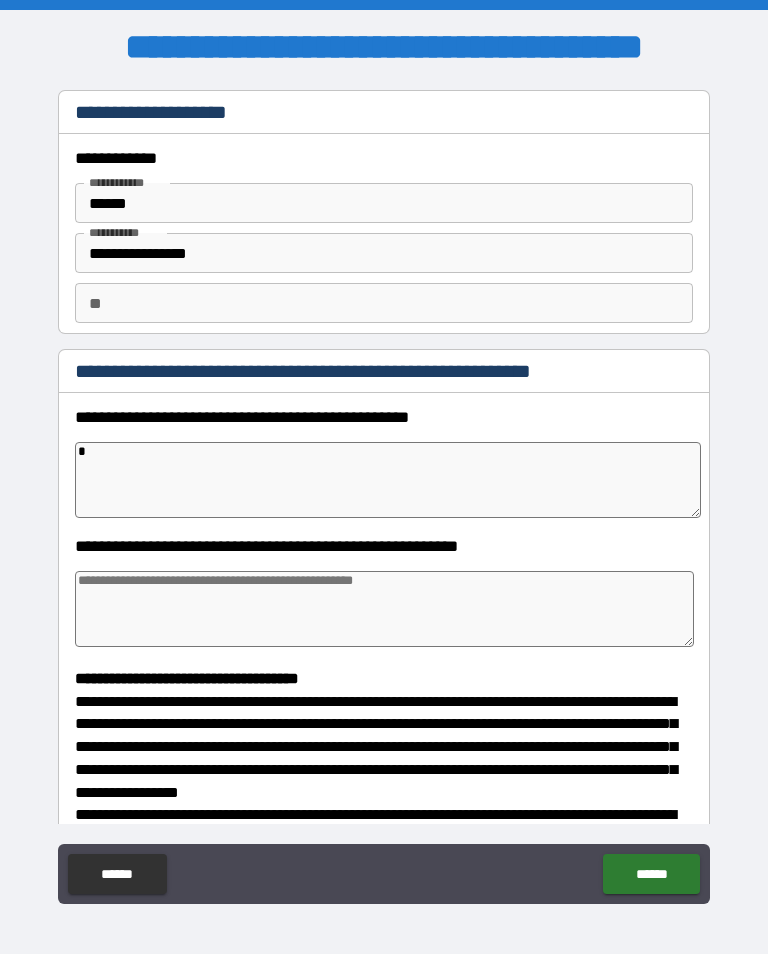 type on "*" 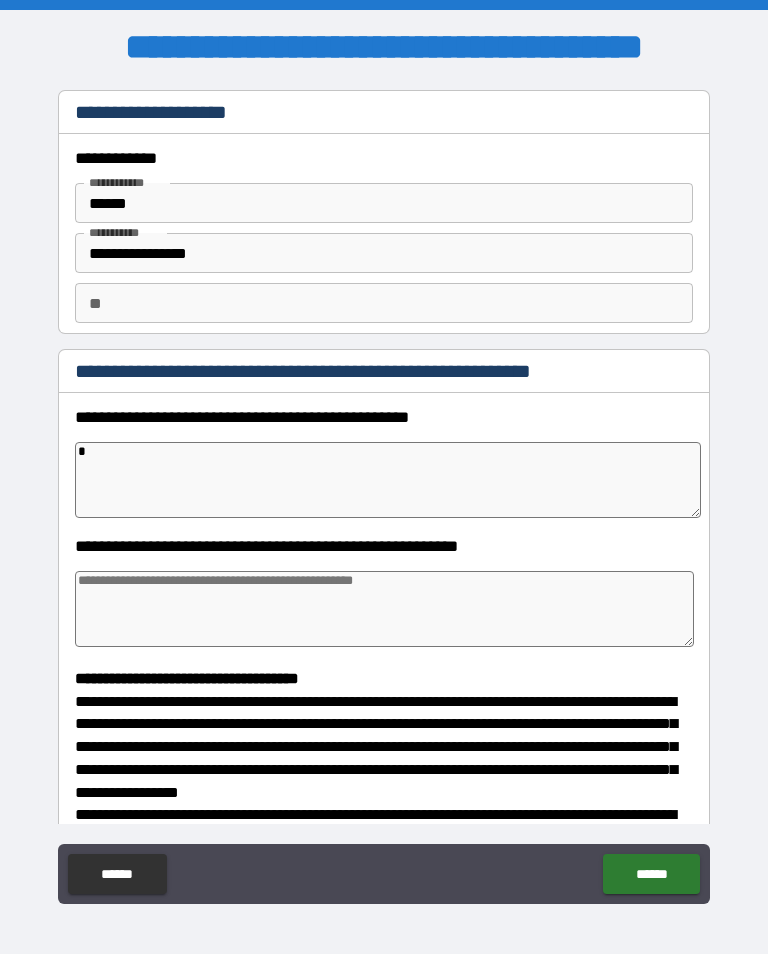 type on "*" 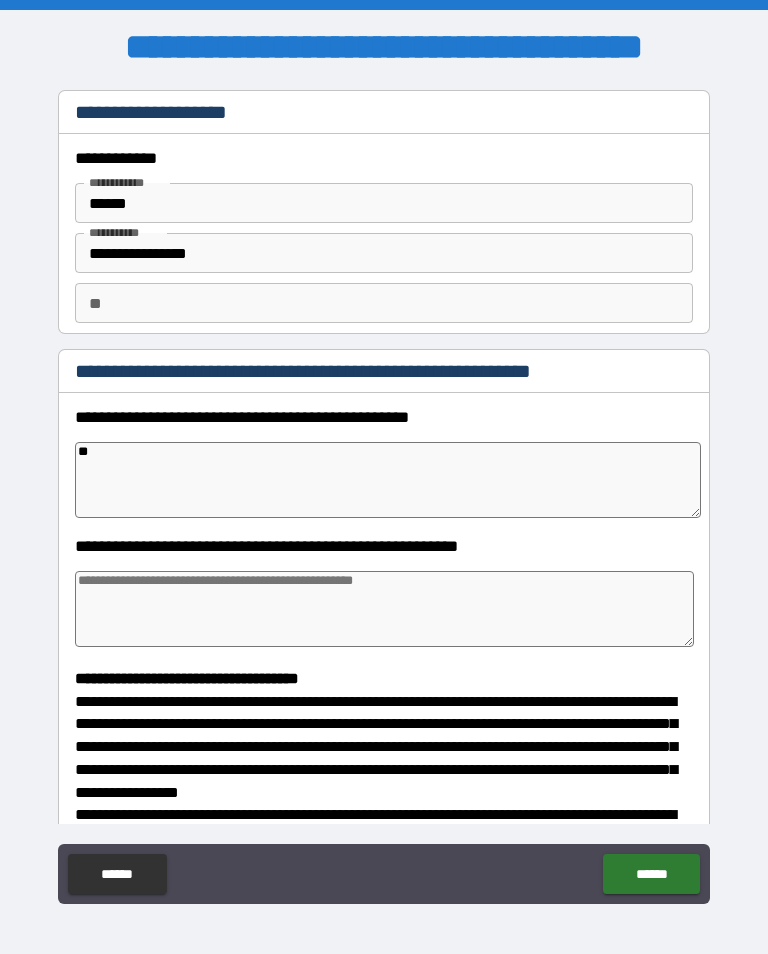 type on "*" 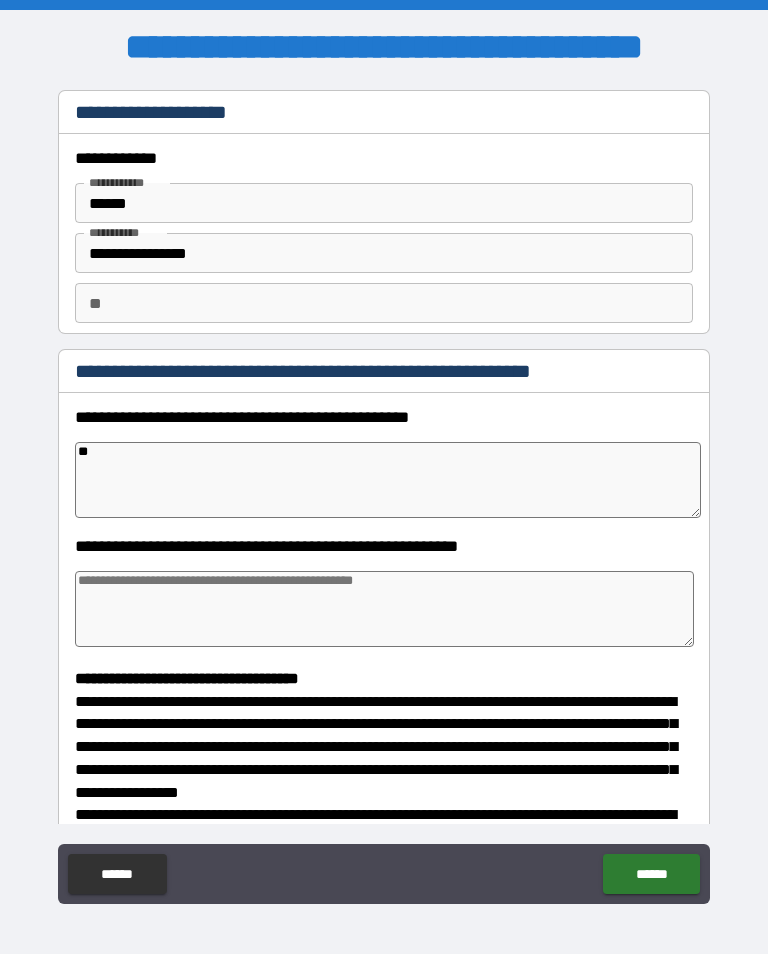 type on "***" 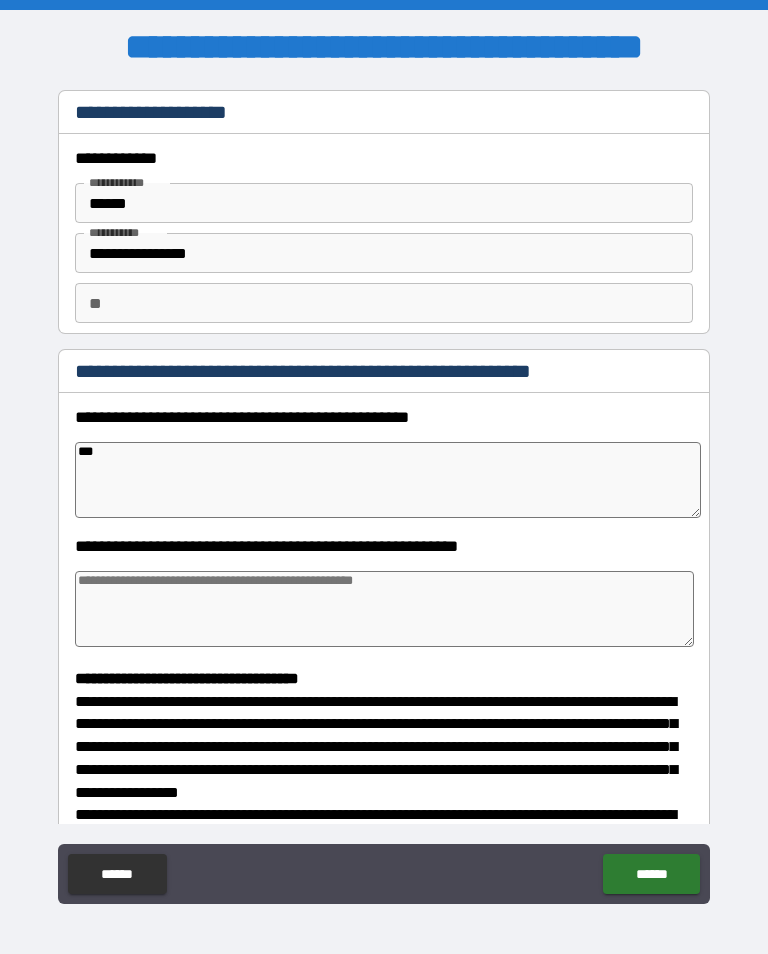 type on "*" 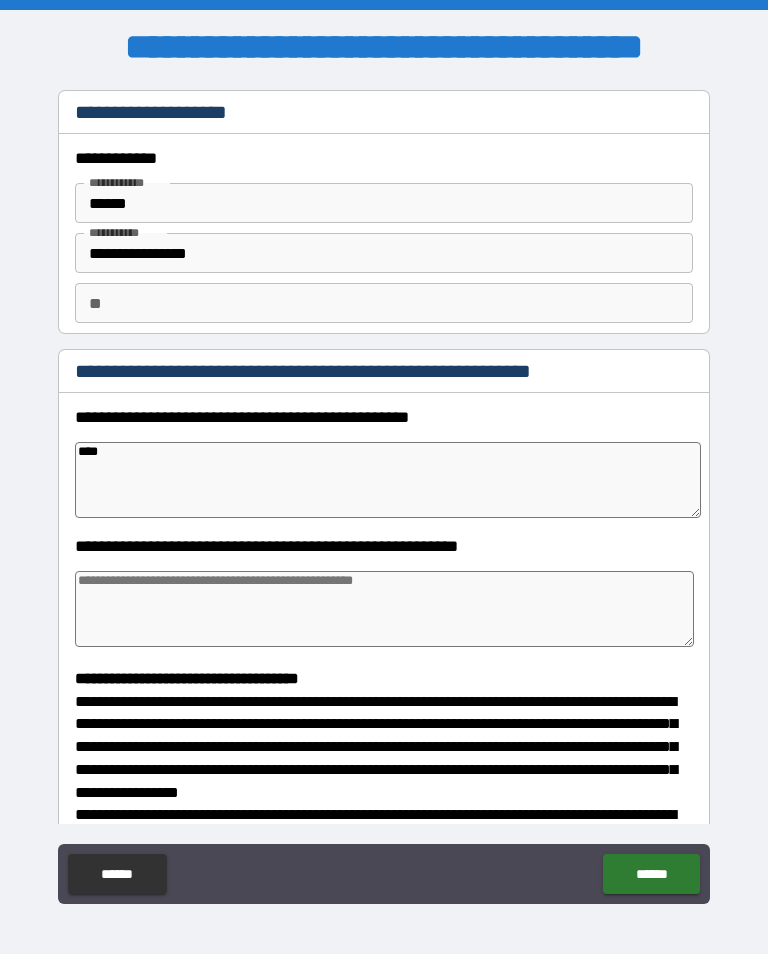 type on "*" 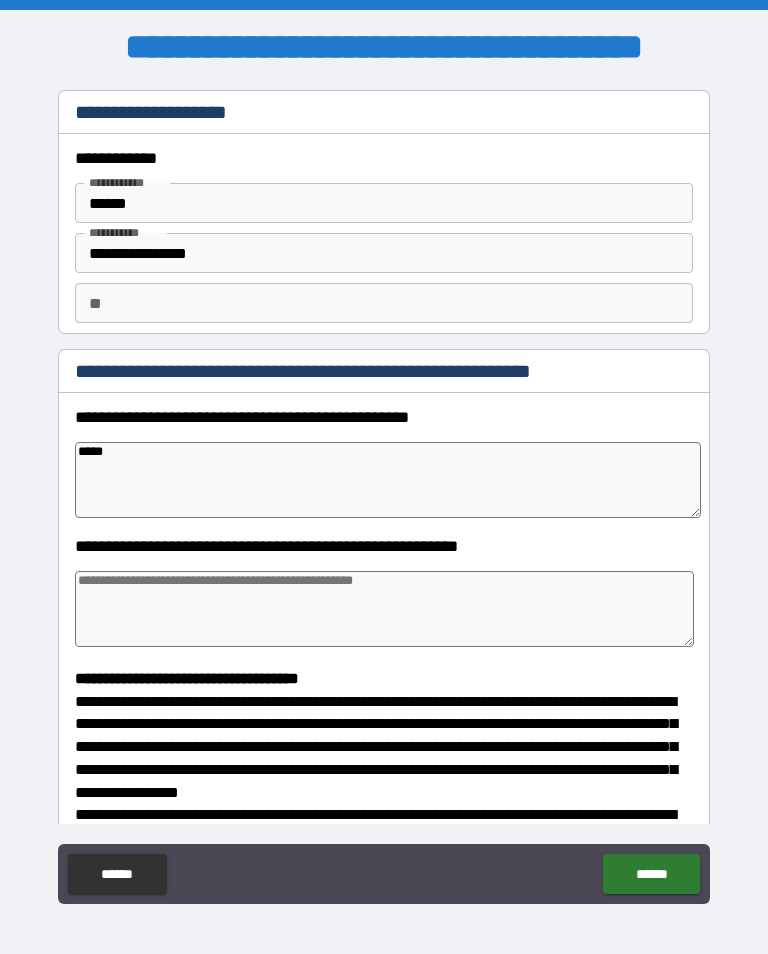 type on "*" 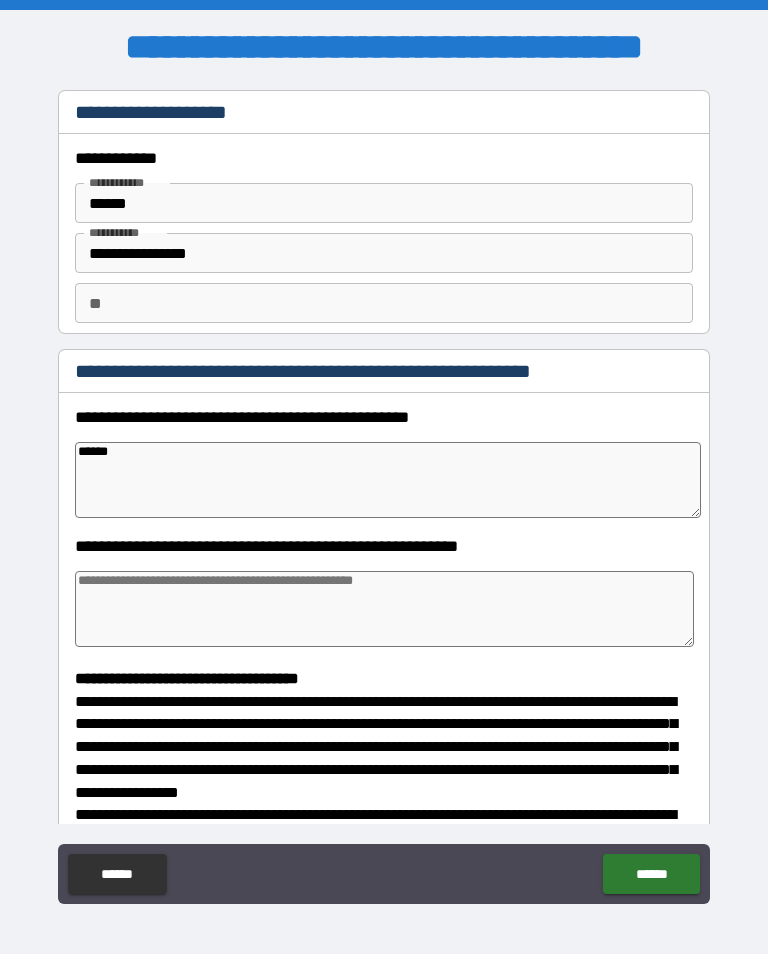 type on "*" 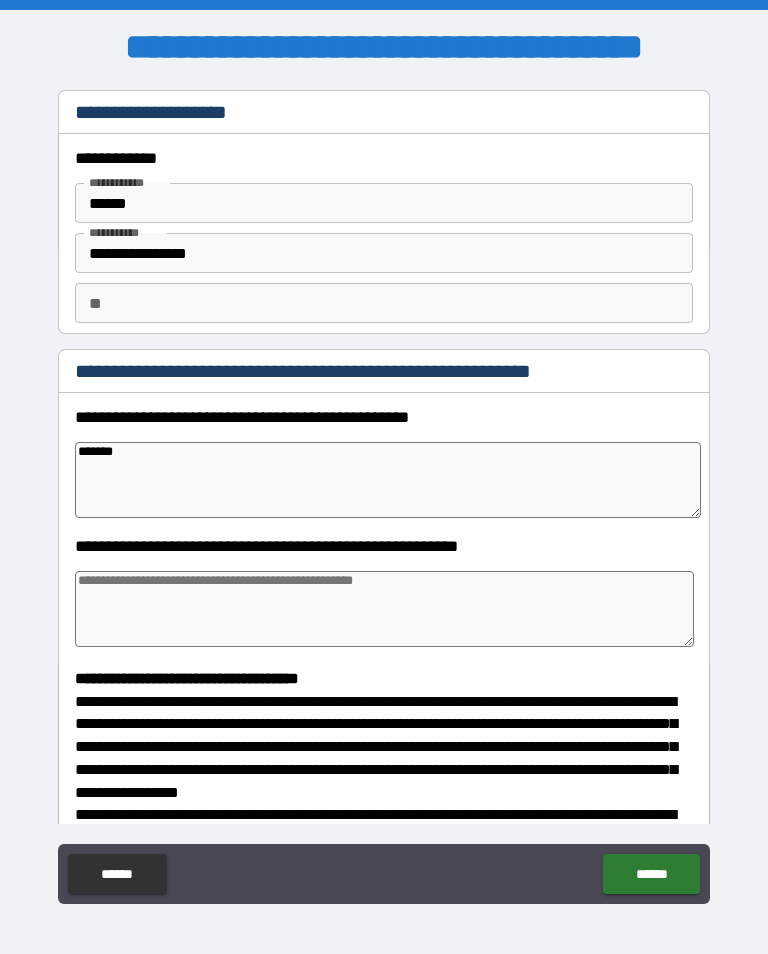 type on "*" 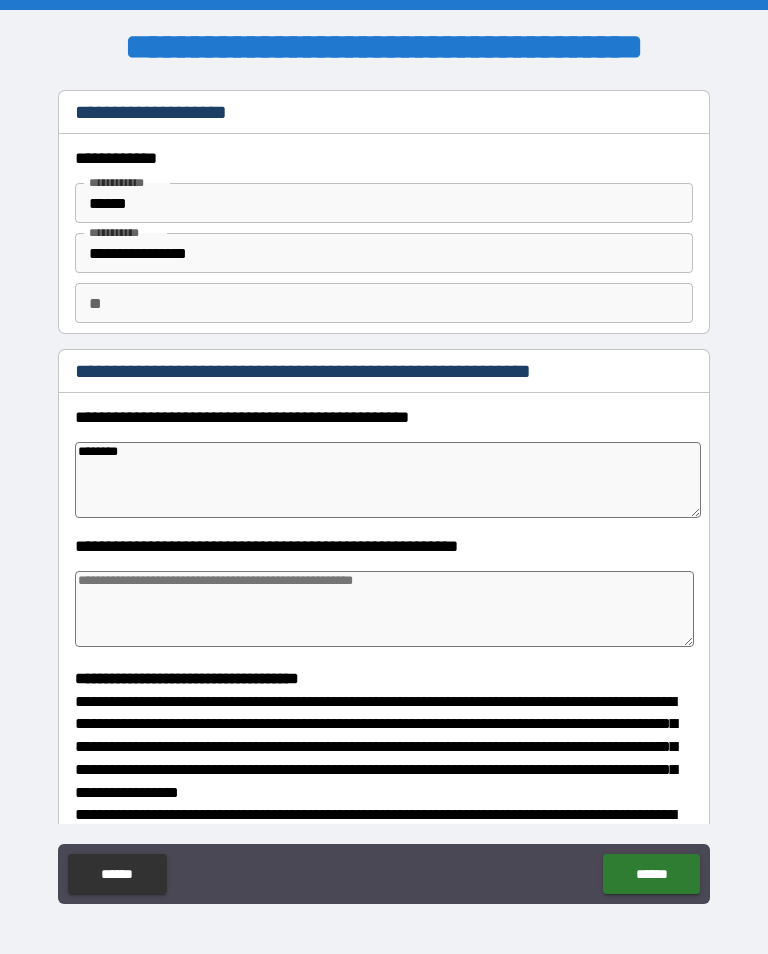type on "*" 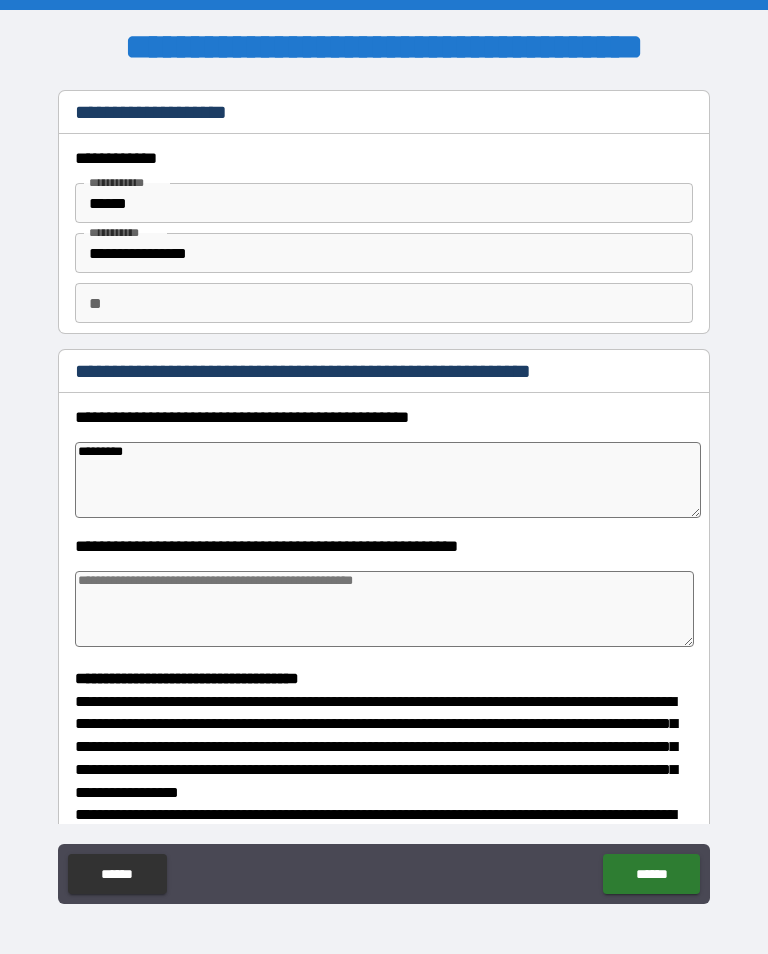type on "**********" 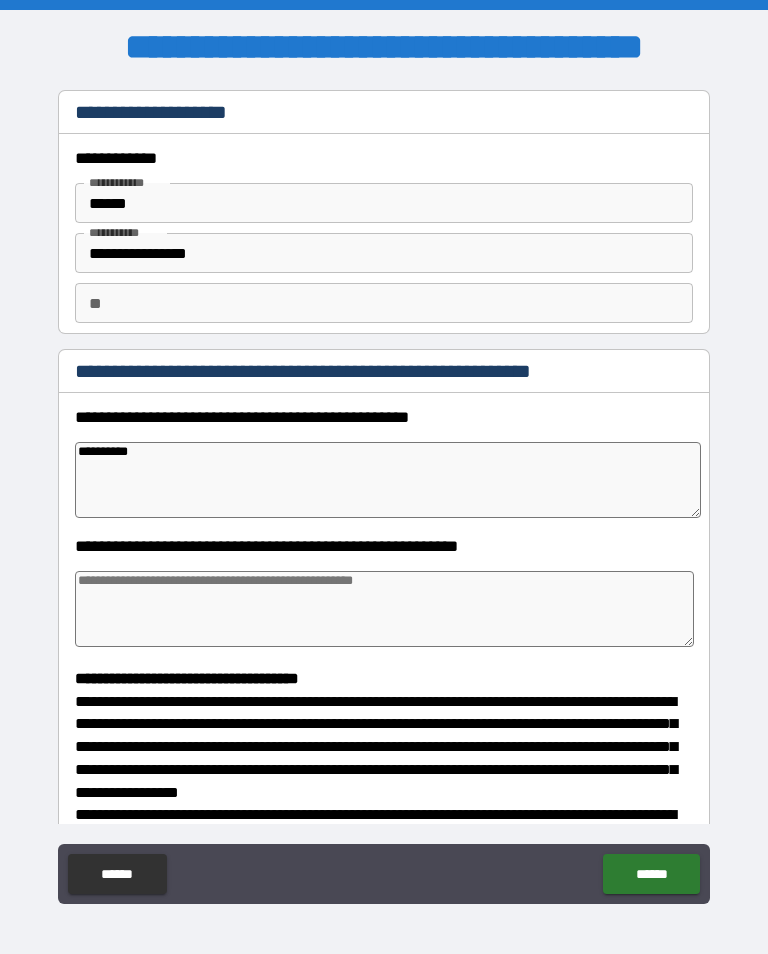 type on "*" 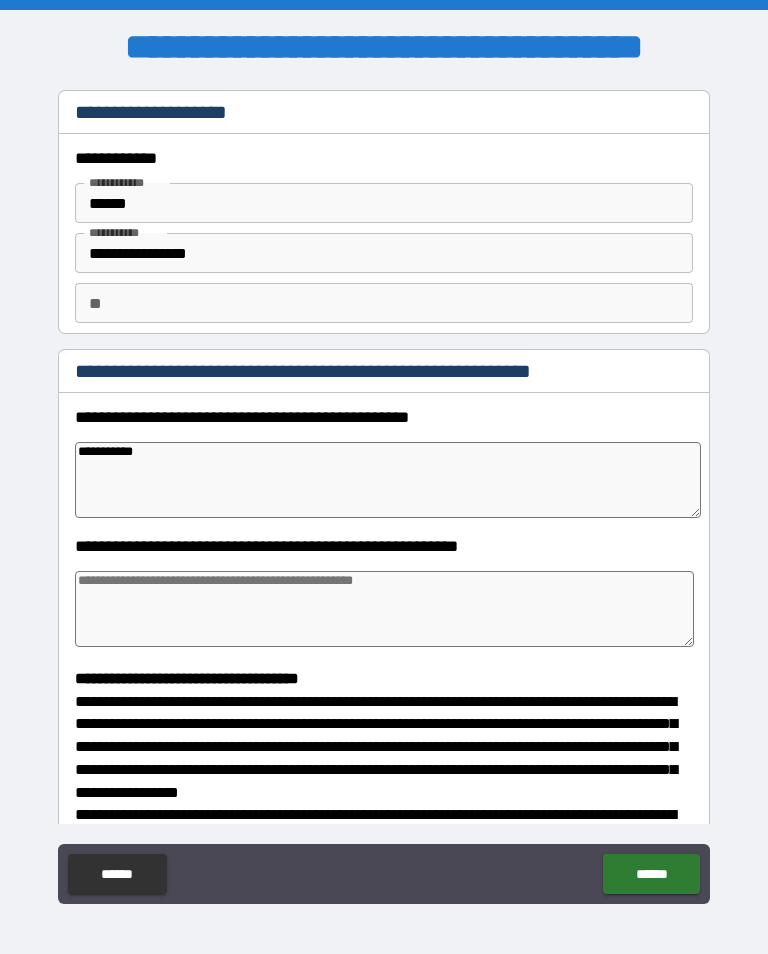 type on "*" 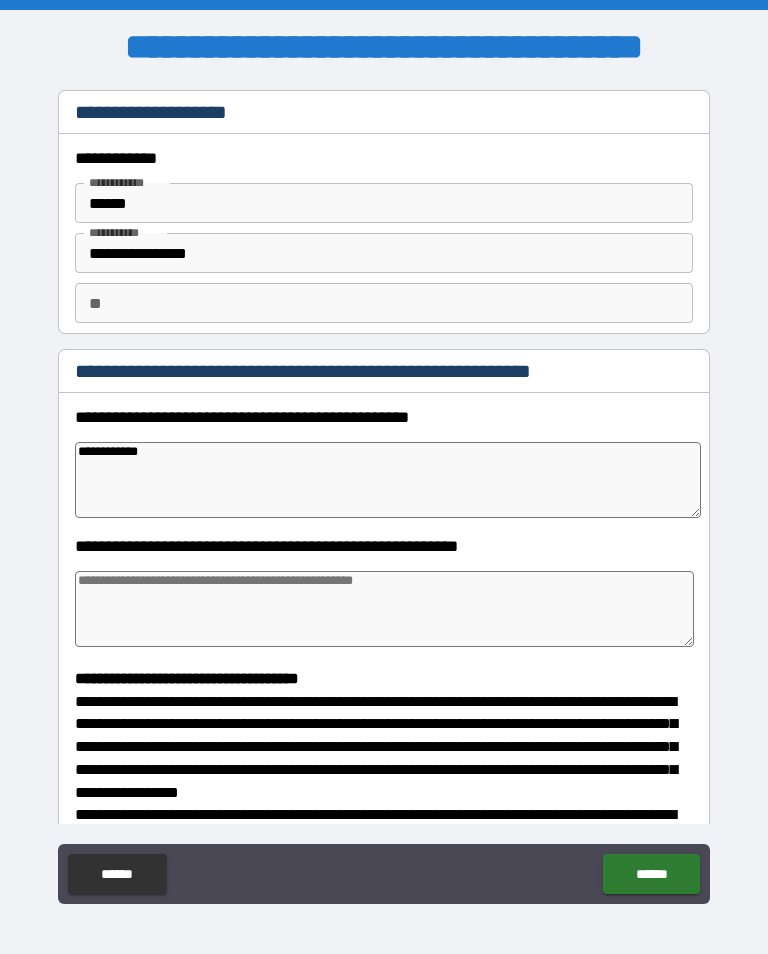 type on "*" 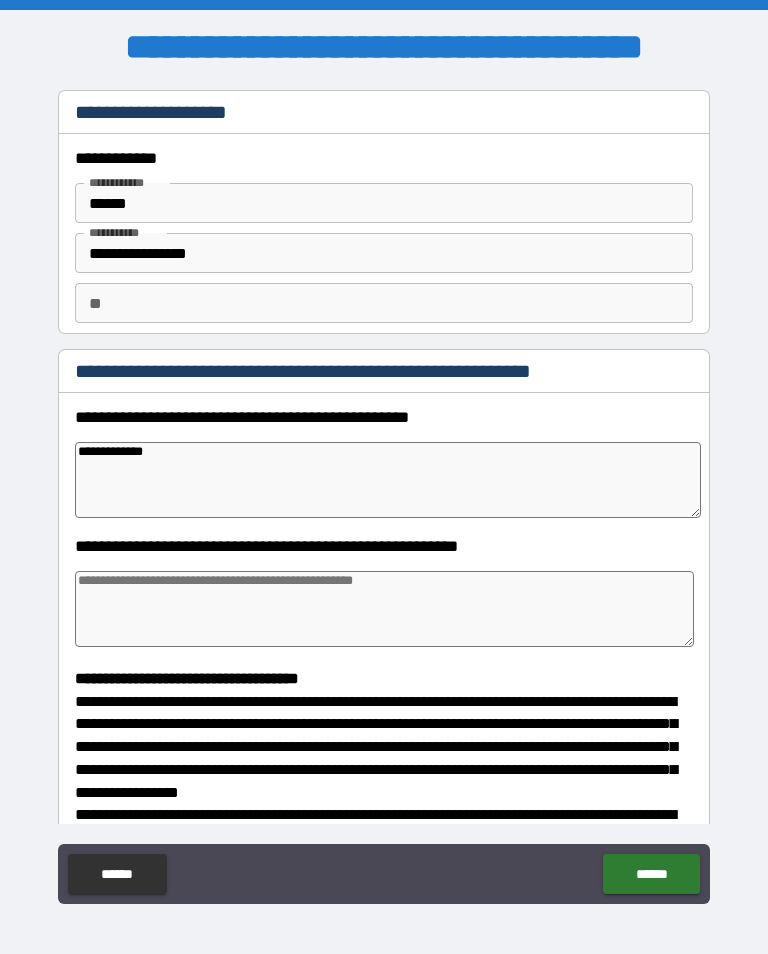 type on "*" 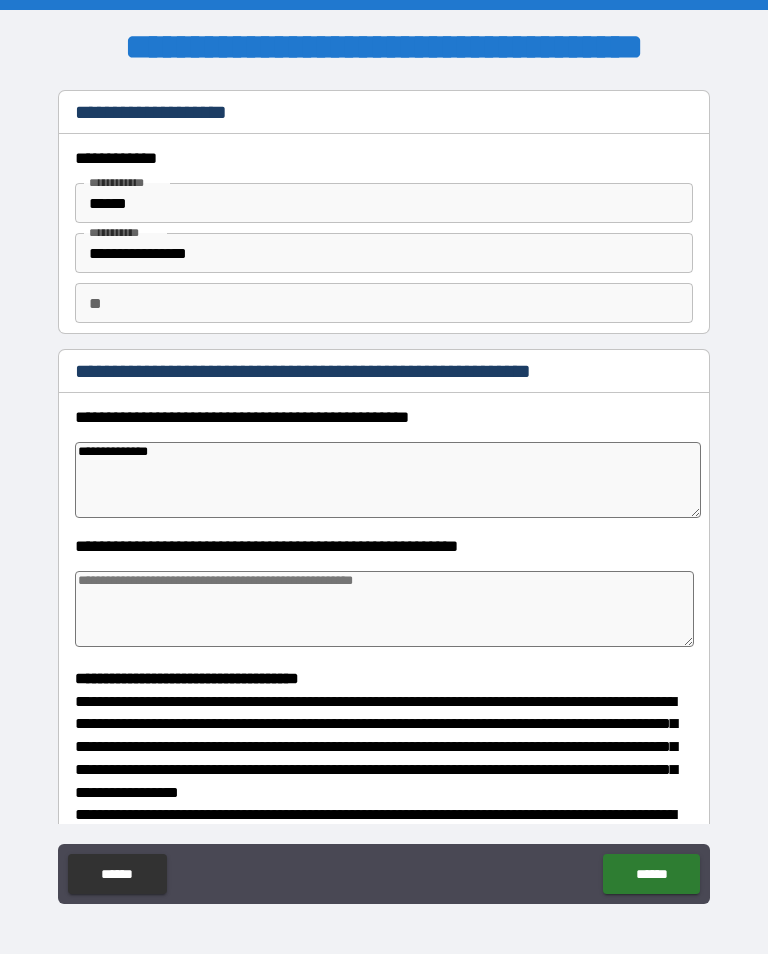 type on "*" 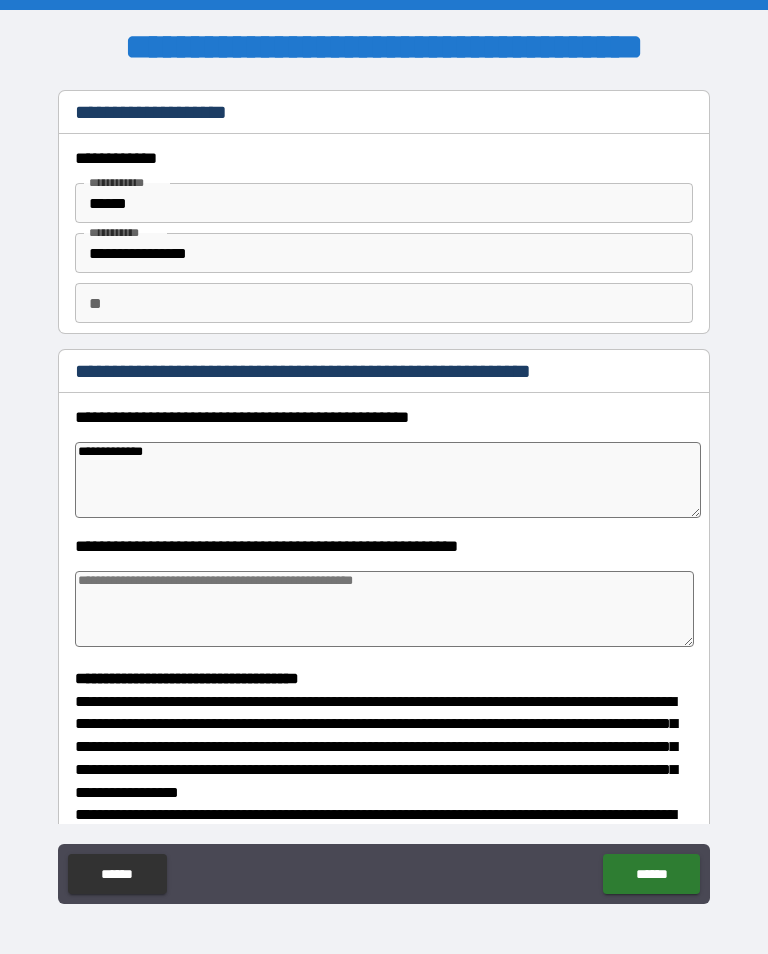 type on "*" 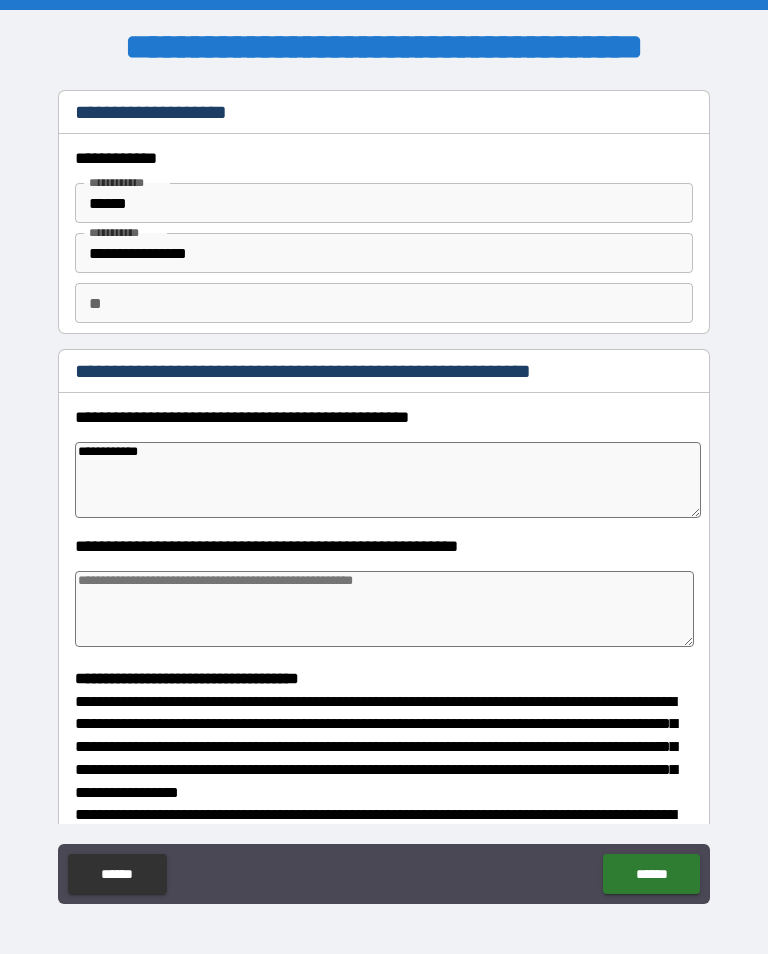 type on "*" 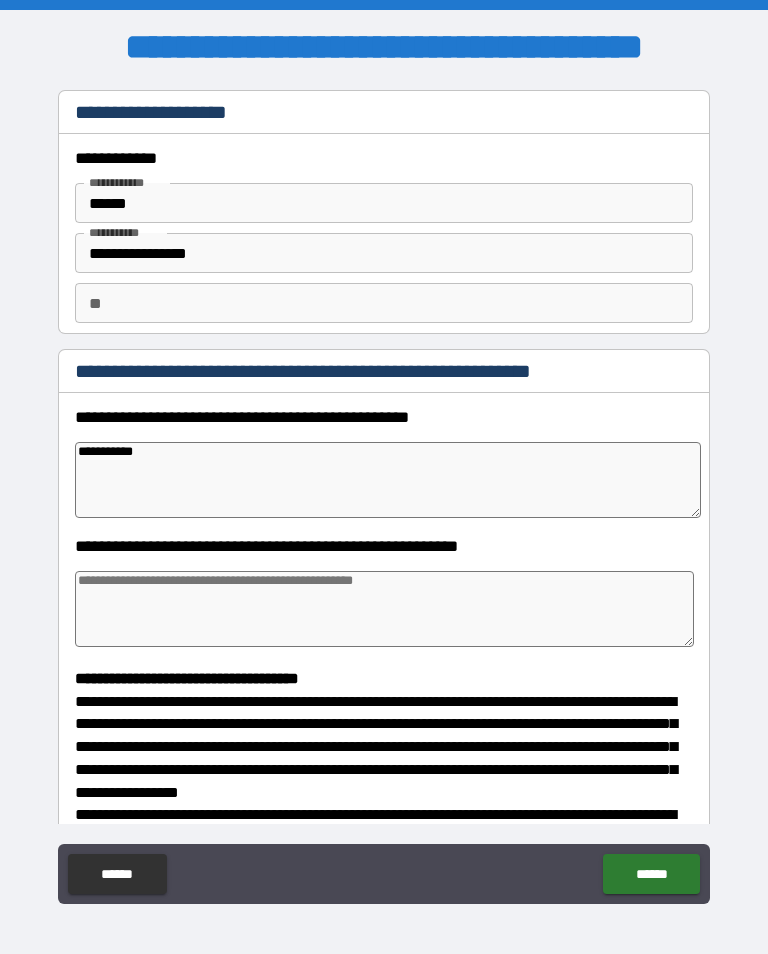 type on "*" 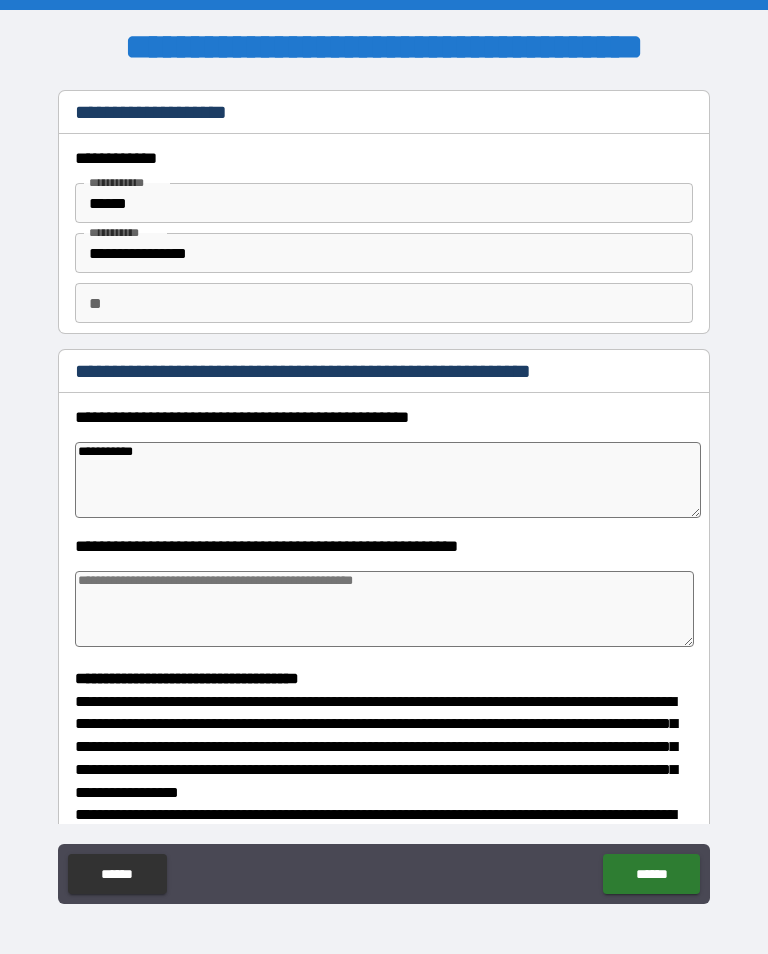 type on "**********" 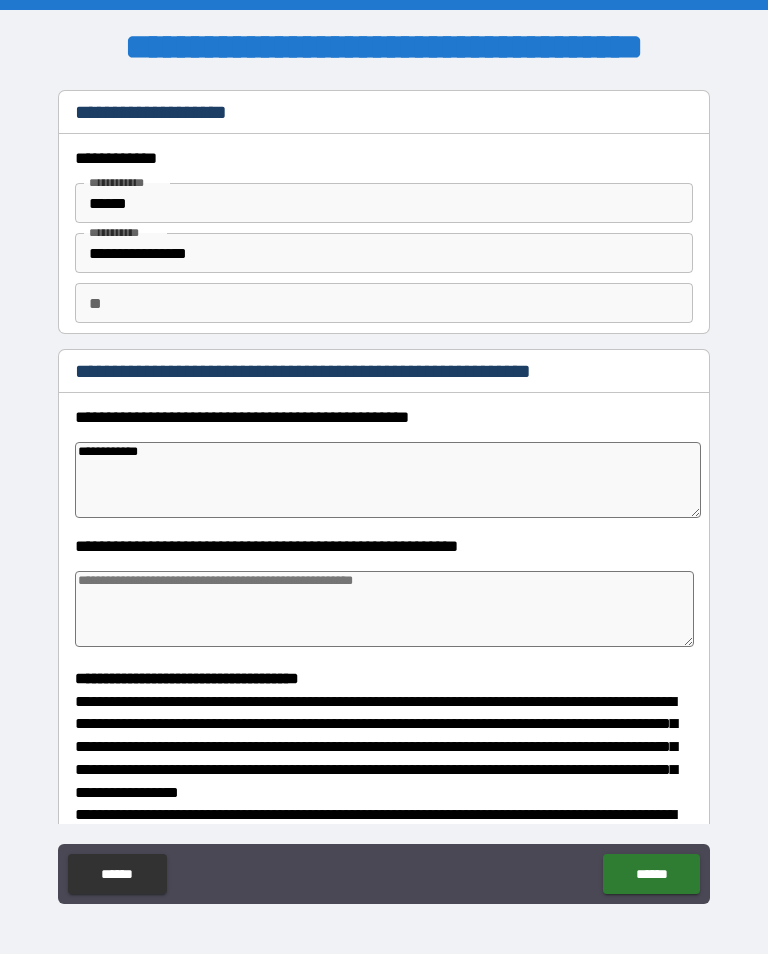 type on "*" 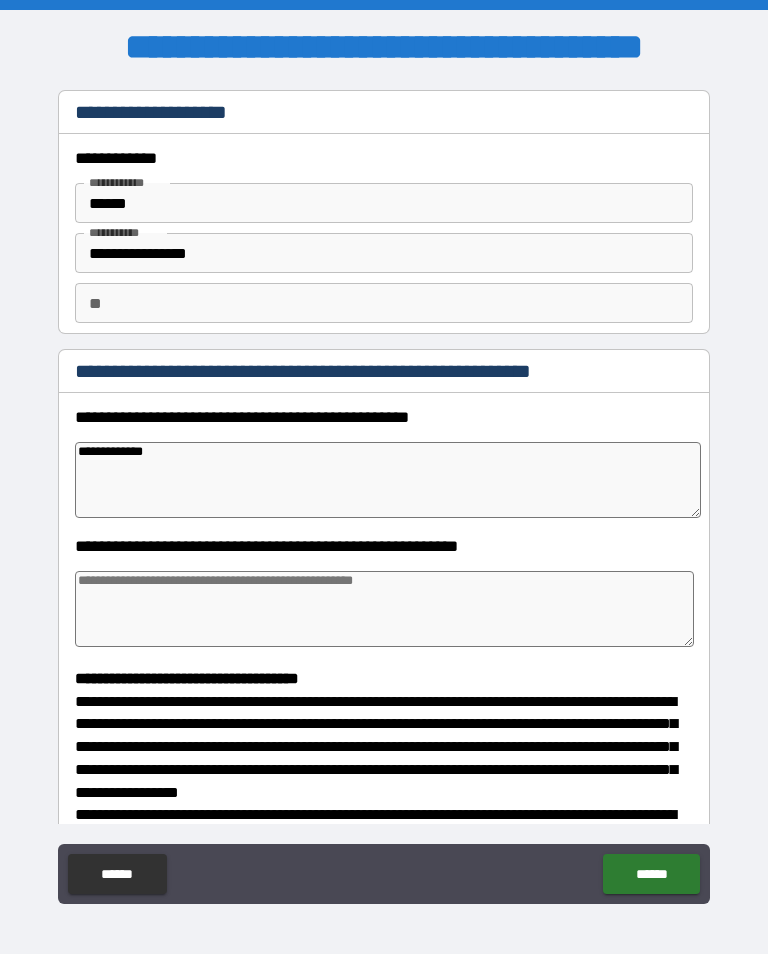 type on "*" 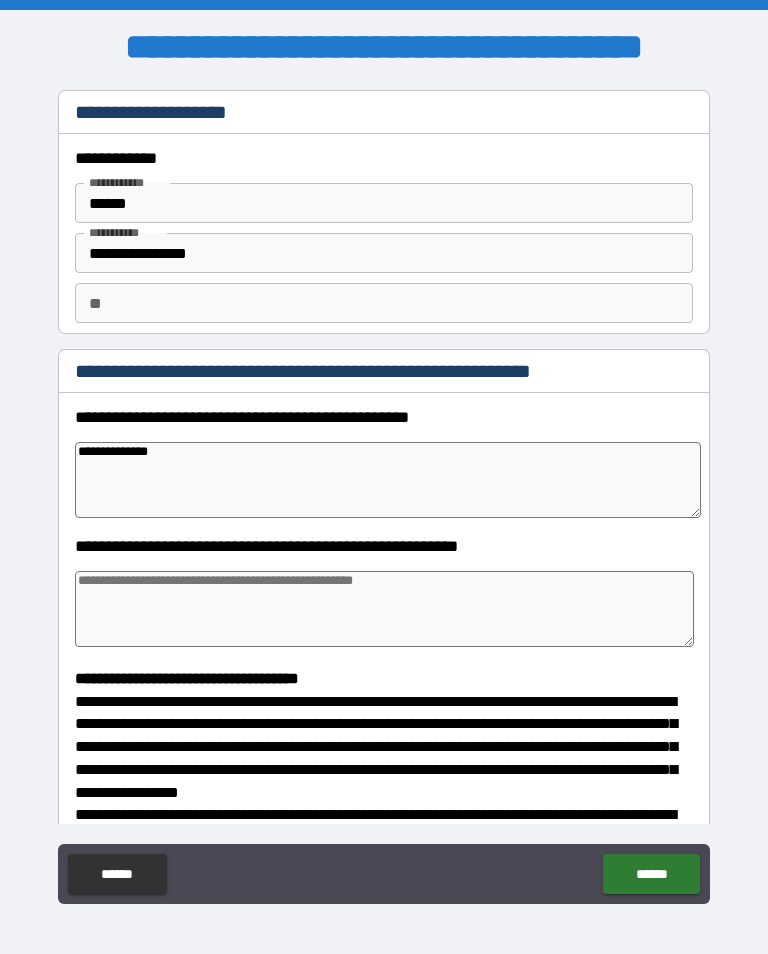 type on "*" 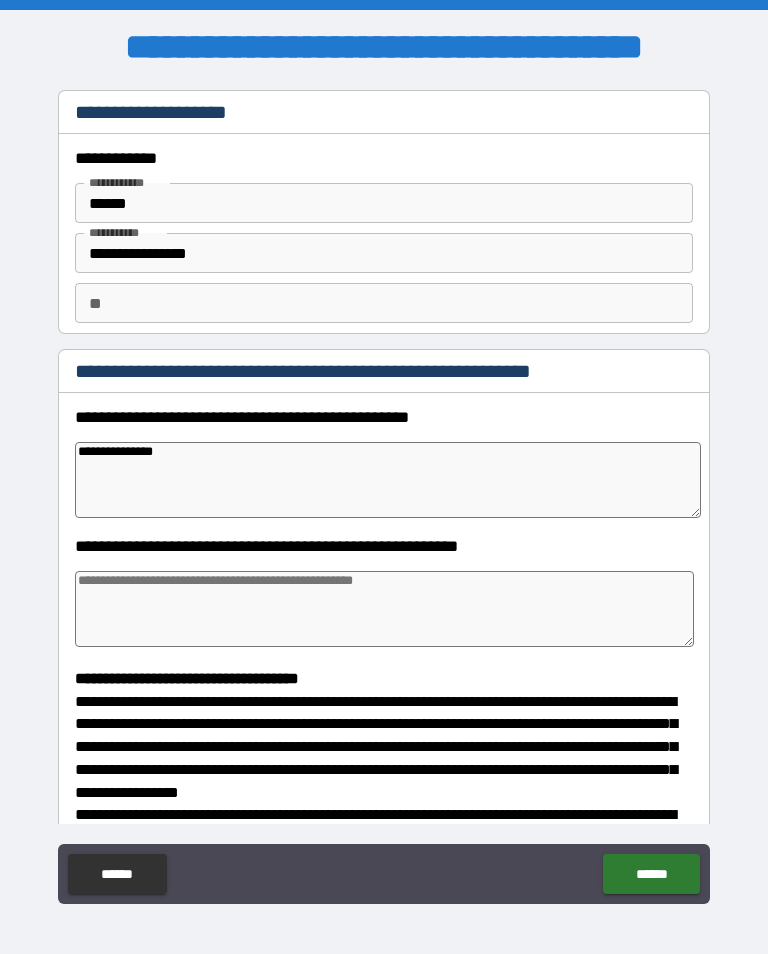 type on "*" 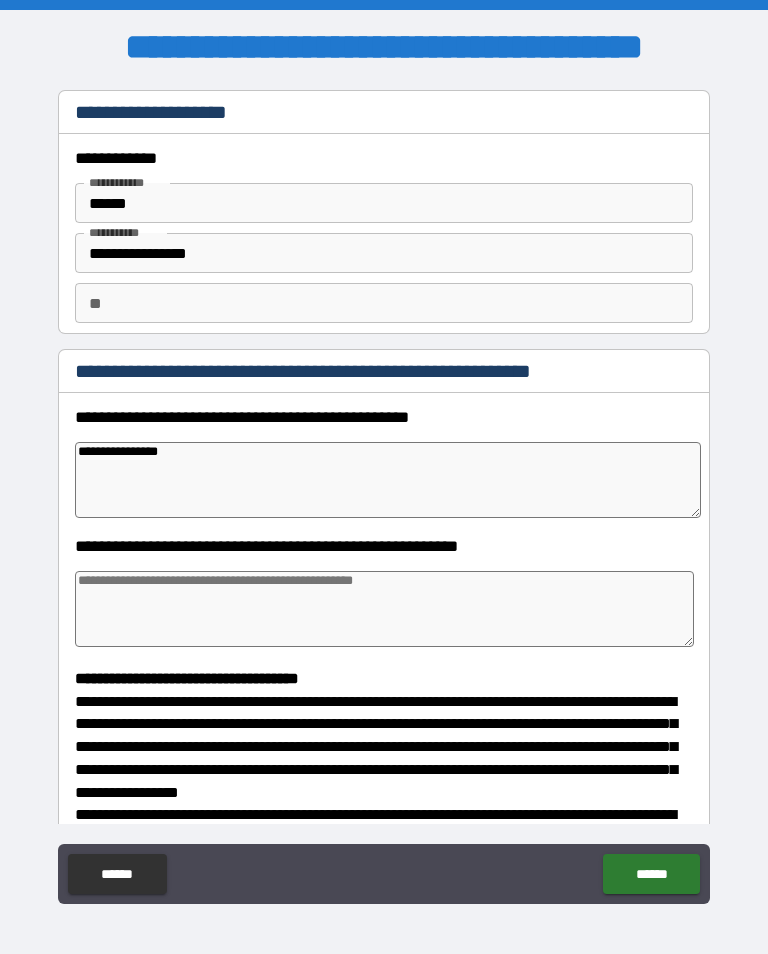 type on "*" 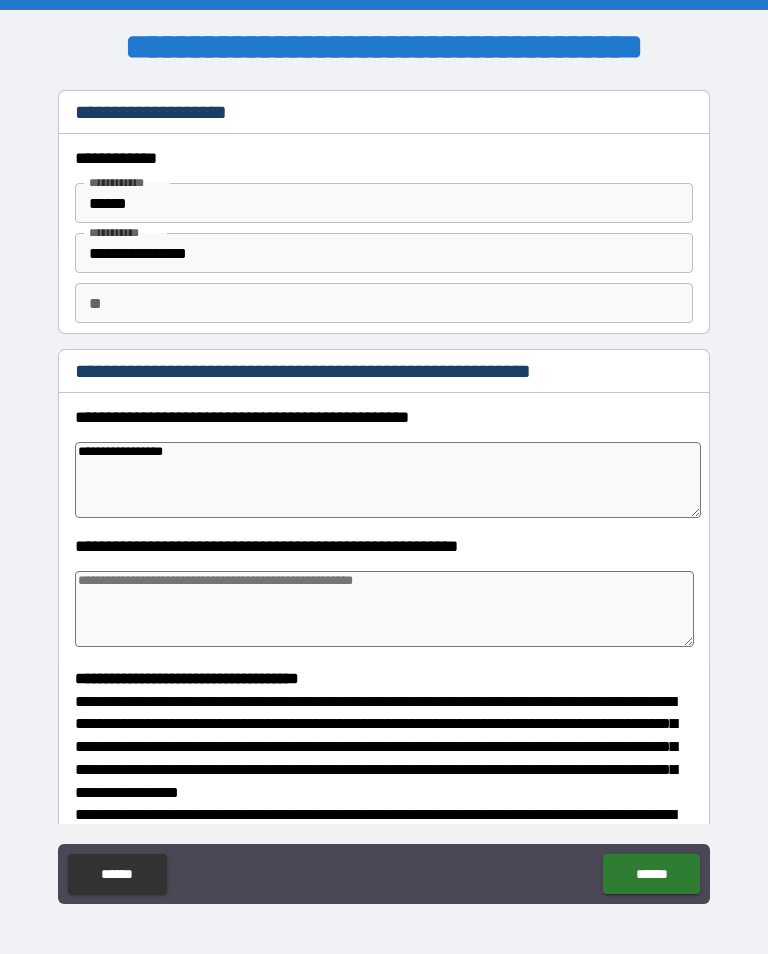type on "**********" 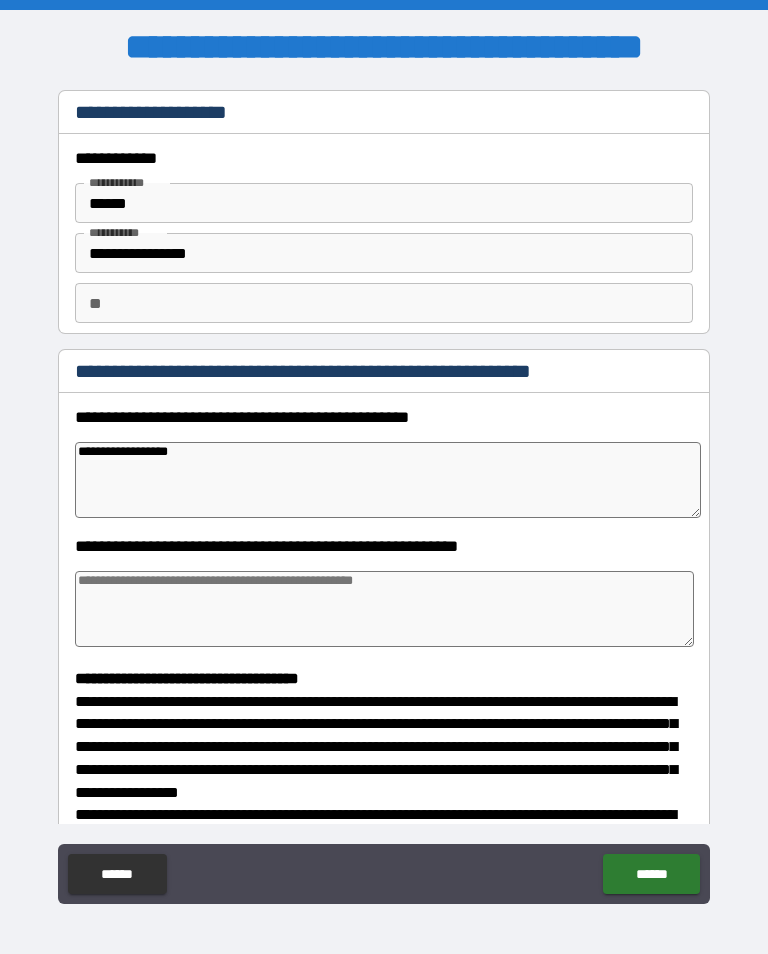 type on "*" 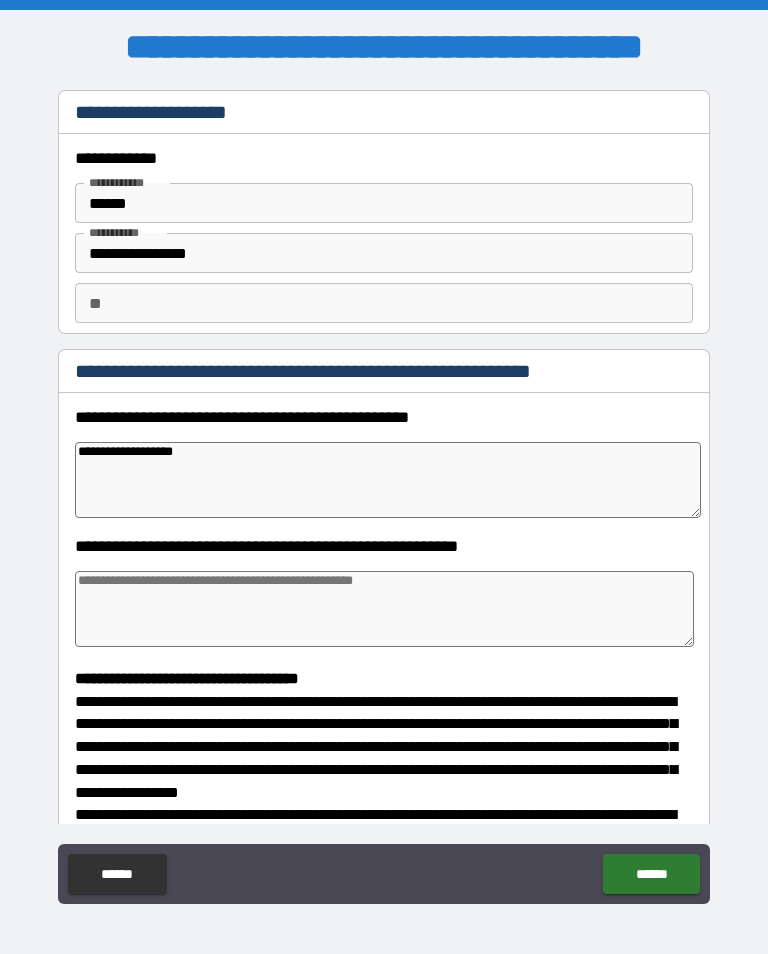 type on "**********" 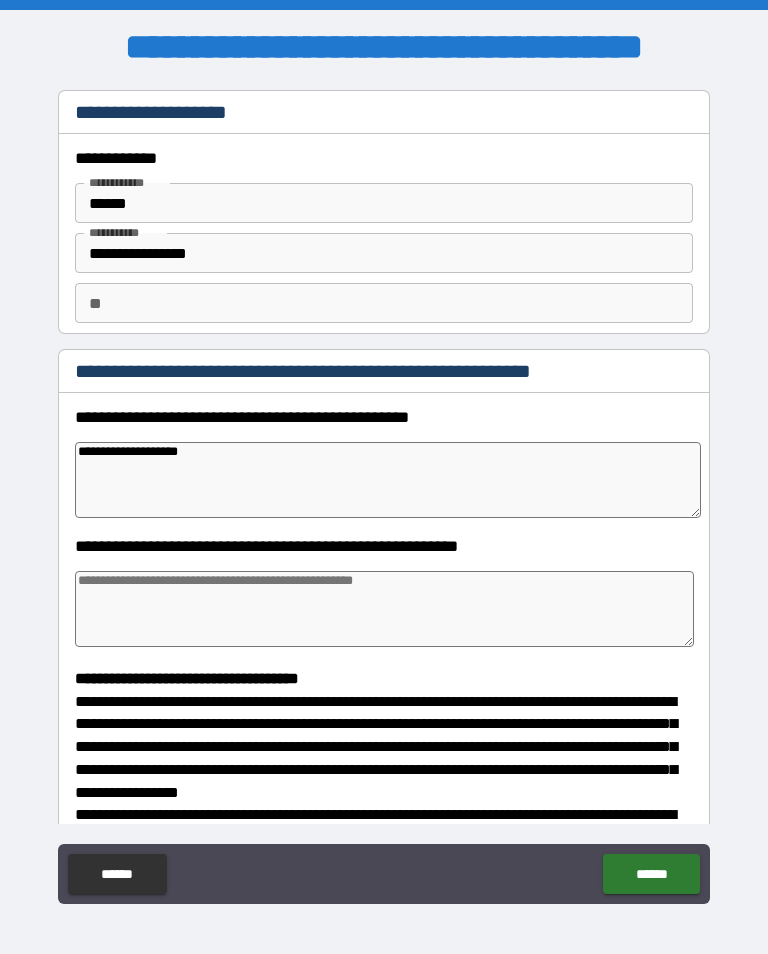 type on "*" 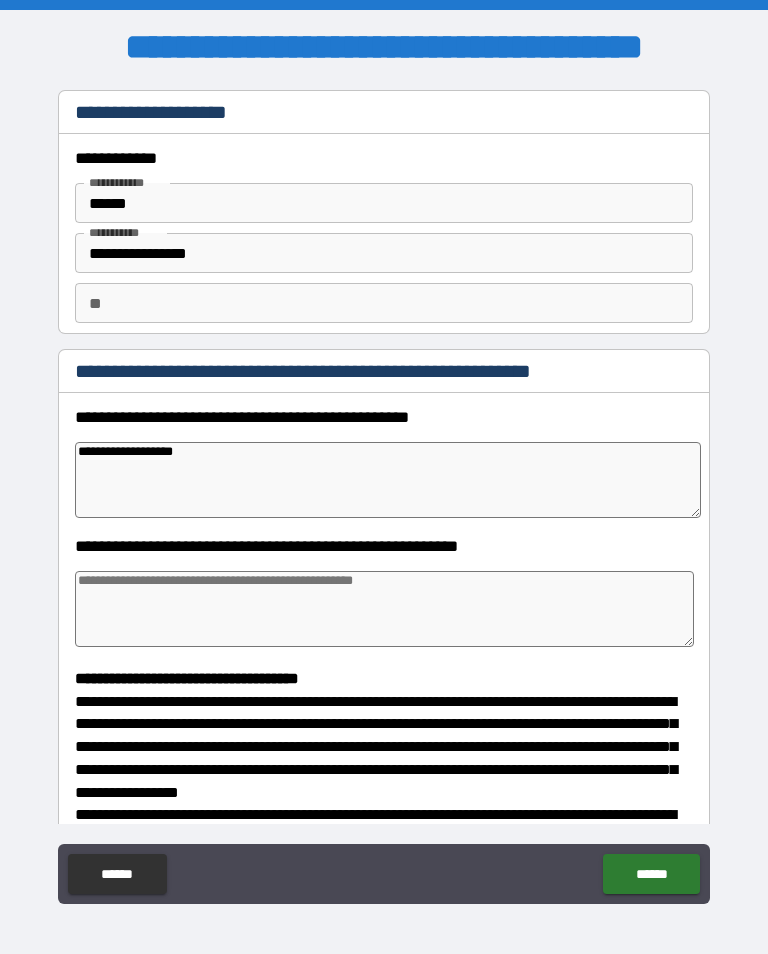 type on "*" 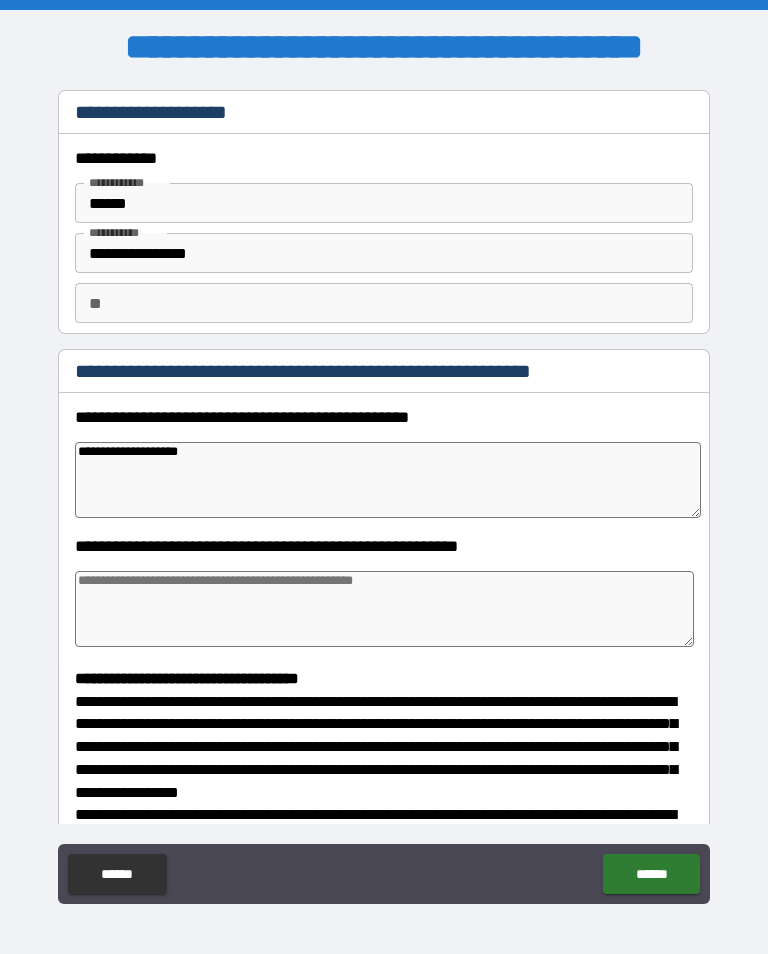 type on "*" 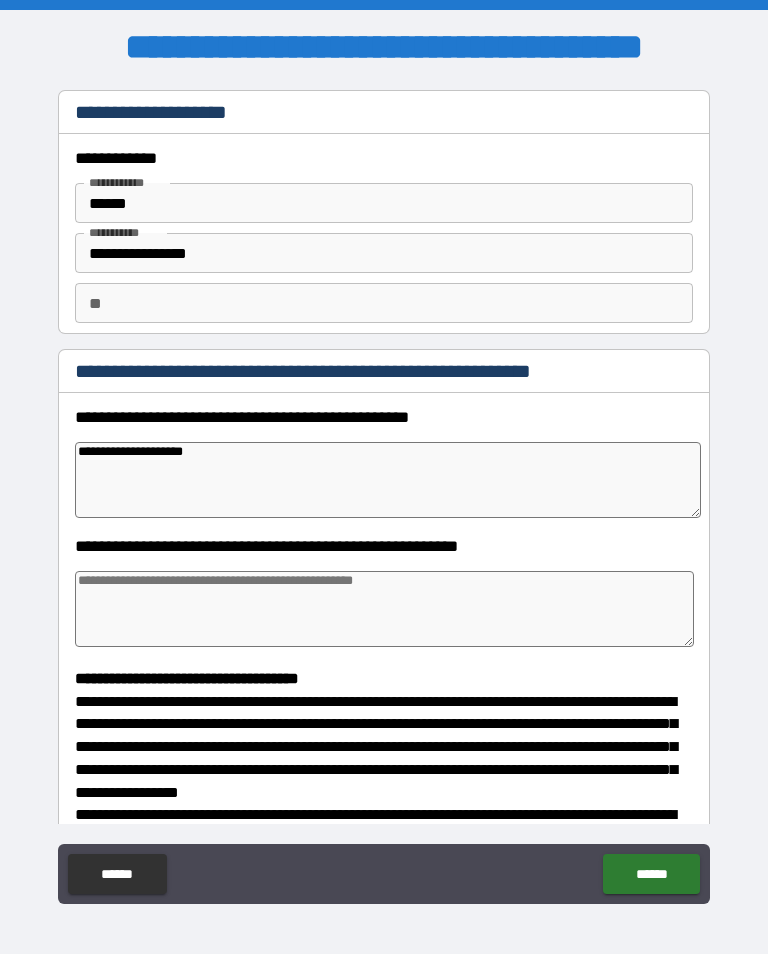 type on "*" 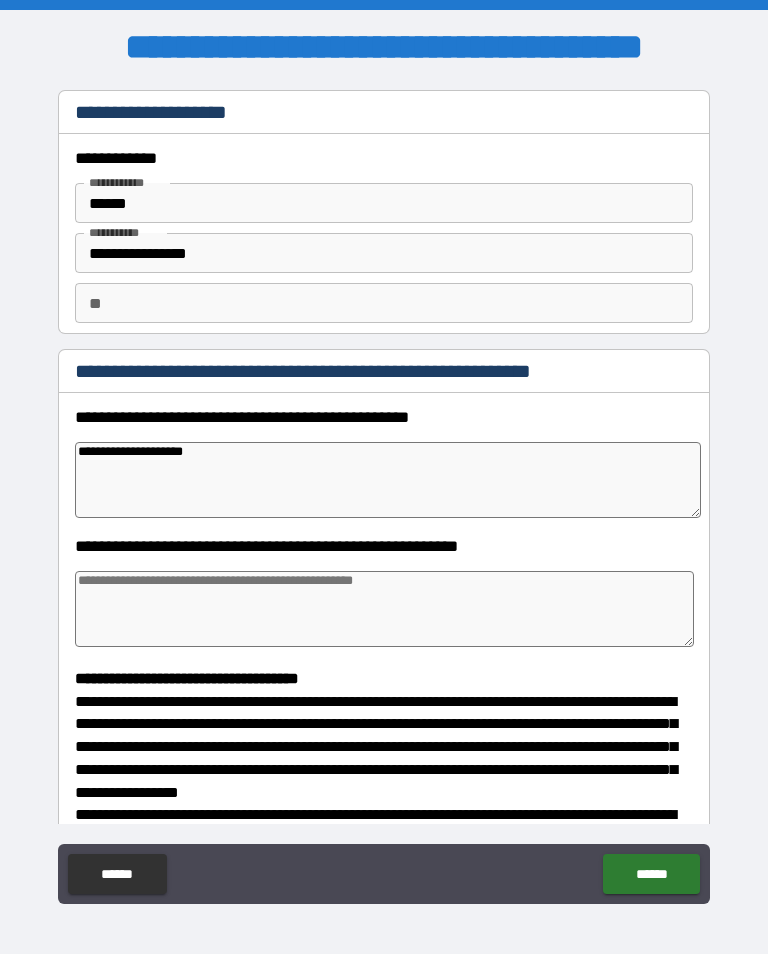 type on "**********" 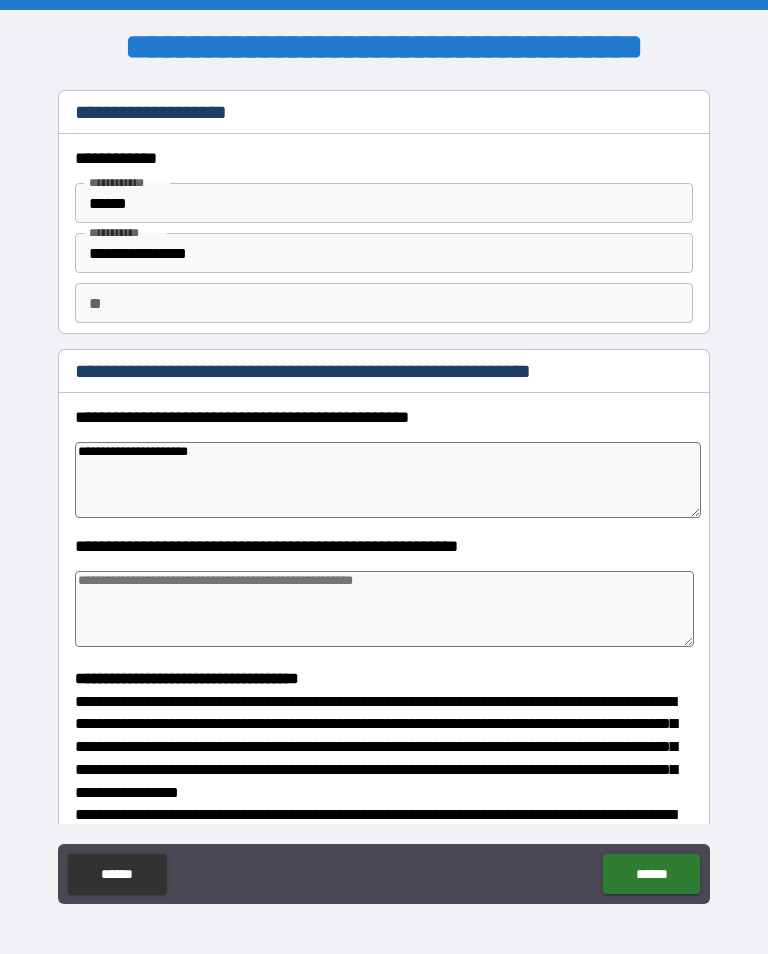 type on "*" 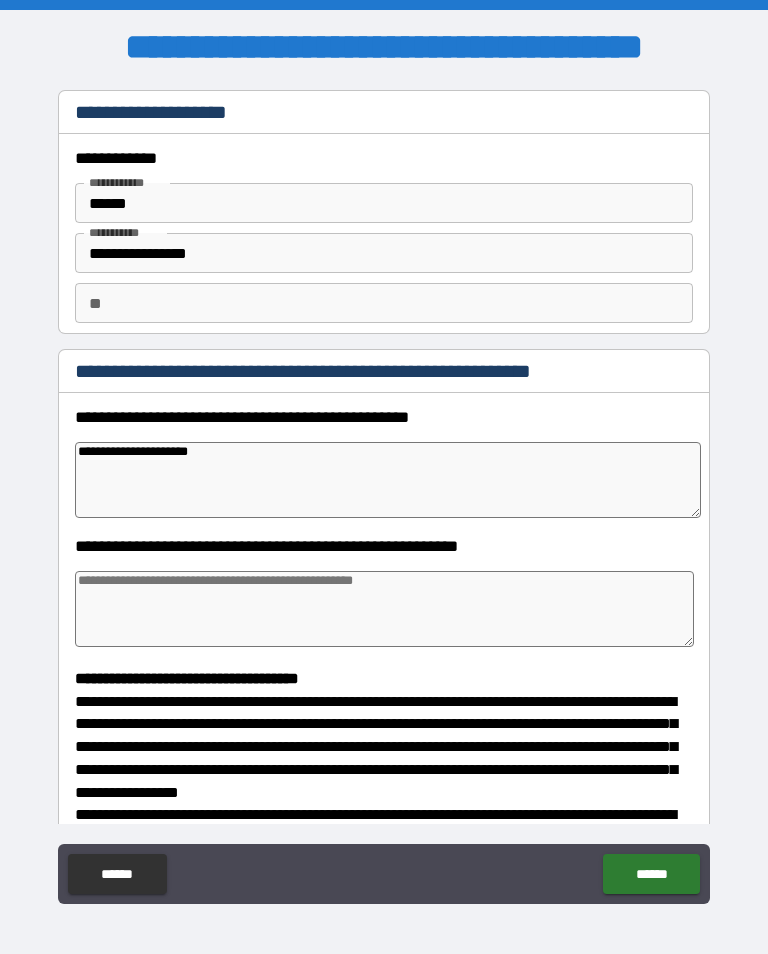 type on "**********" 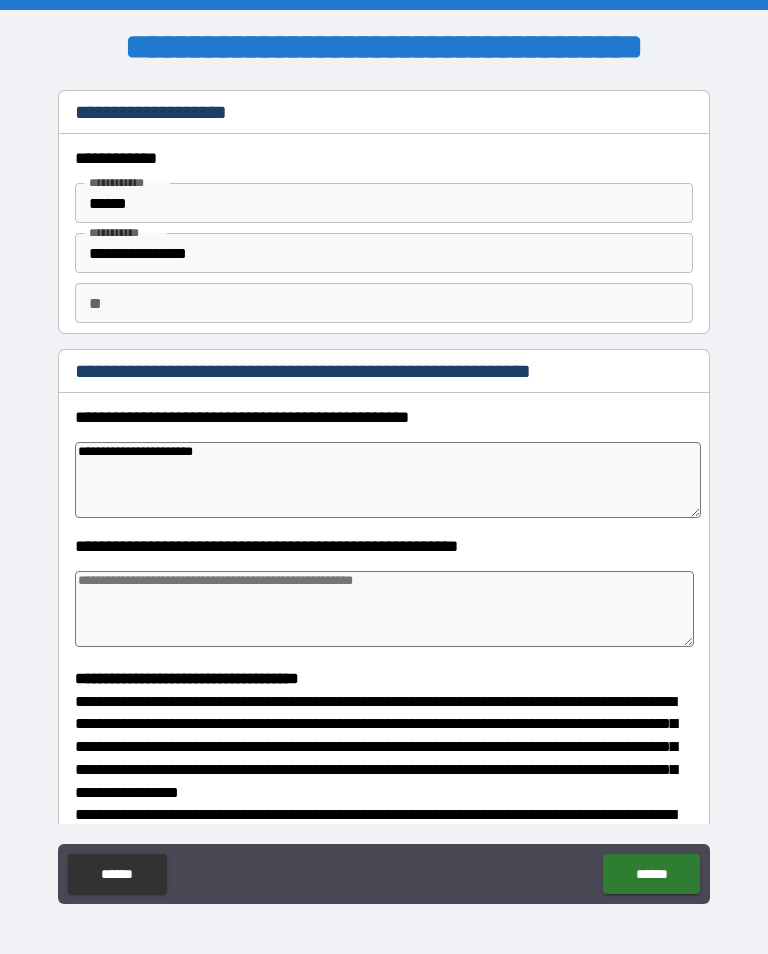 type on "*" 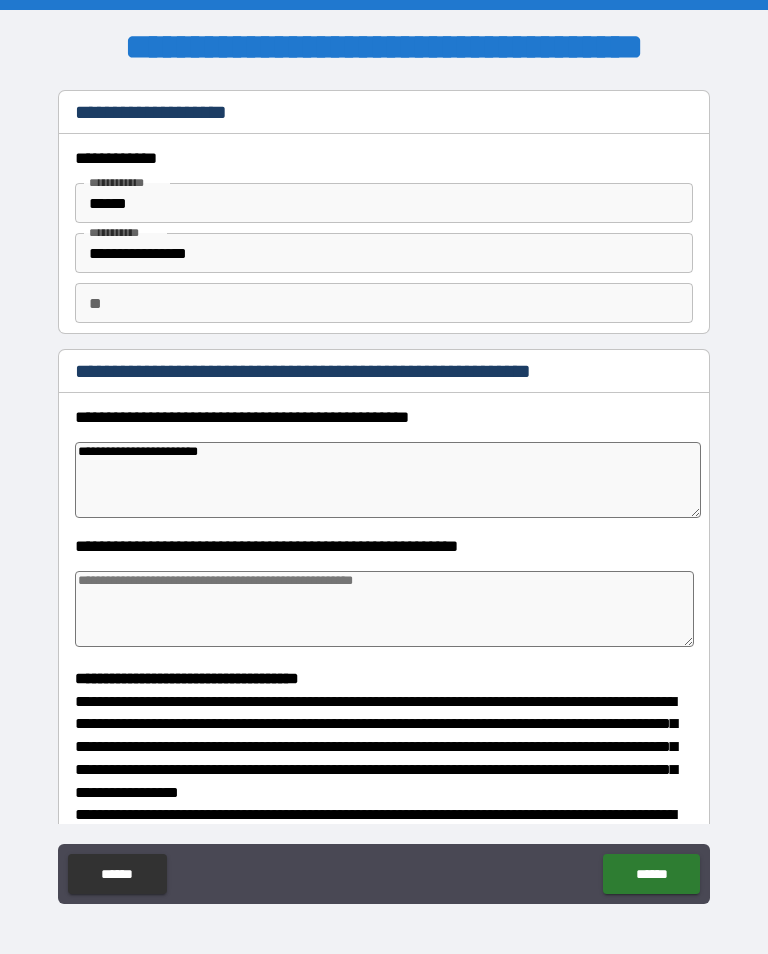 type on "*" 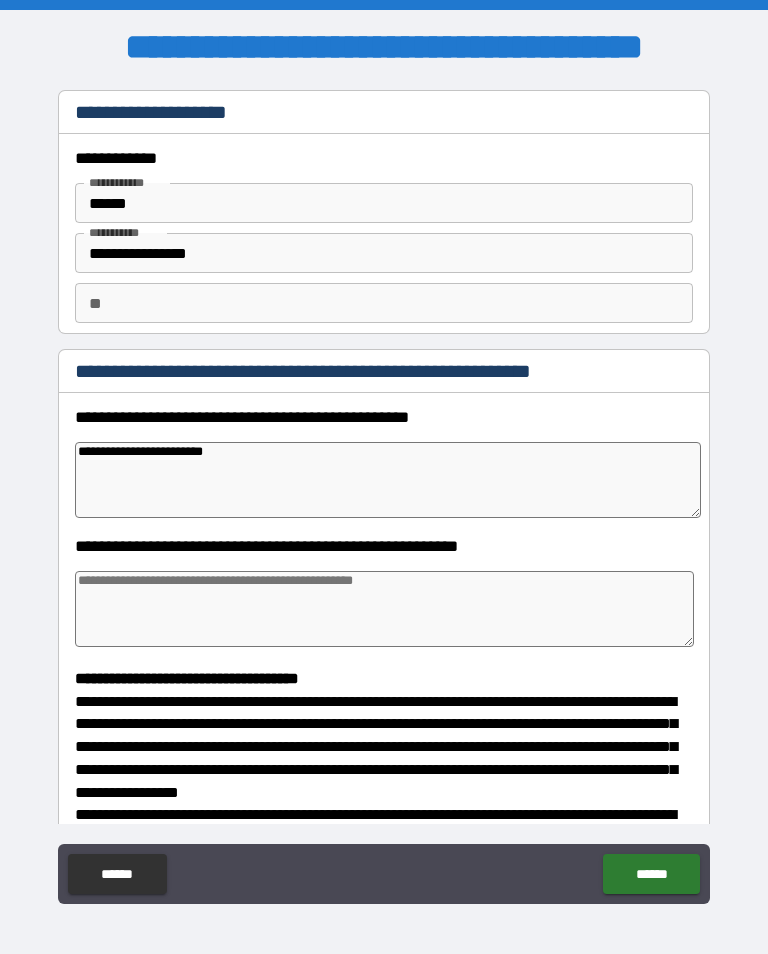 type on "*" 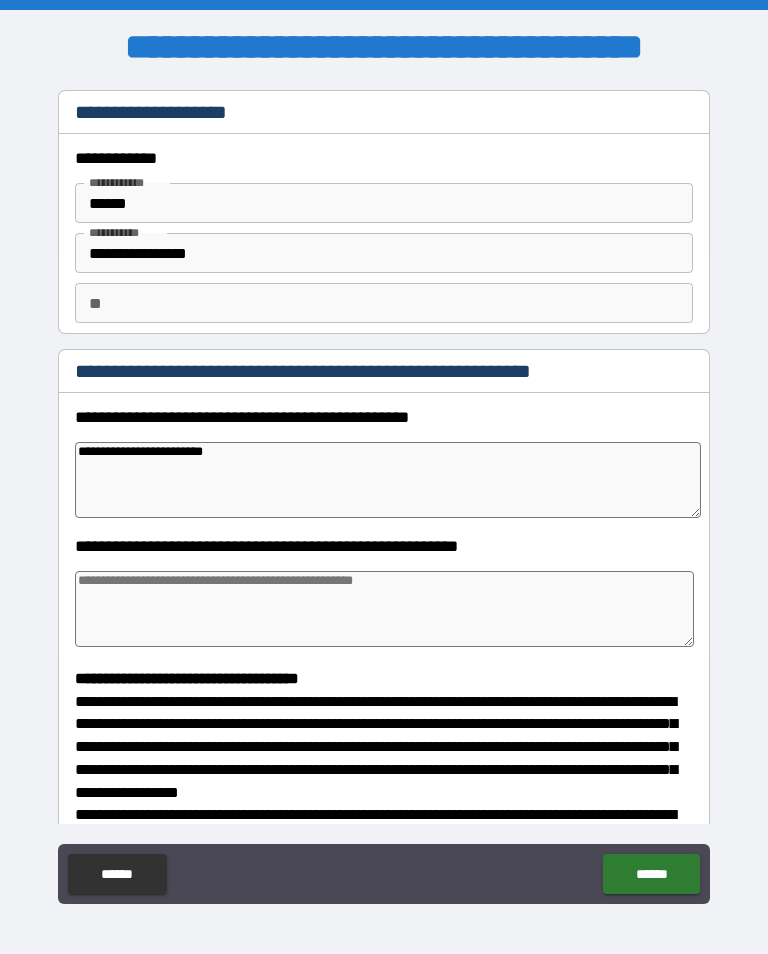 type on "**********" 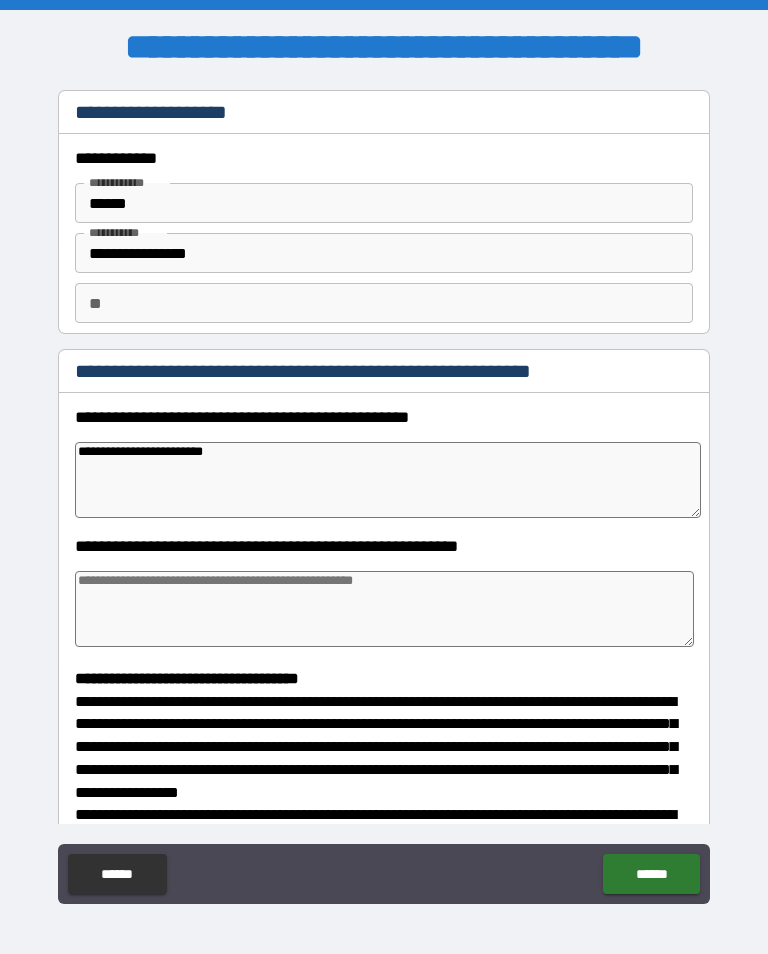 type on "*" 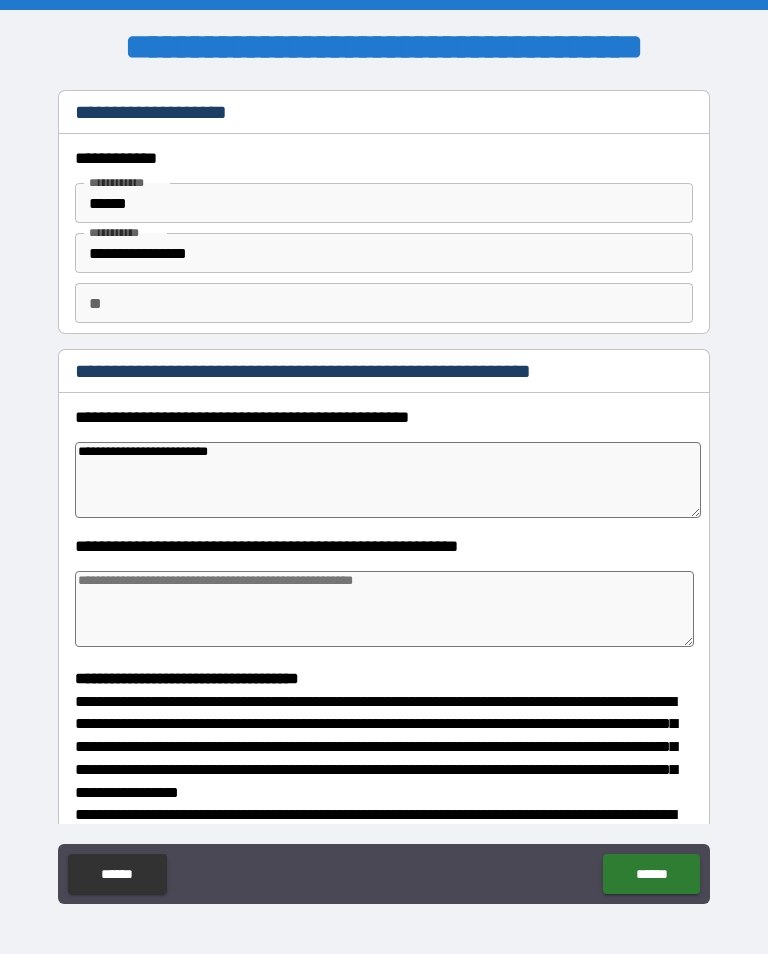 type on "*" 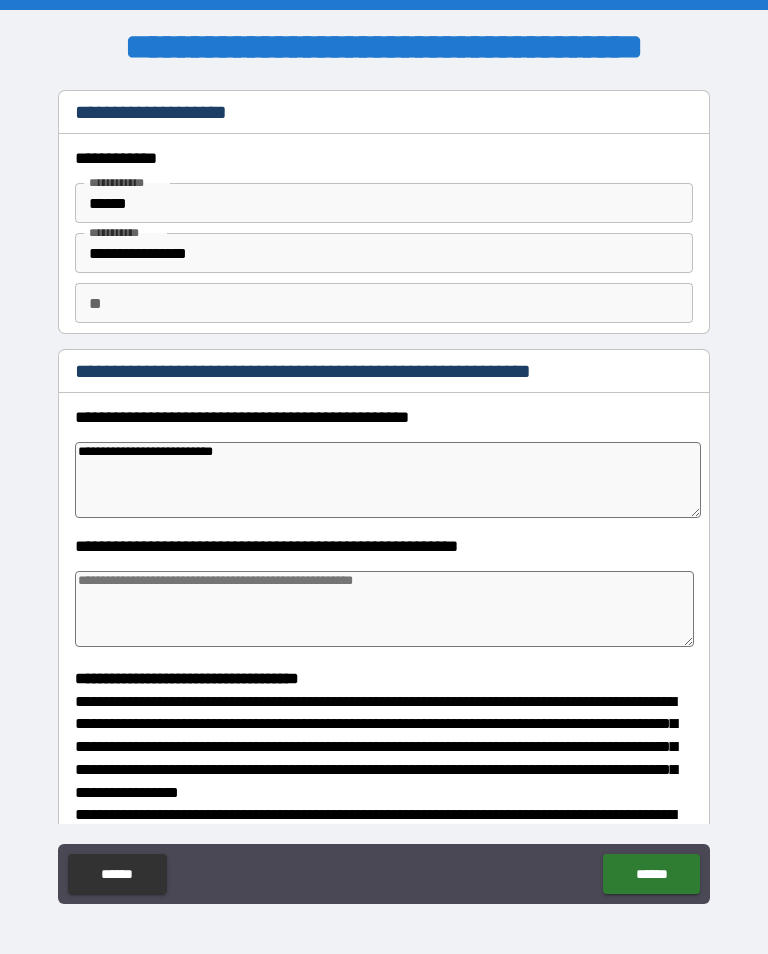 type on "*" 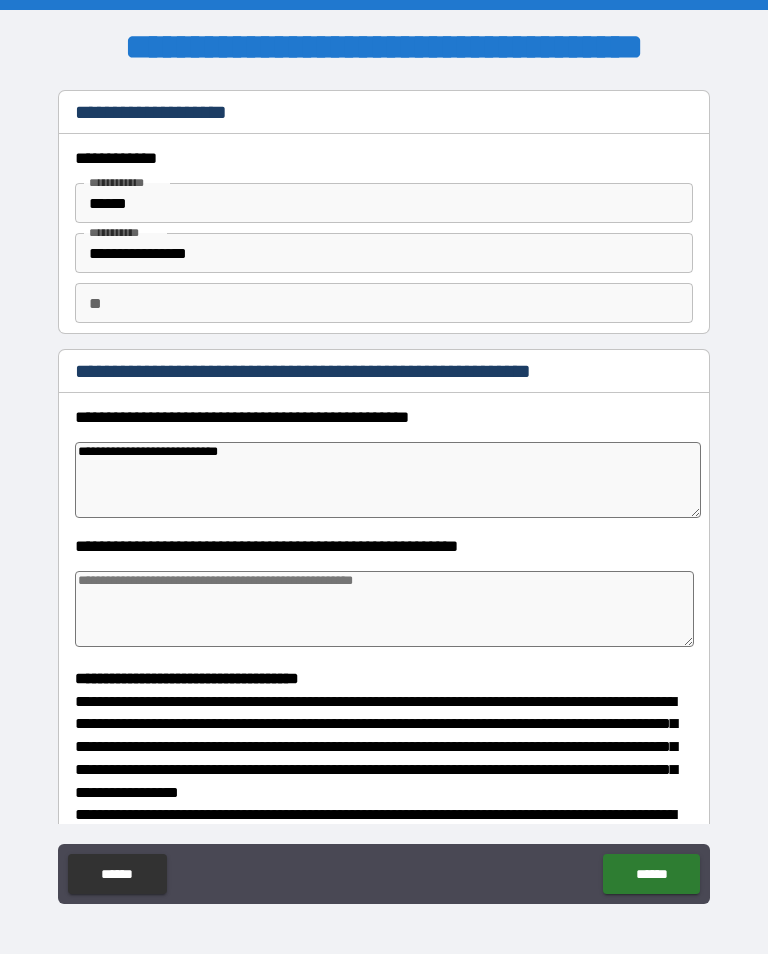 type on "*" 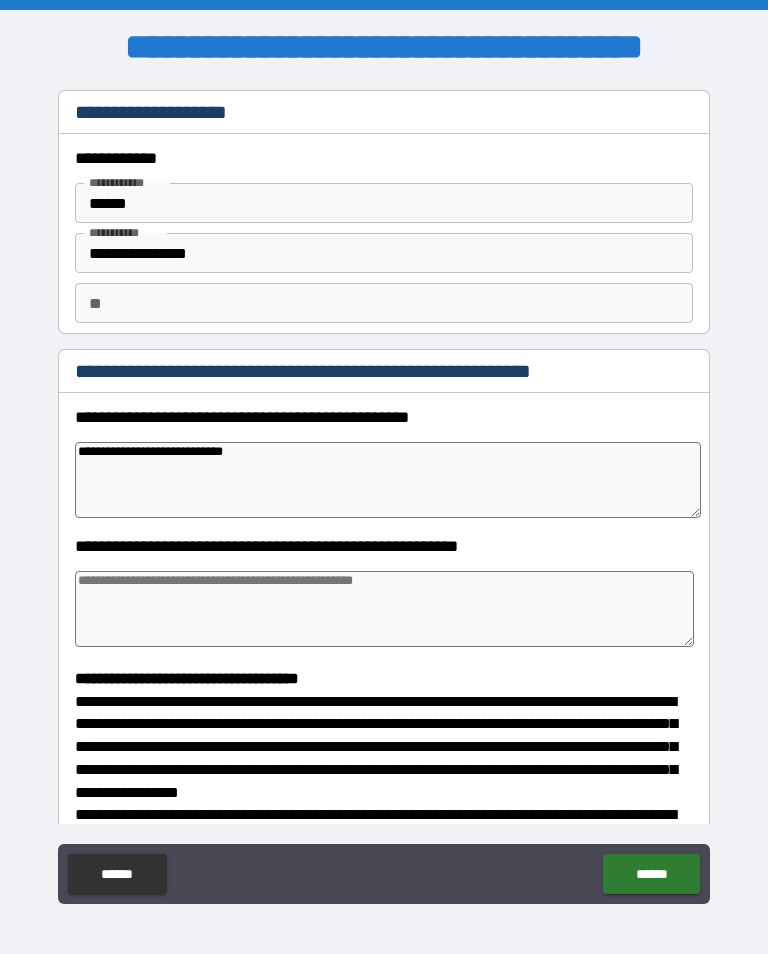 type on "*" 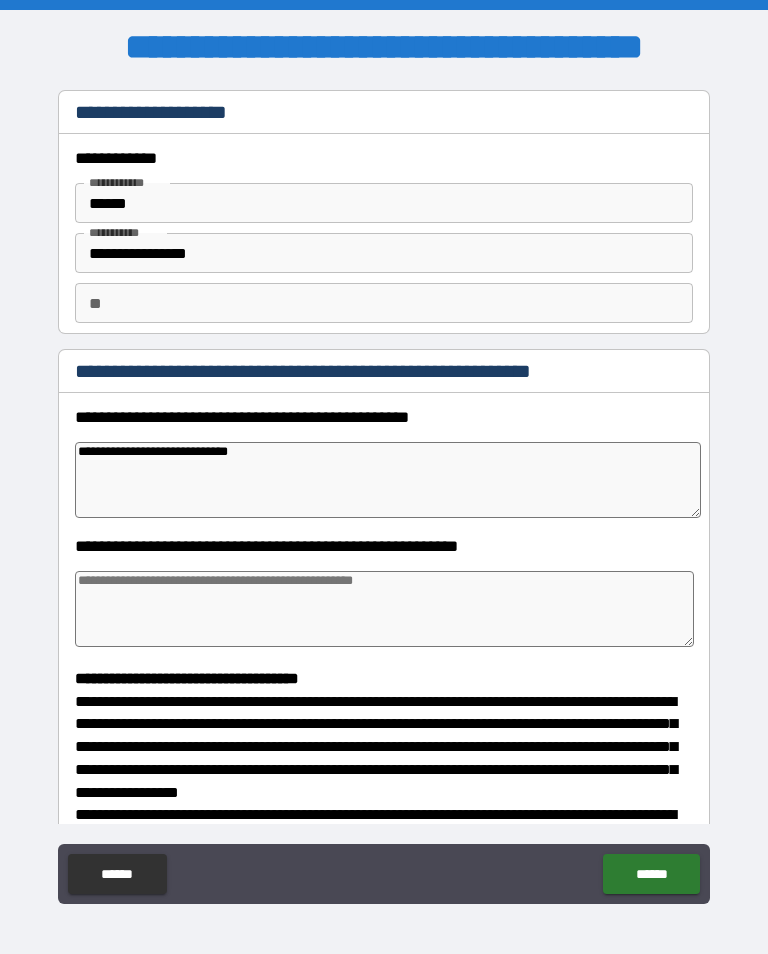 type on "*" 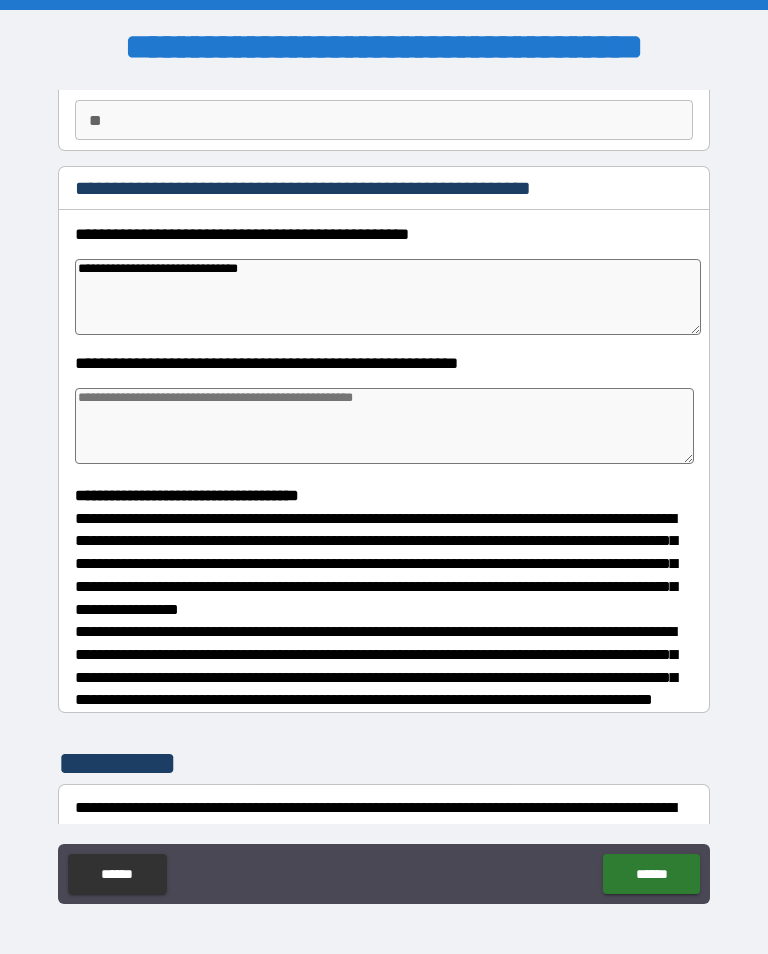 scroll, scrollTop: 185, scrollLeft: 0, axis: vertical 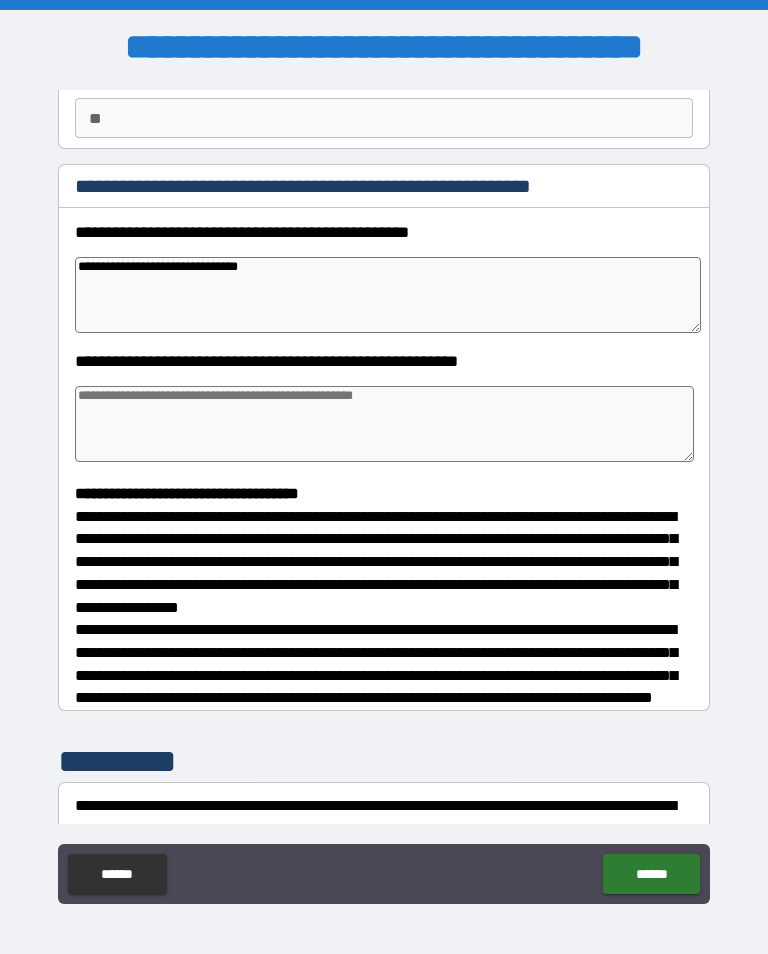click at bounding box center (384, 424) 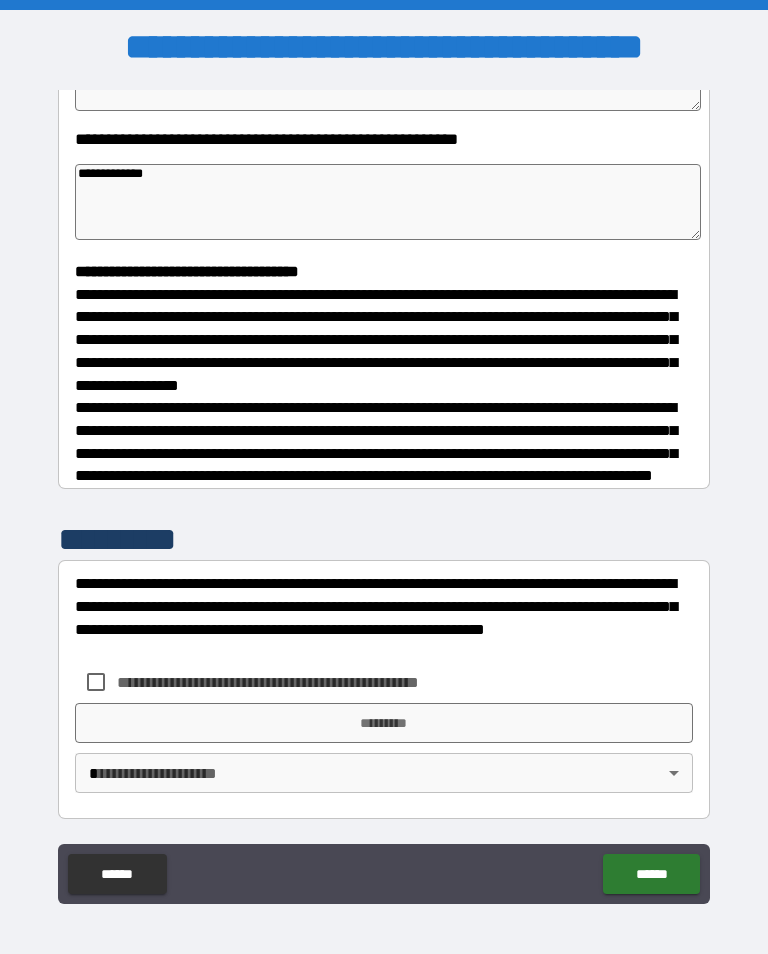 scroll, scrollTop: 422, scrollLeft: 0, axis: vertical 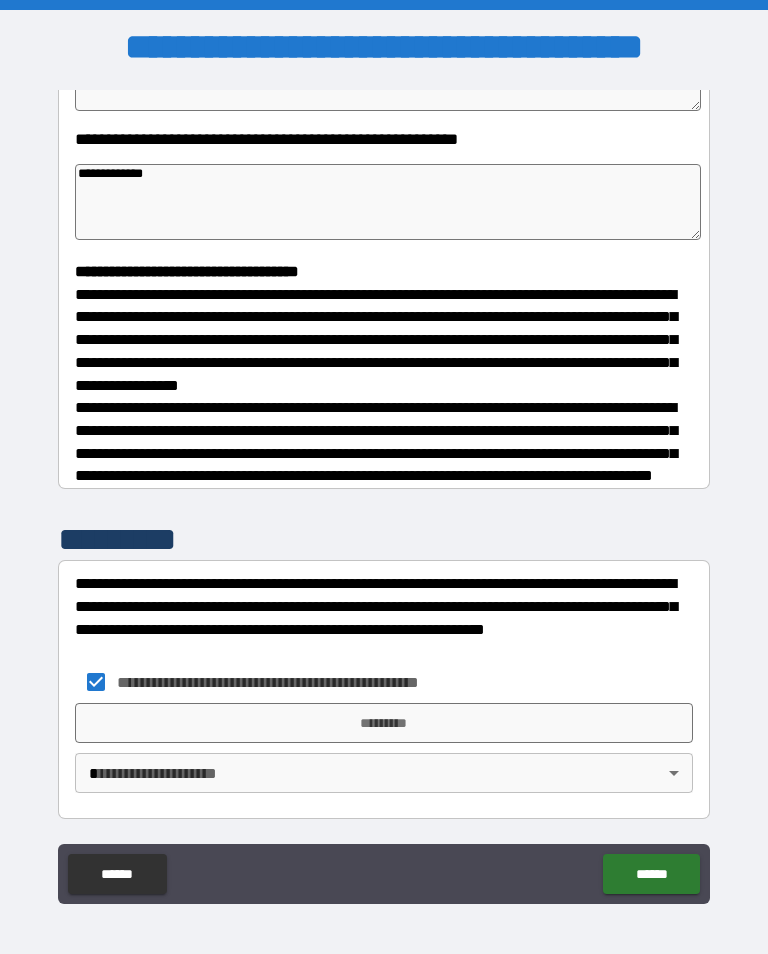 click on "*********" at bounding box center (384, 723) 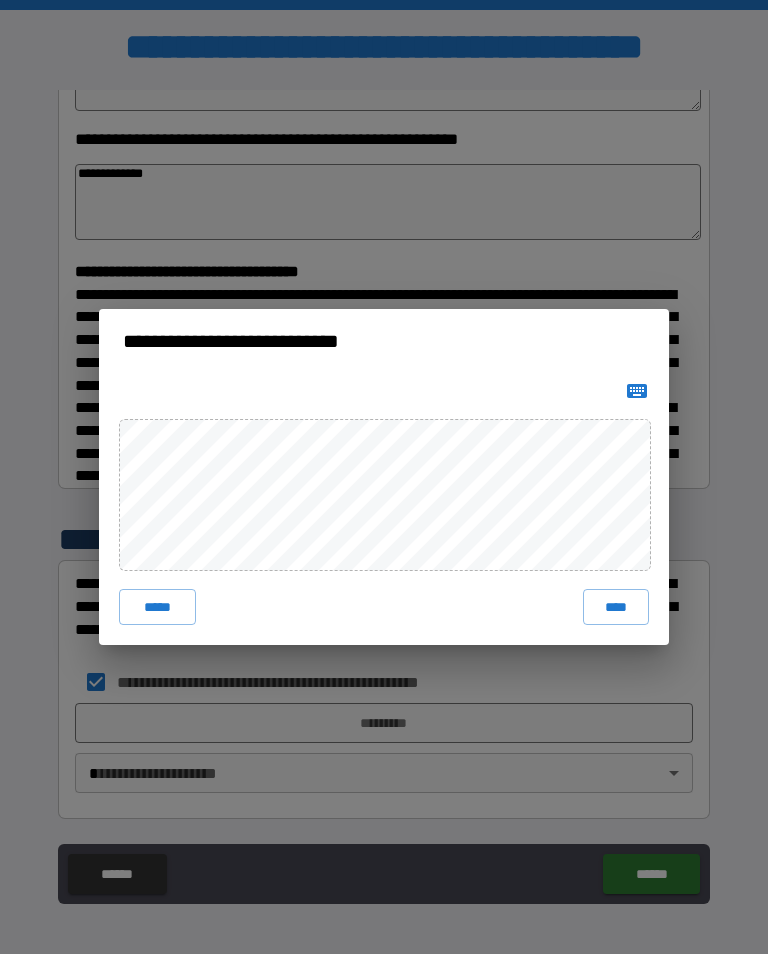 click on "****" at bounding box center [616, 607] 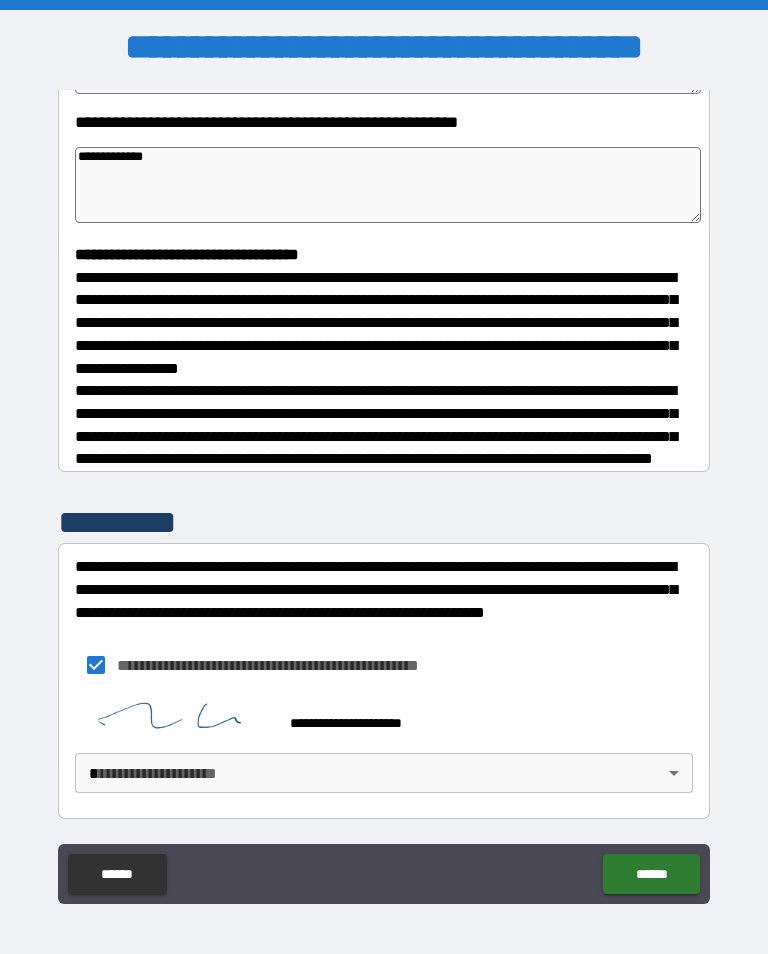scroll, scrollTop: 439, scrollLeft: 0, axis: vertical 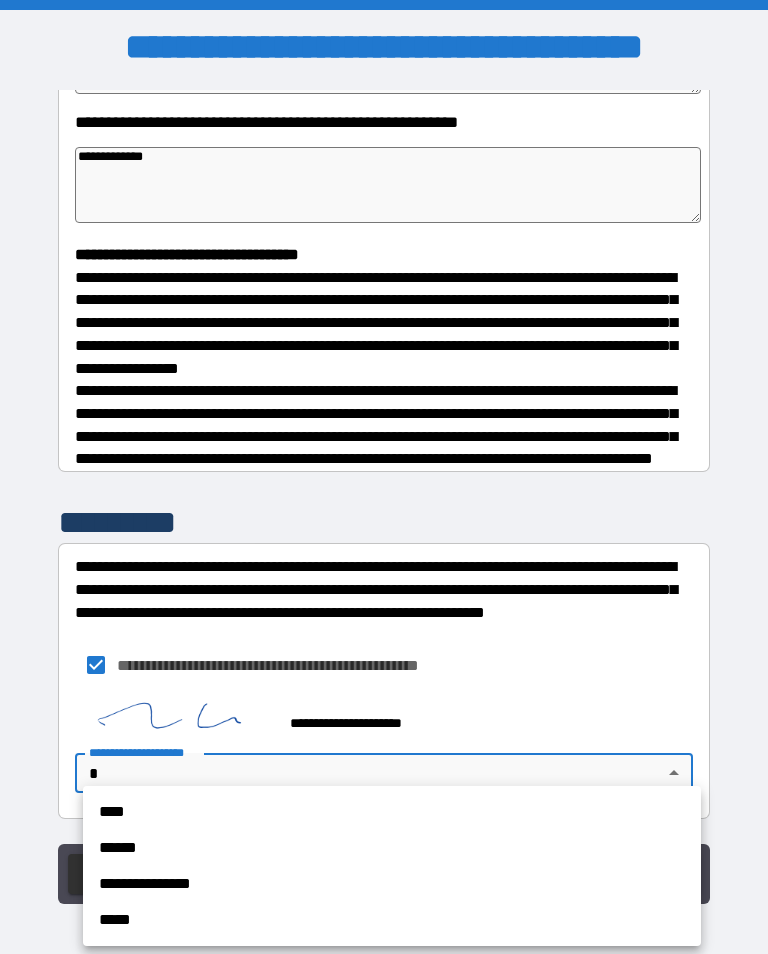 click on "****" at bounding box center [392, 812] 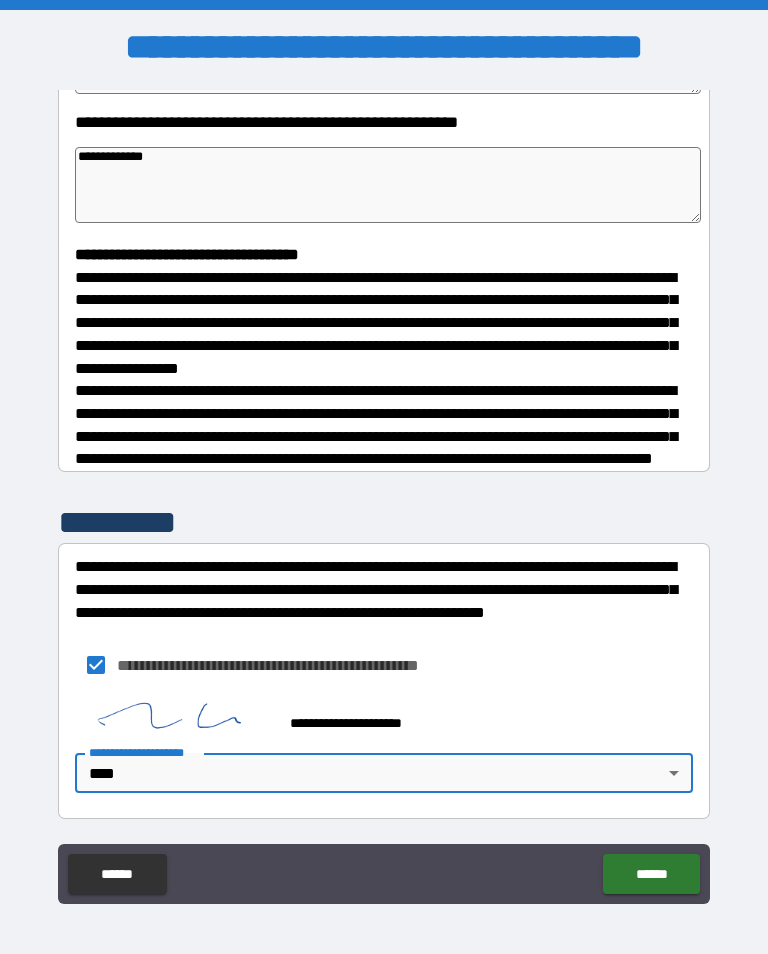 click on "******" at bounding box center (651, 874) 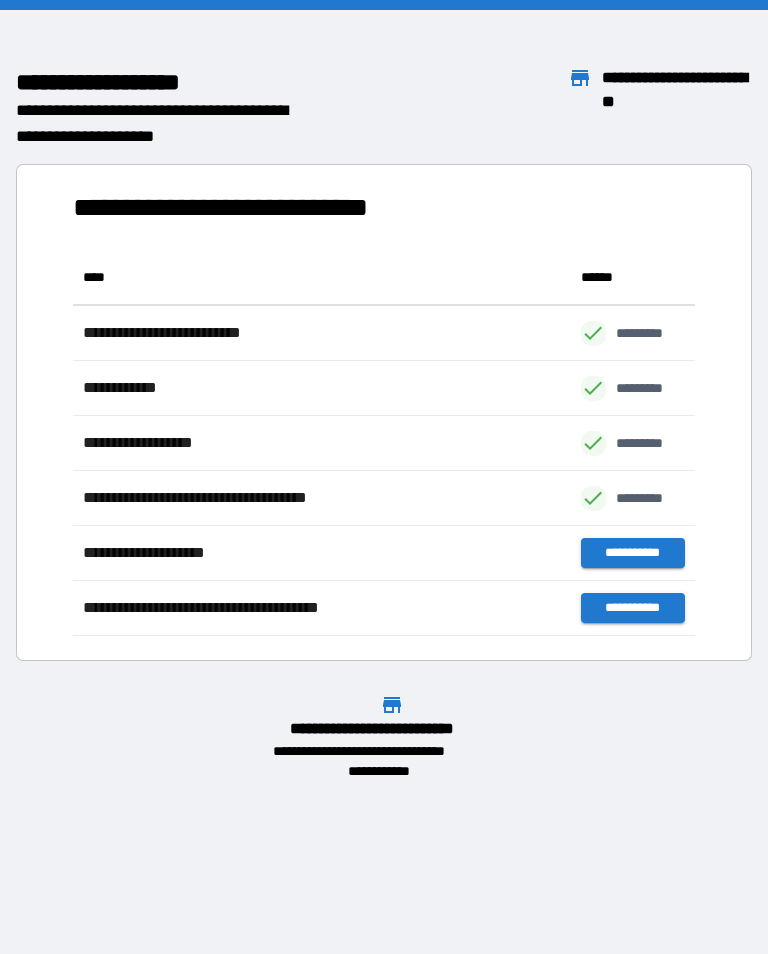 scroll, scrollTop: 1, scrollLeft: 1, axis: both 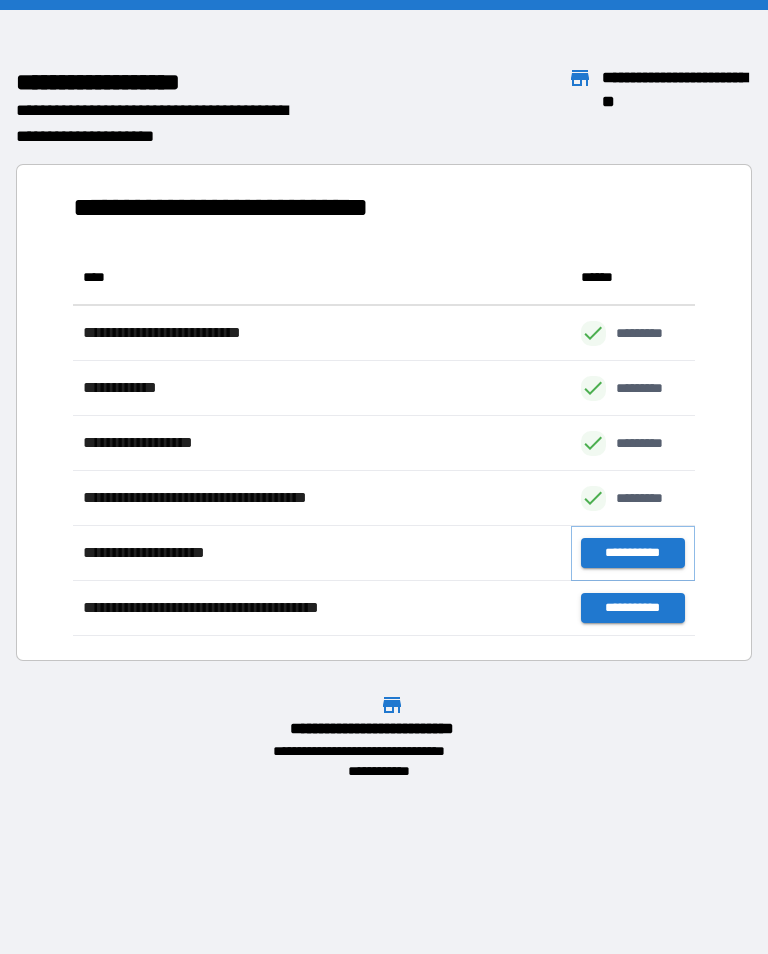click on "**********" at bounding box center (633, 553) 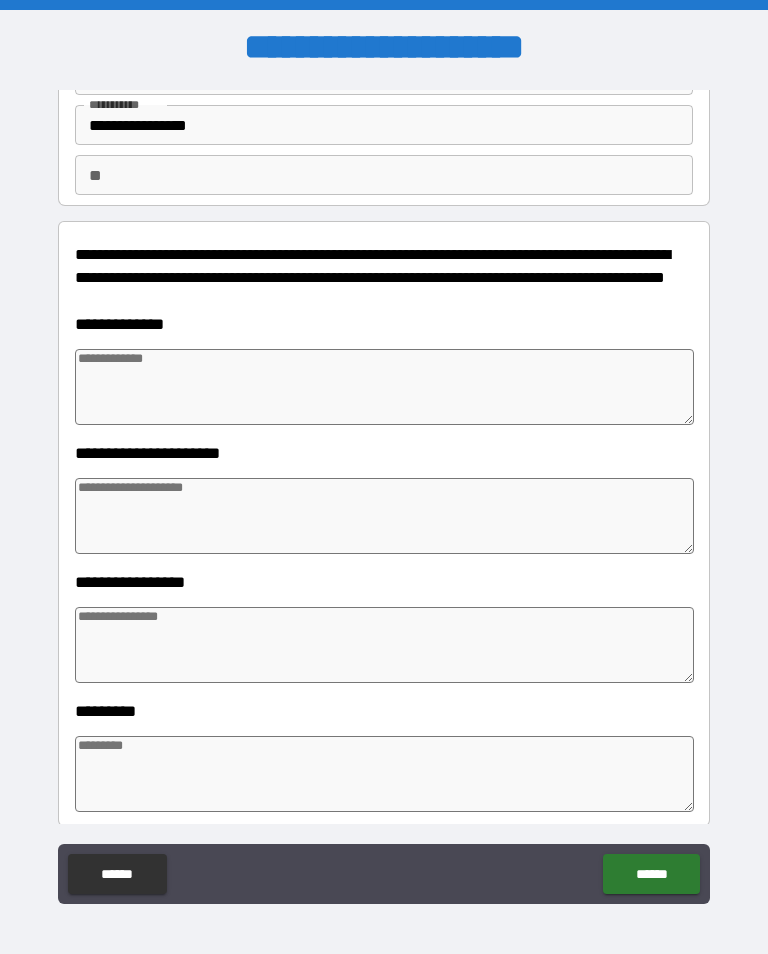 scroll, scrollTop: 136, scrollLeft: 0, axis: vertical 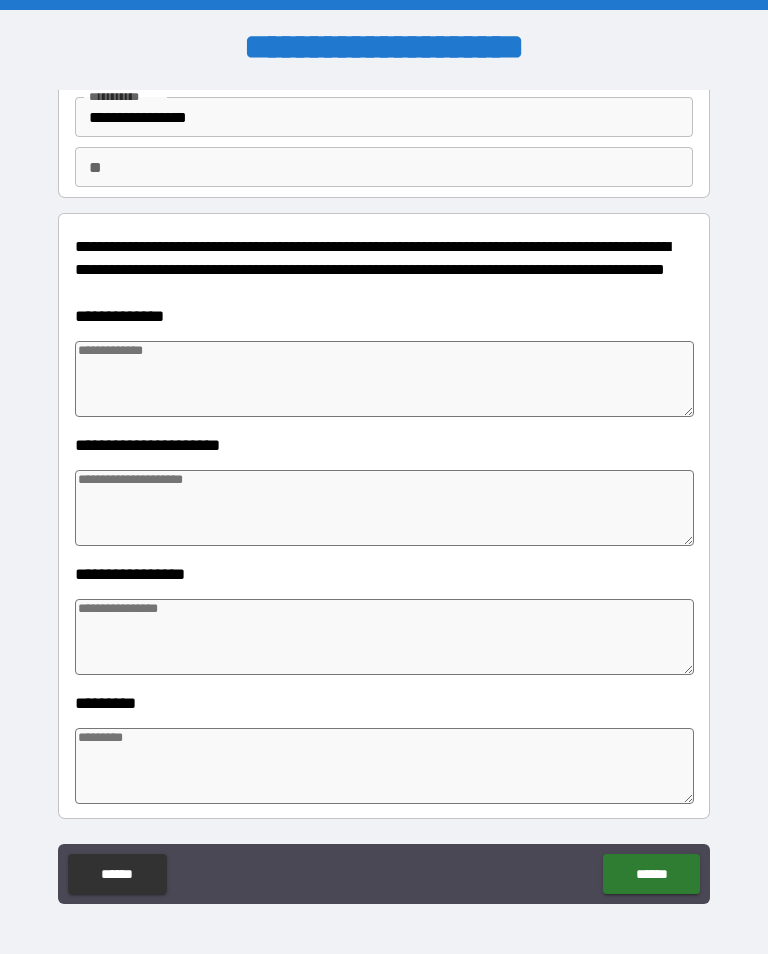 click at bounding box center [384, 379] 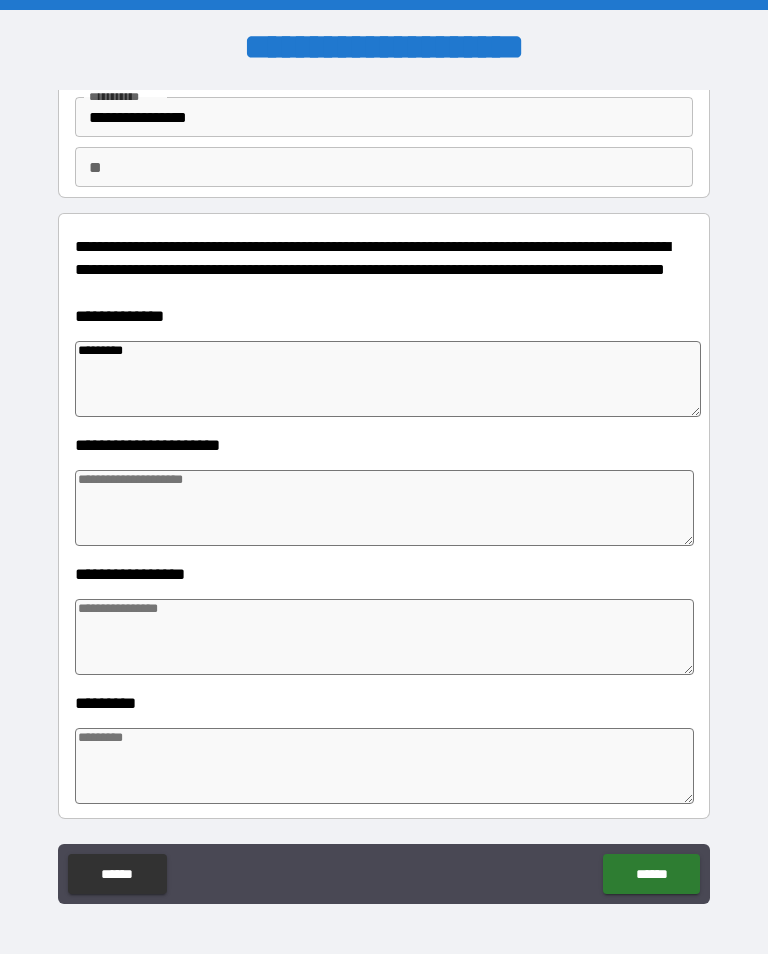 click at bounding box center [384, 508] 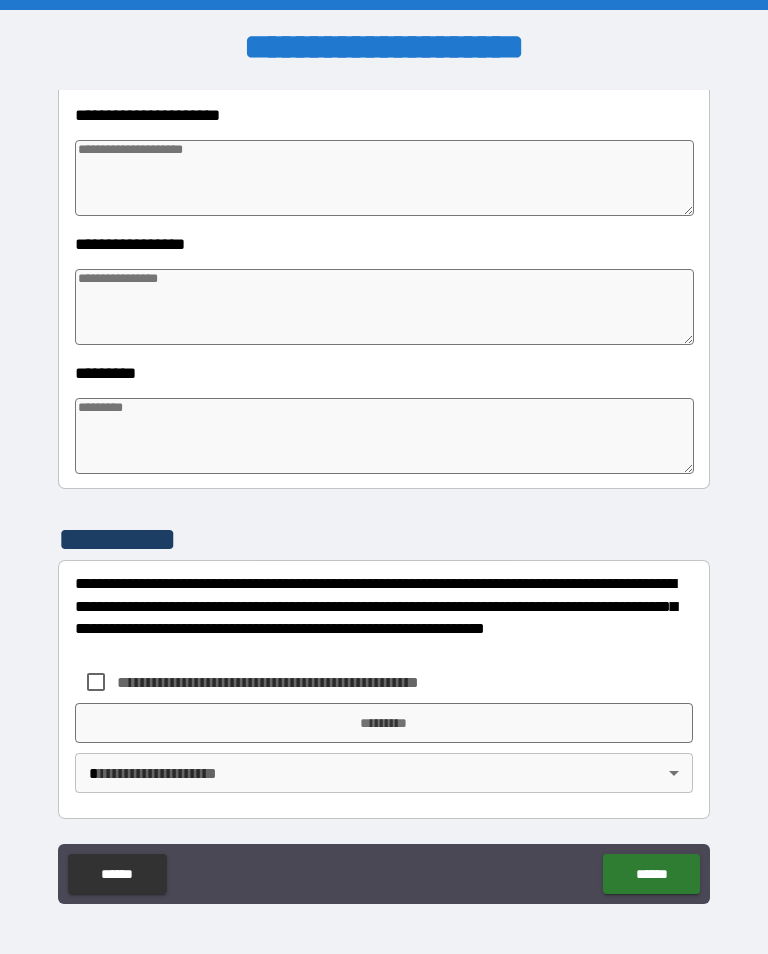 scroll, scrollTop: 466, scrollLeft: 0, axis: vertical 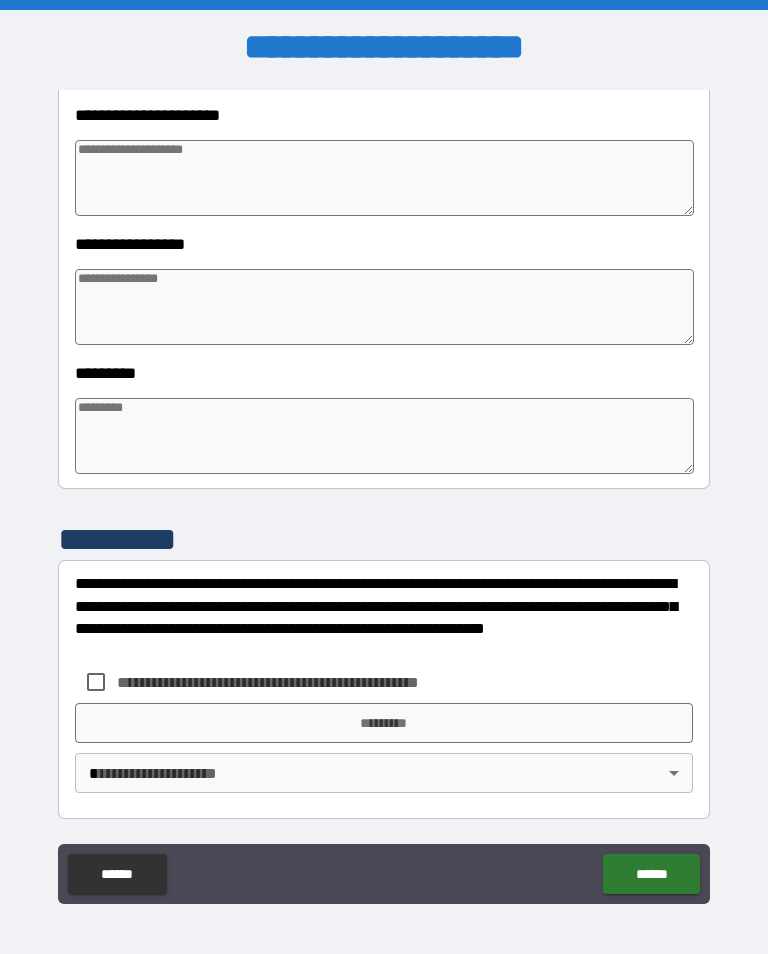 click at bounding box center [384, 307] 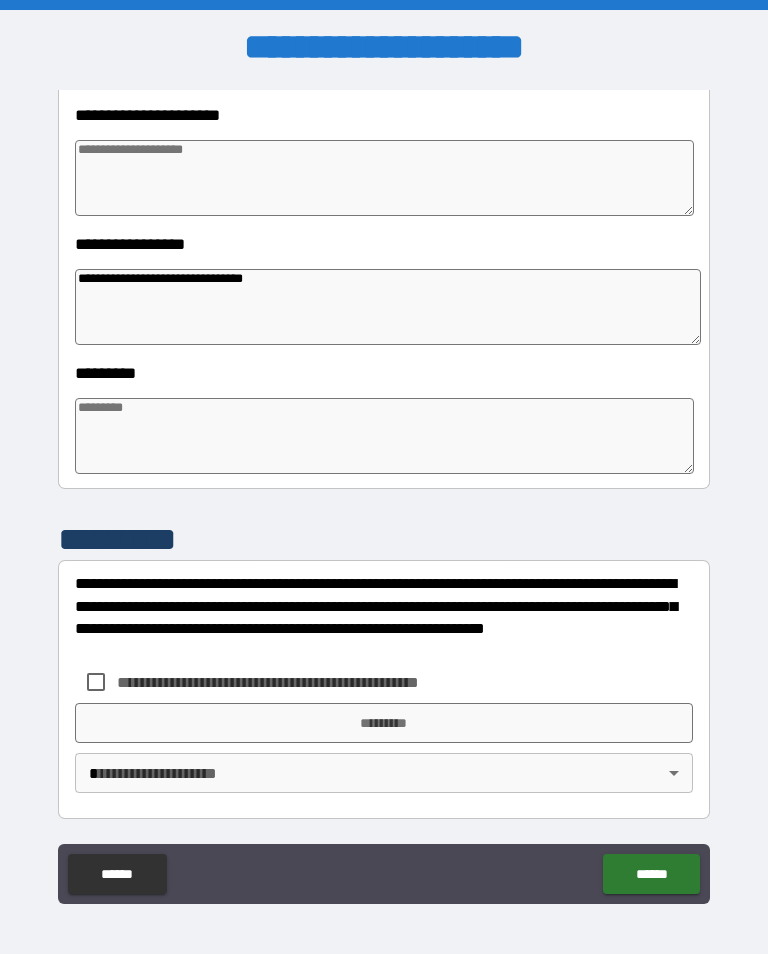 click at bounding box center [384, 436] 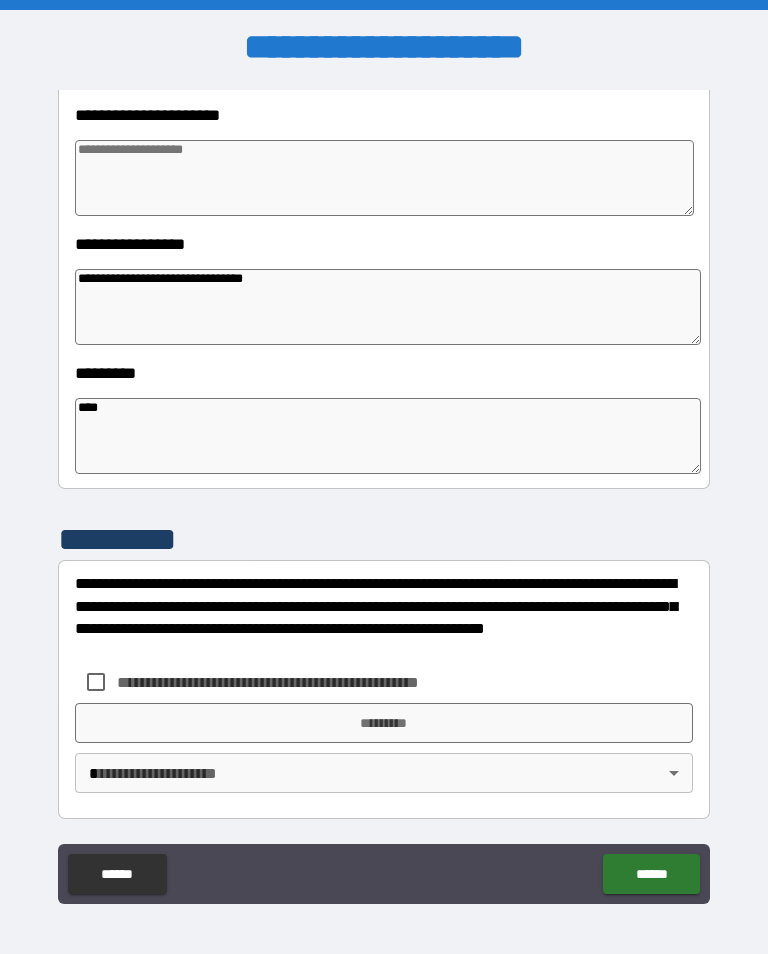 scroll, scrollTop: 31, scrollLeft: 0, axis: vertical 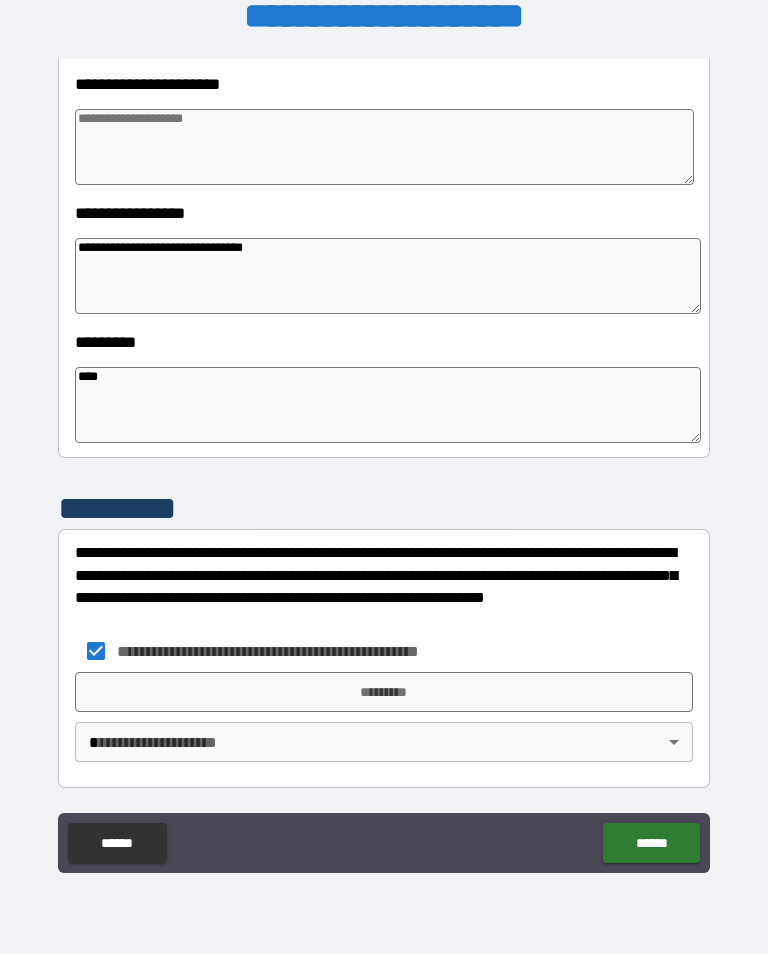 click on "*********" at bounding box center (384, 692) 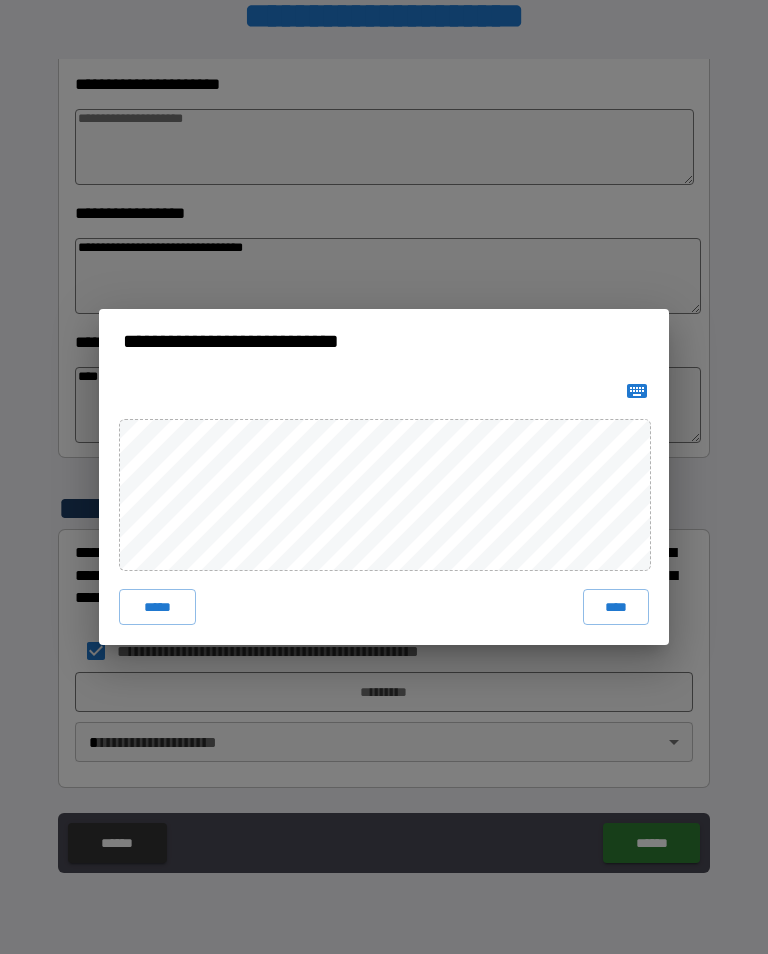click on "****" at bounding box center [616, 607] 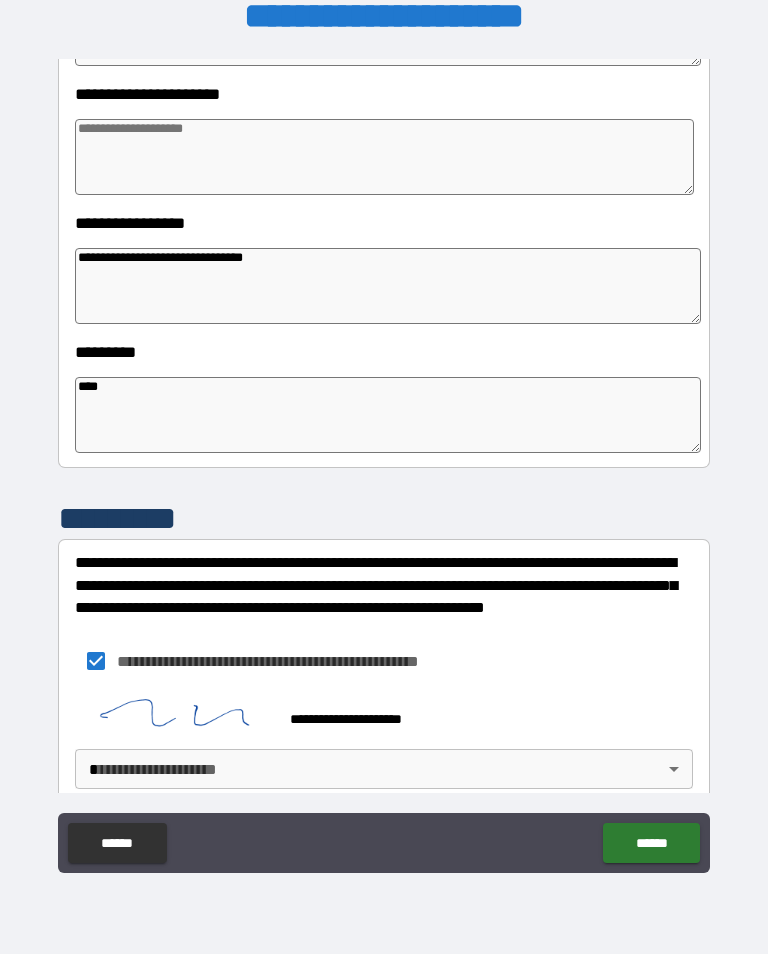 click on "**********" at bounding box center (384, 461) 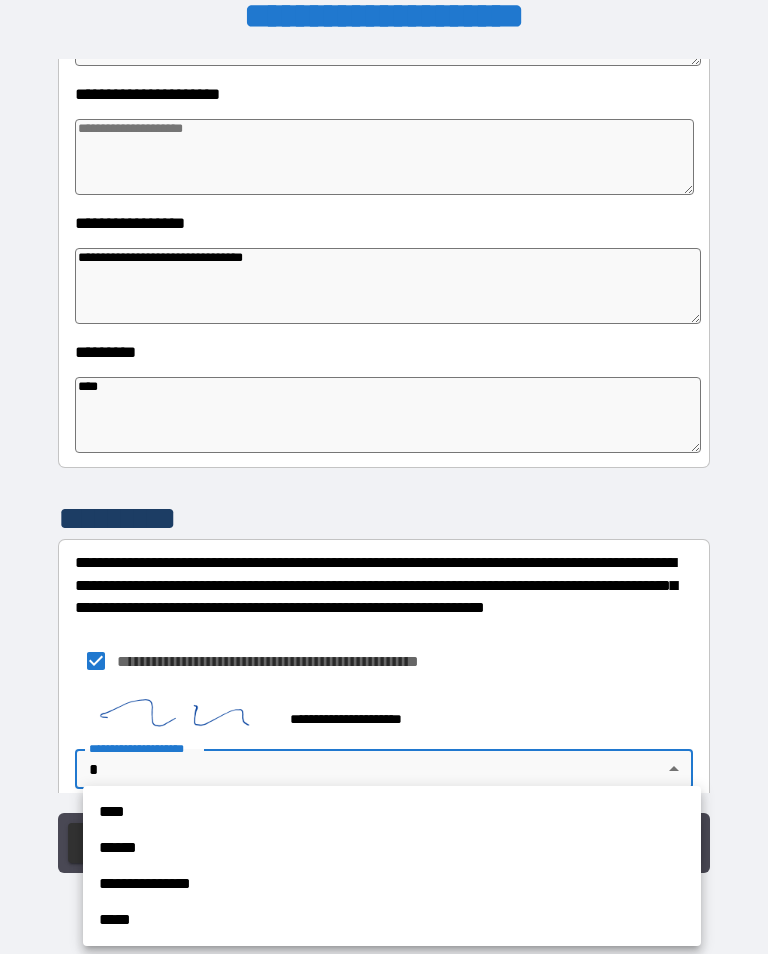 click on "****" at bounding box center (392, 812) 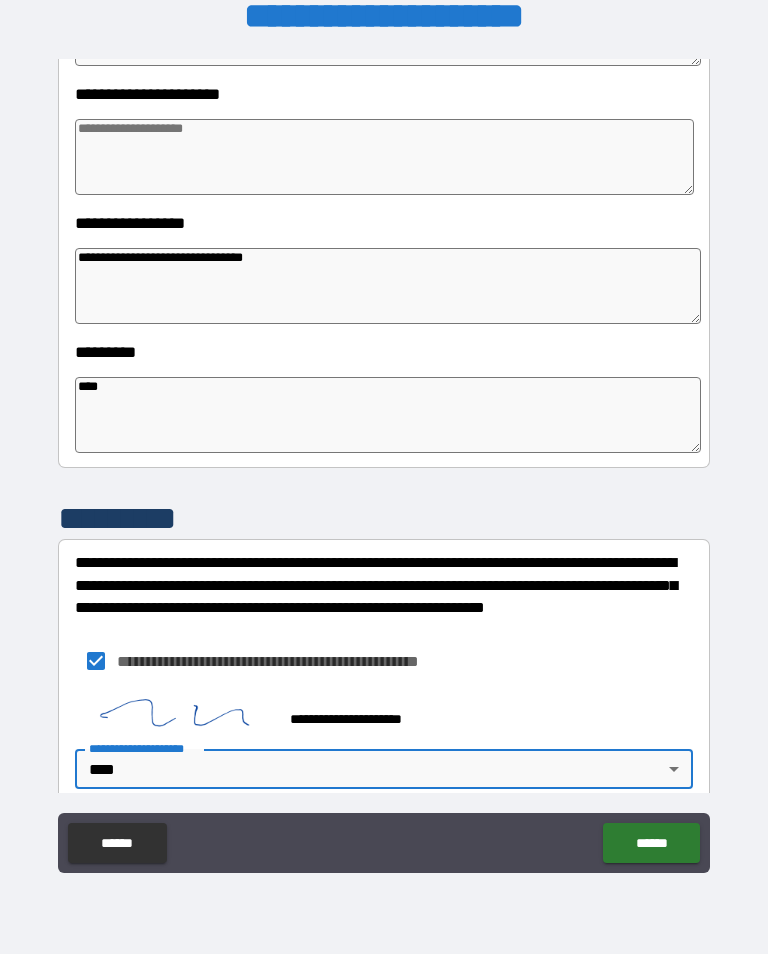 click on "******" at bounding box center (651, 843) 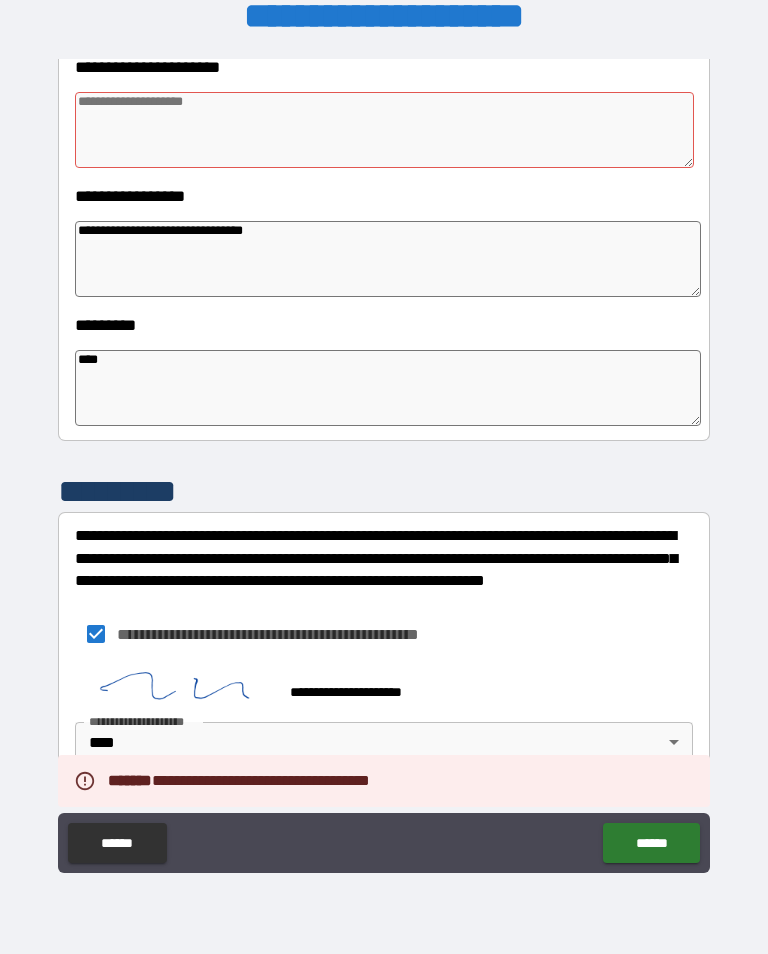 scroll, scrollTop: 483, scrollLeft: 0, axis: vertical 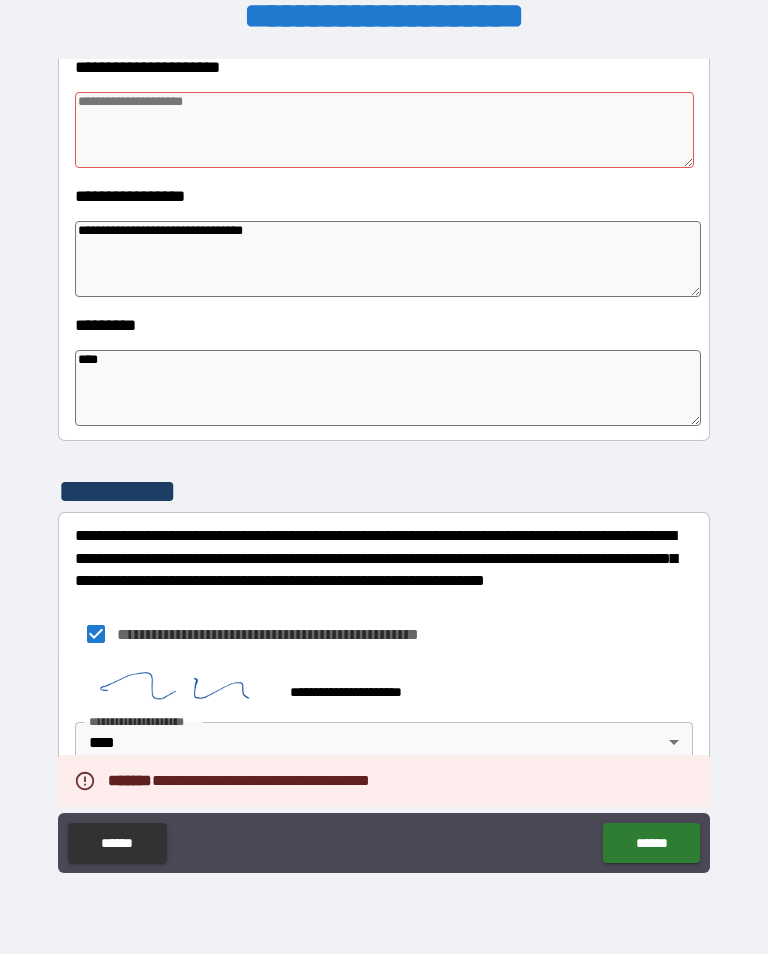 click on "******" at bounding box center [651, 843] 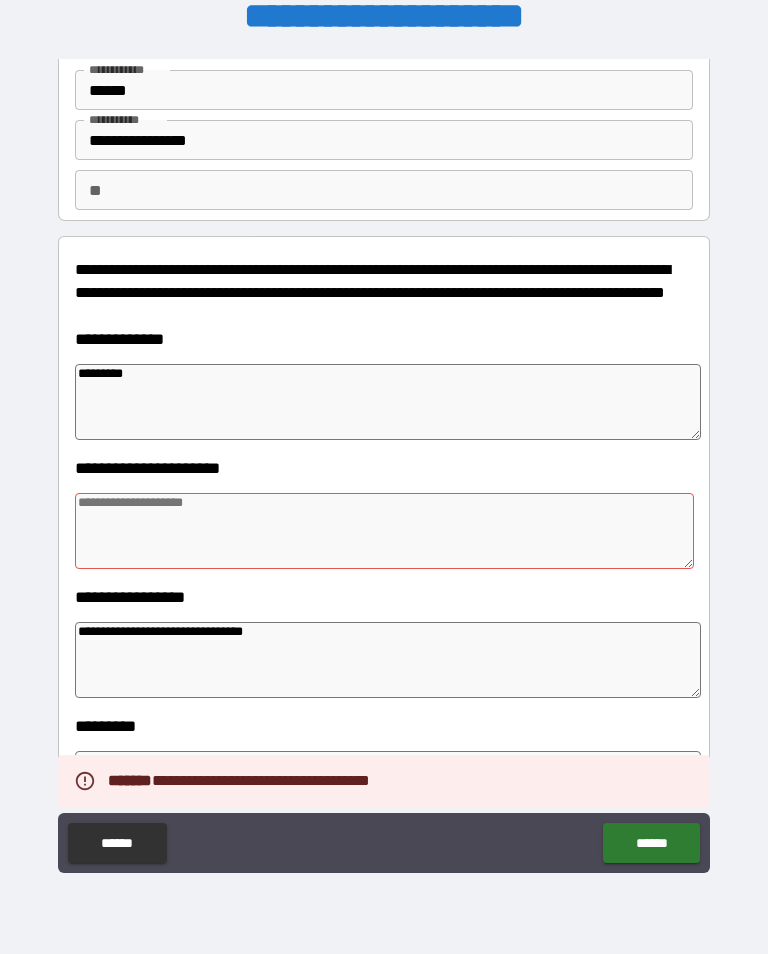 scroll, scrollTop: 77, scrollLeft: 0, axis: vertical 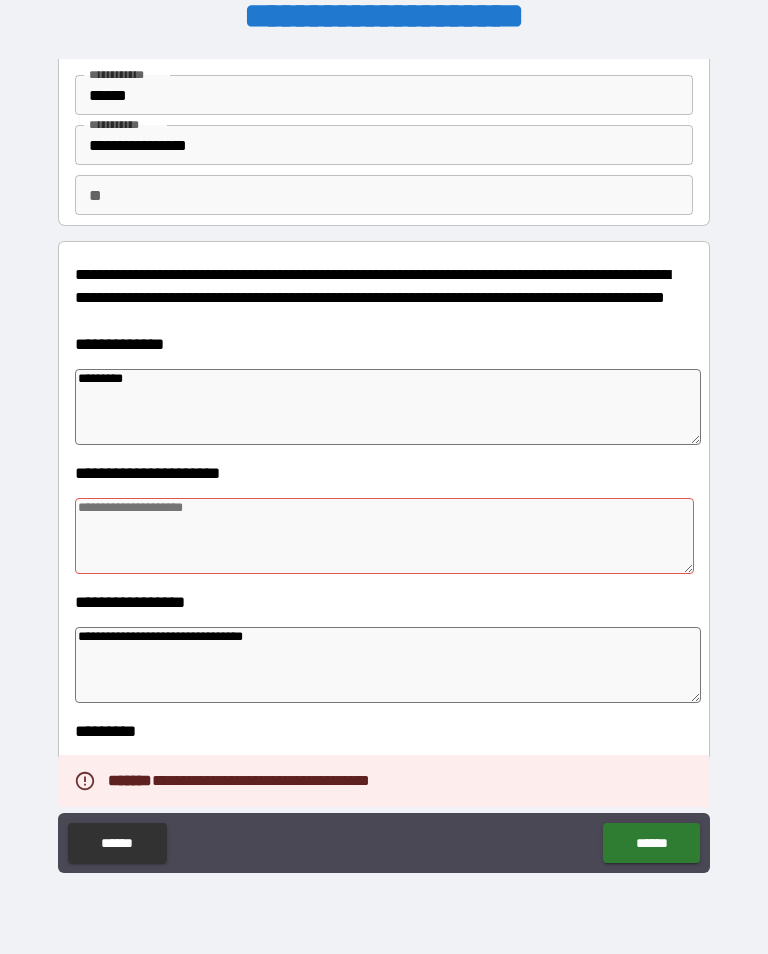 click at bounding box center (384, 536) 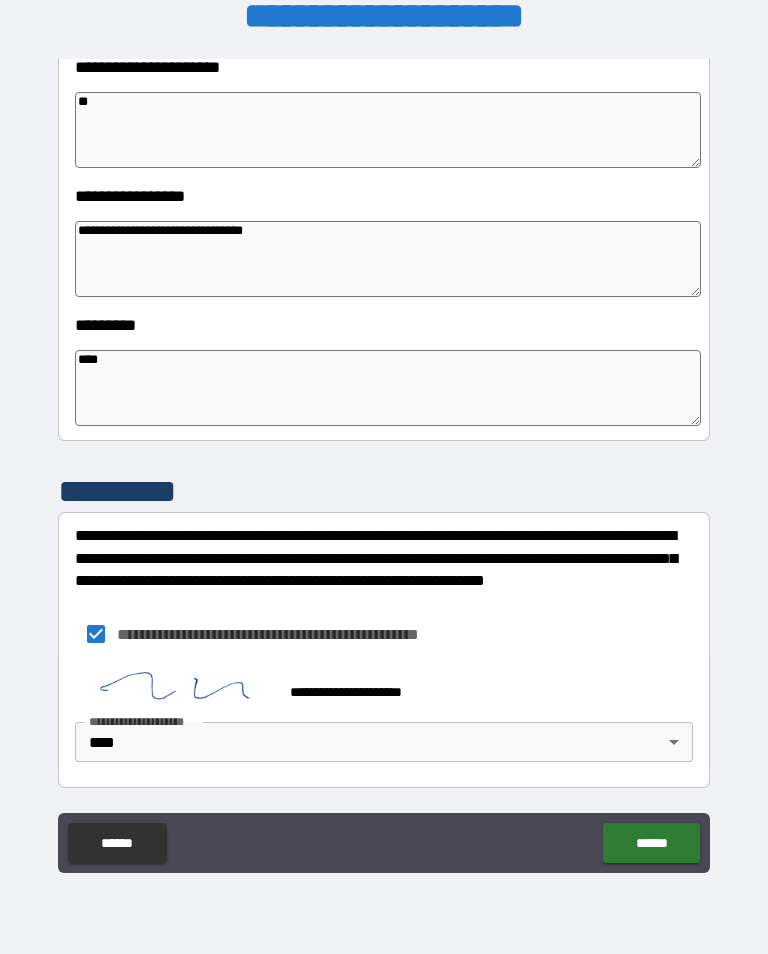 scroll, scrollTop: 483, scrollLeft: 0, axis: vertical 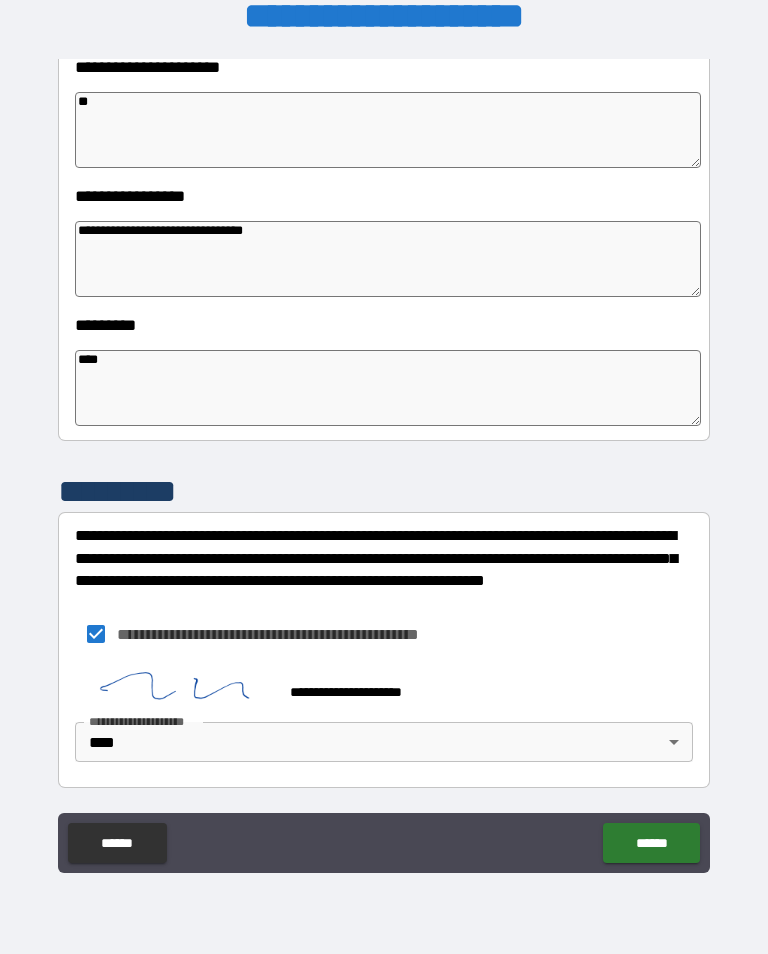 click on "******" at bounding box center [651, 843] 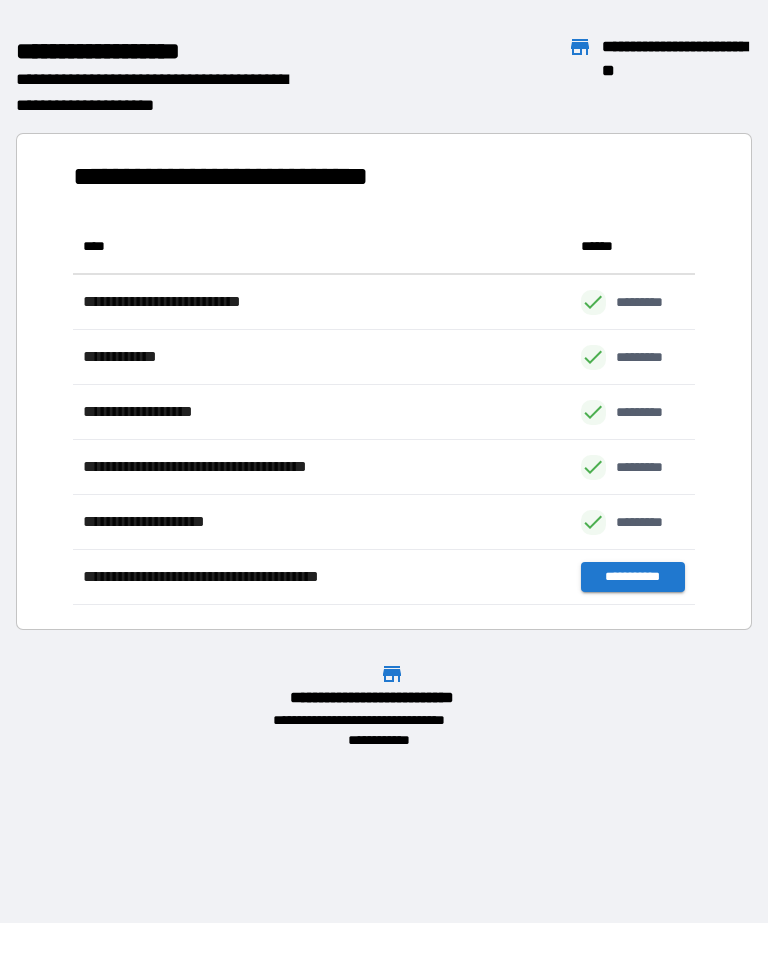 scroll, scrollTop: 1, scrollLeft: 1, axis: both 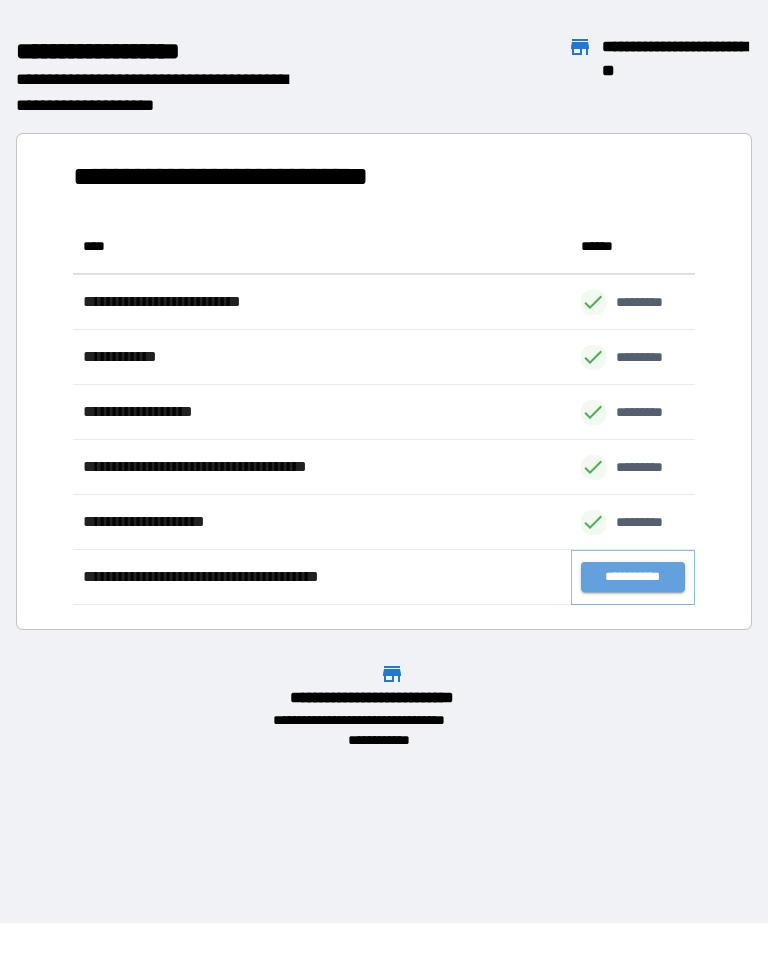 click on "**********" at bounding box center [633, 577] 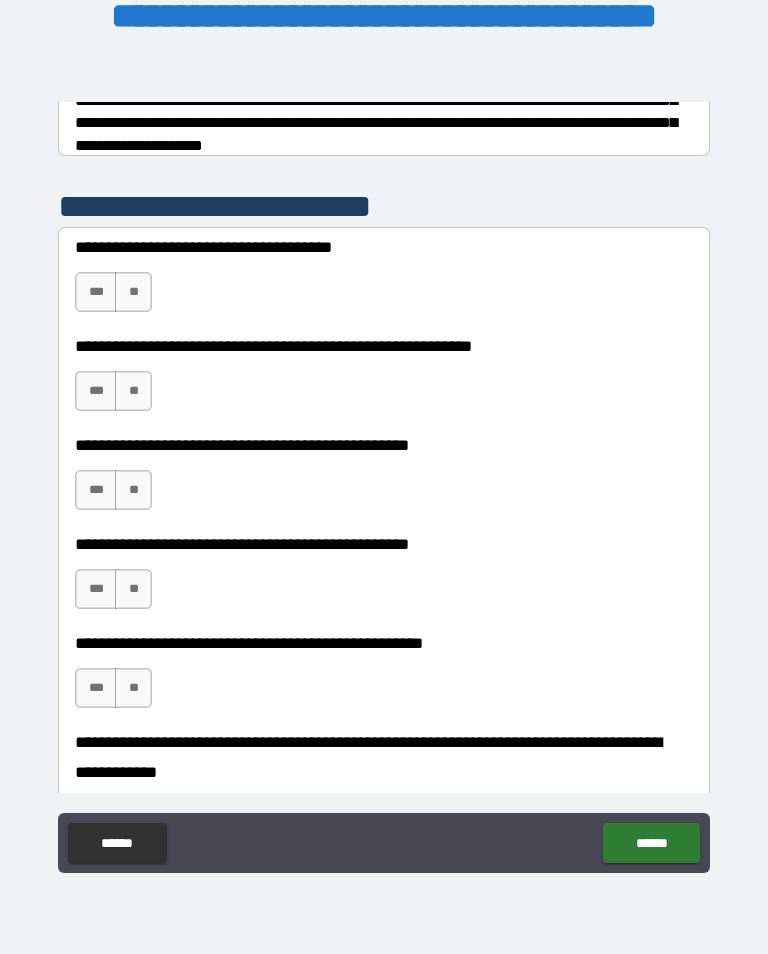 scroll, scrollTop: 364, scrollLeft: 0, axis: vertical 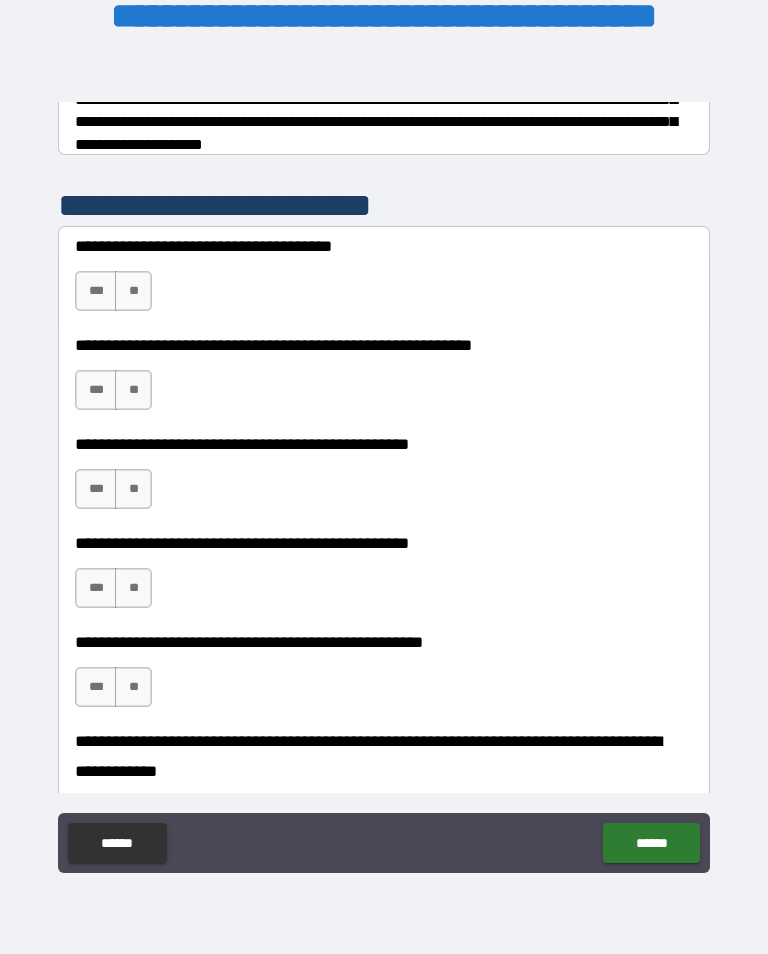 click on "***" at bounding box center [96, 291] 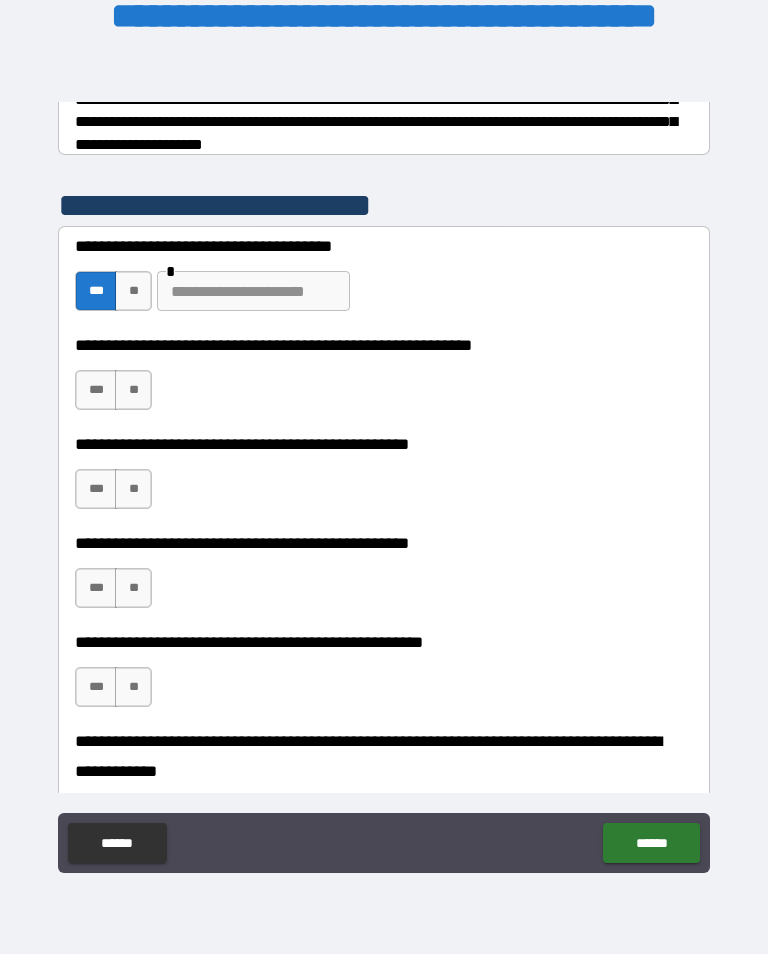 click at bounding box center (253, 291) 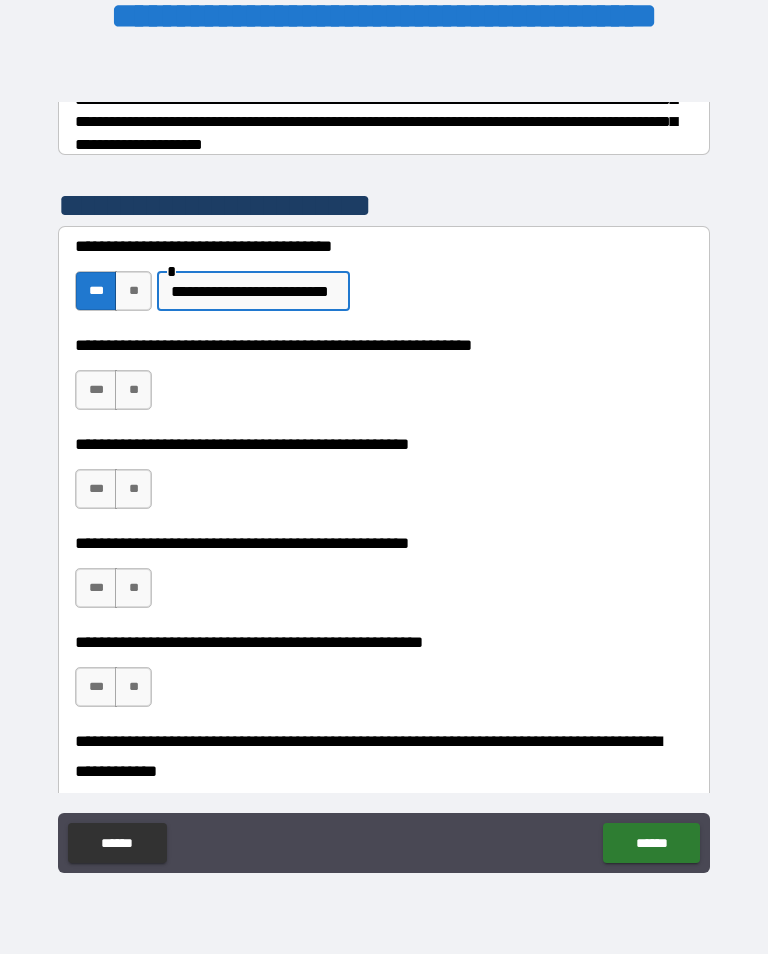 click on "**" at bounding box center (133, 390) 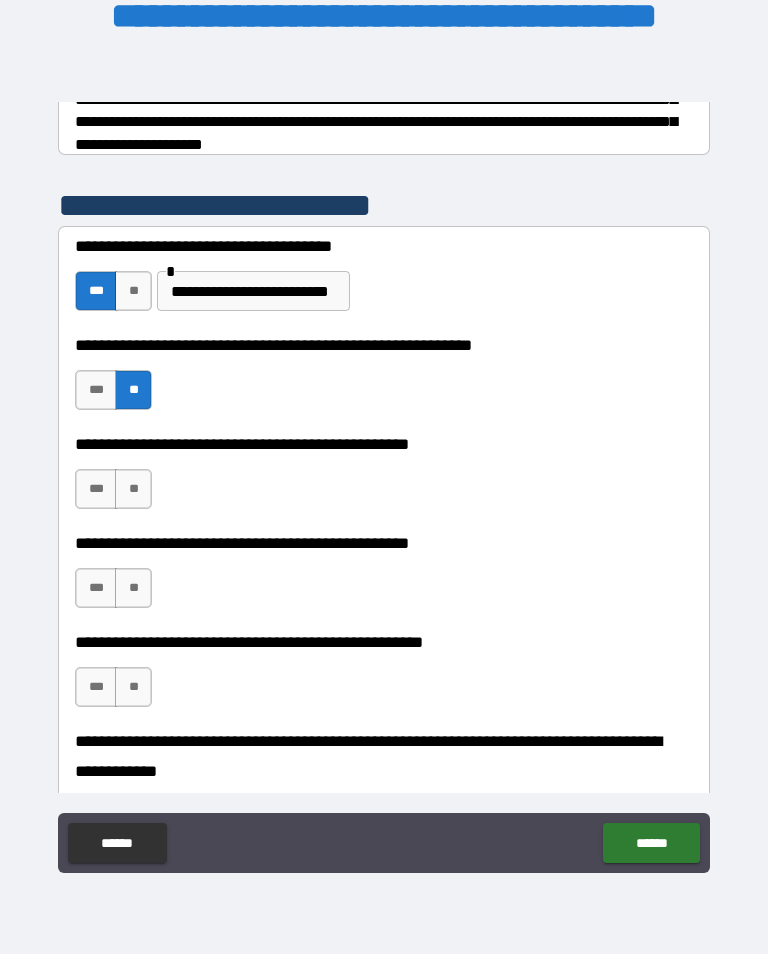 click on "**" at bounding box center [133, 489] 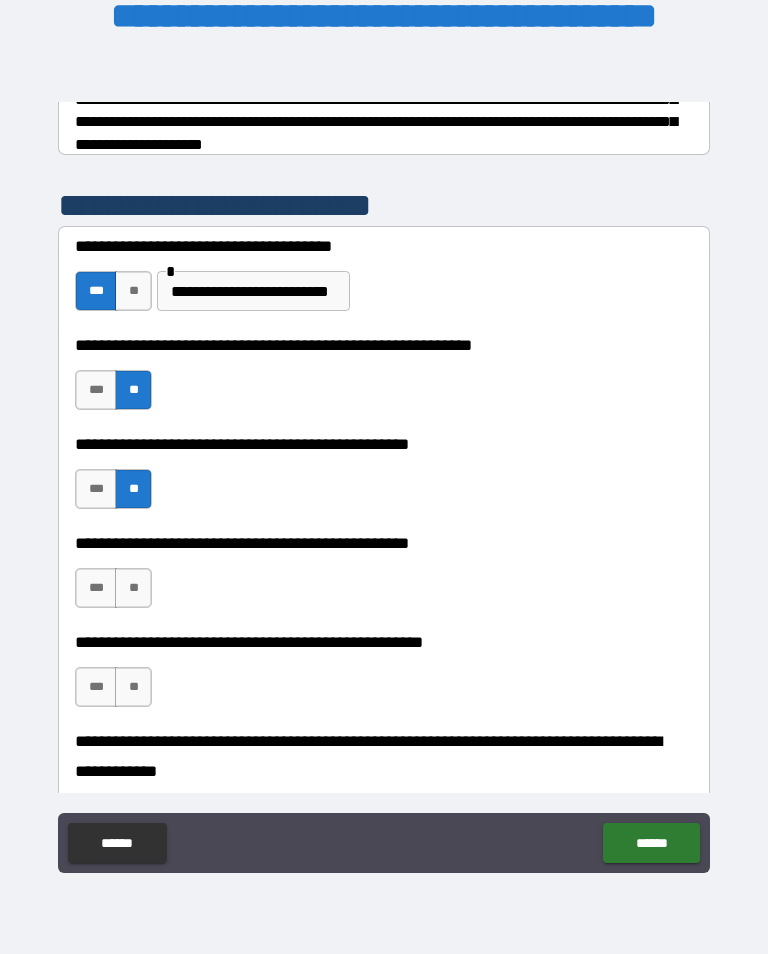 click on "**" at bounding box center [133, 588] 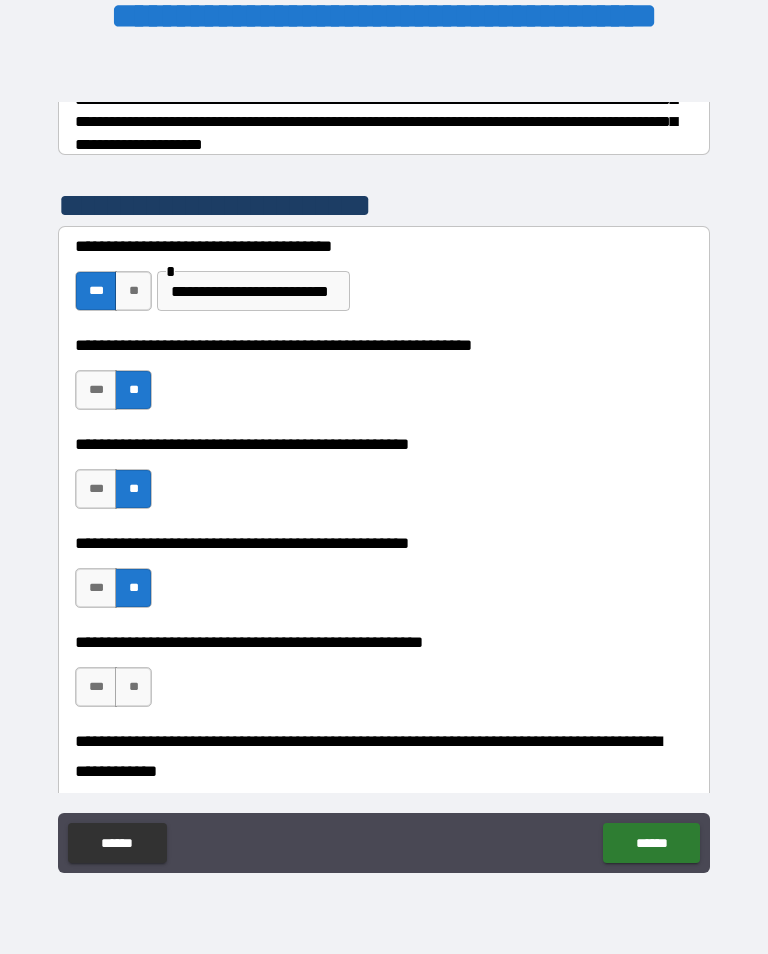 click on "**" at bounding box center (133, 687) 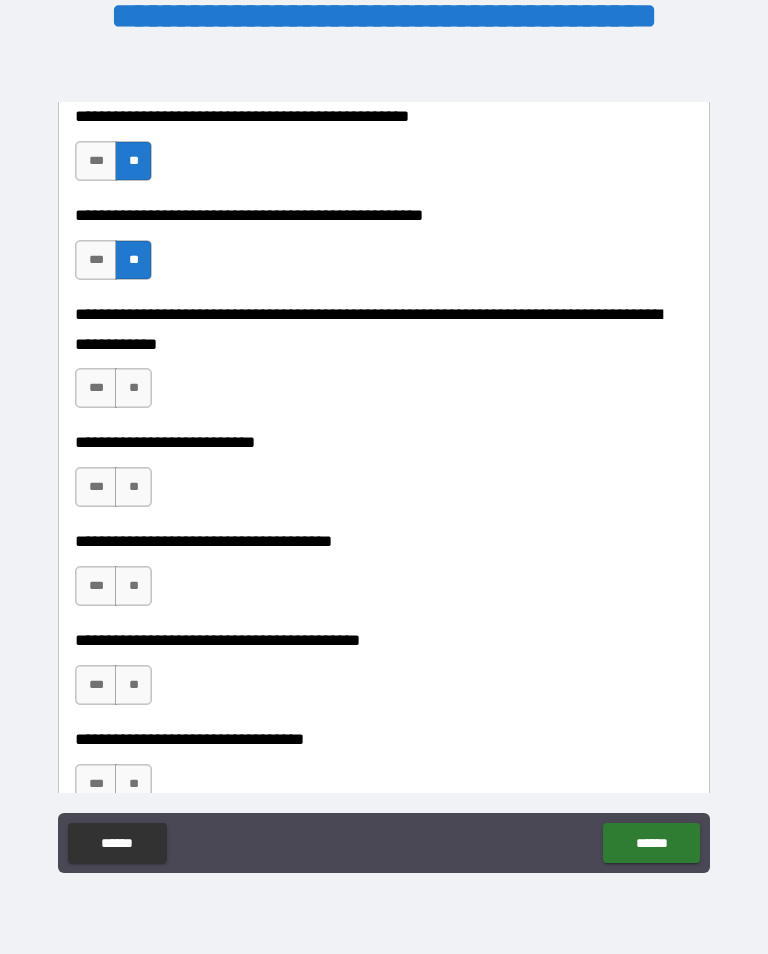scroll, scrollTop: 790, scrollLeft: 0, axis: vertical 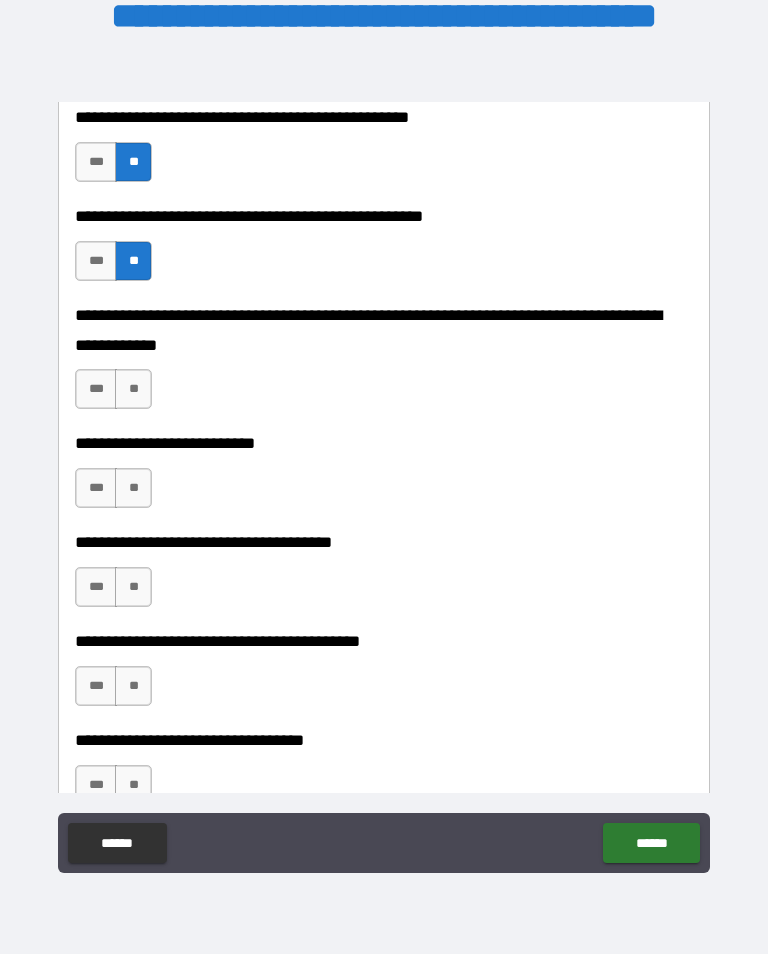 click on "**" at bounding box center [133, 389] 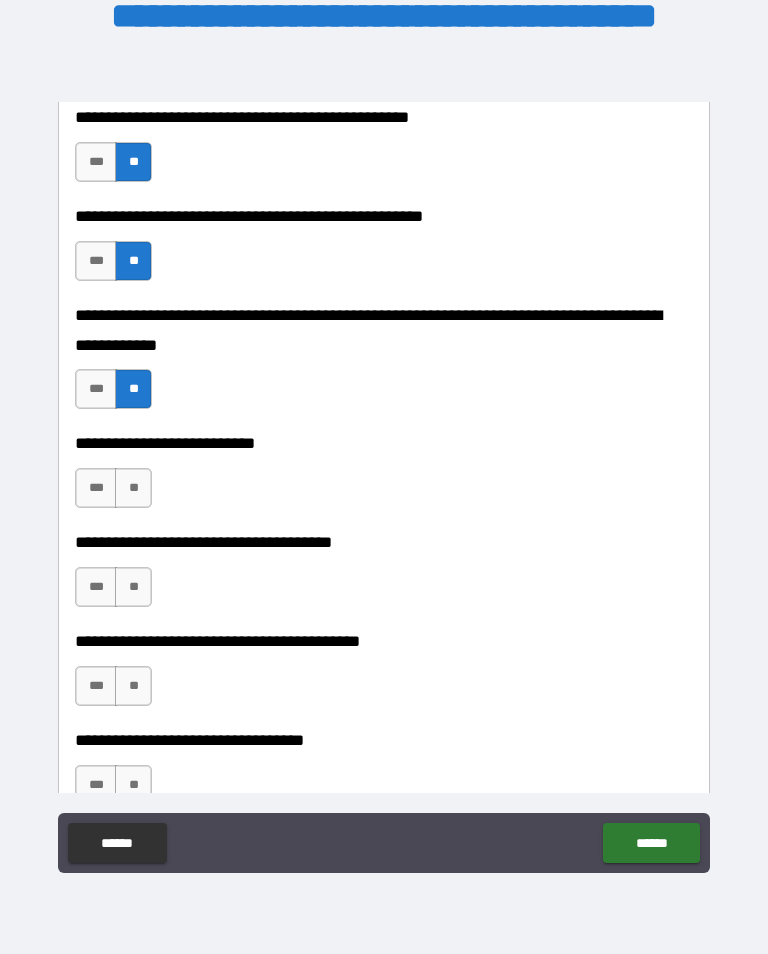 click on "**" at bounding box center (133, 488) 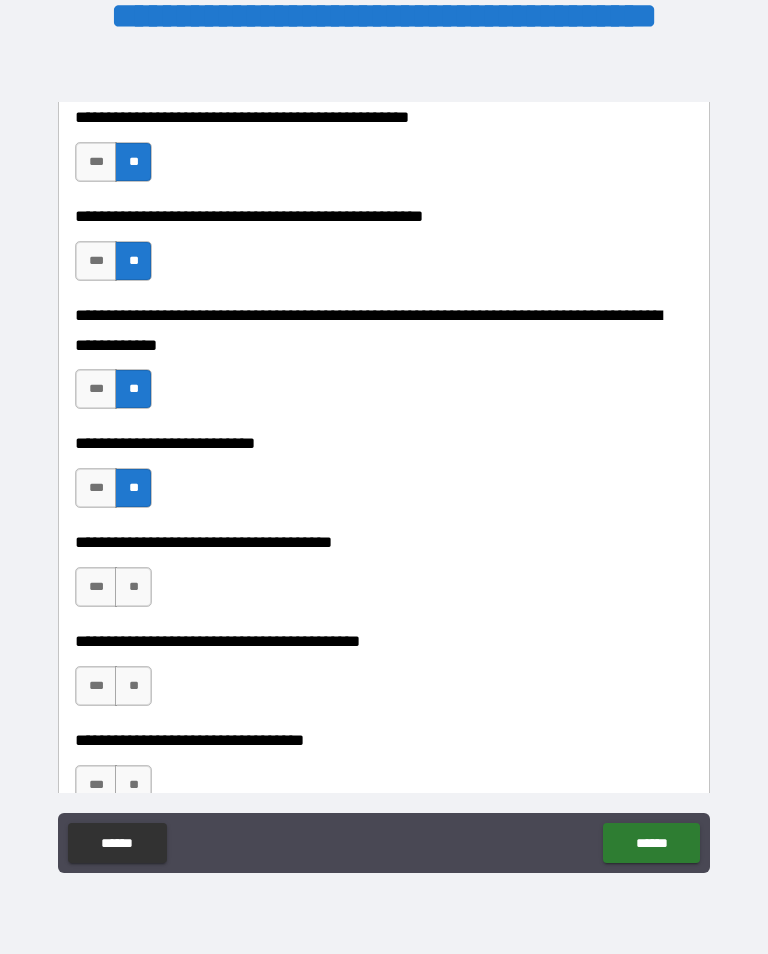 click on "***" at bounding box center [96, 587] 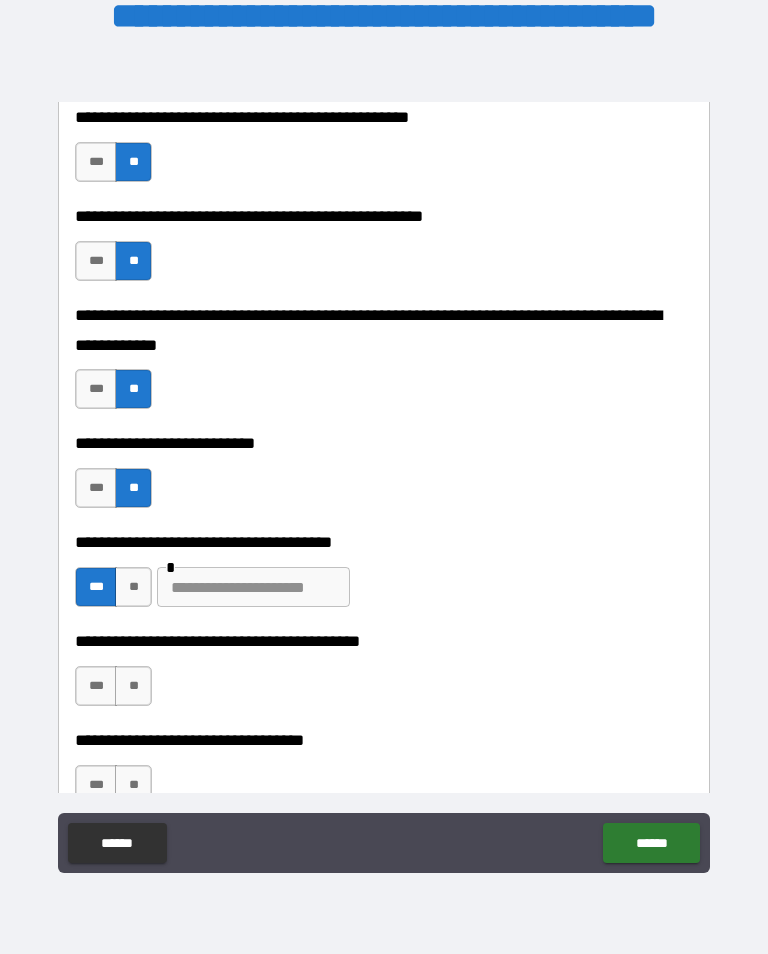 click at bounding box center (253, 587) 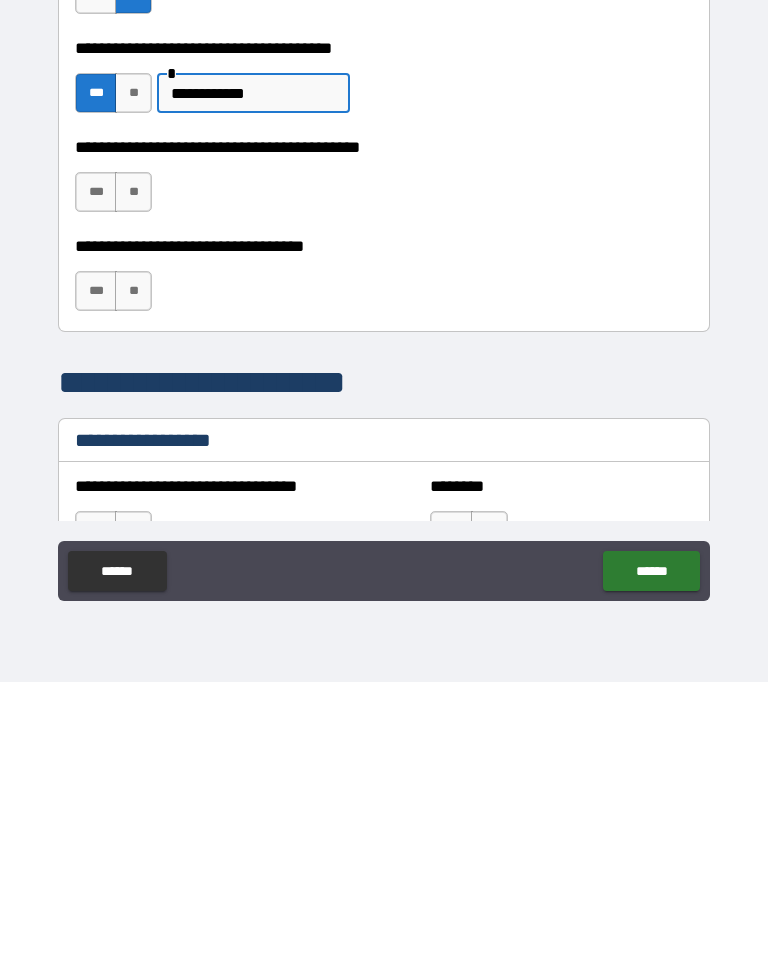 scroll, scrollTop: 1043, scrollLeft: 0, axis: vertical 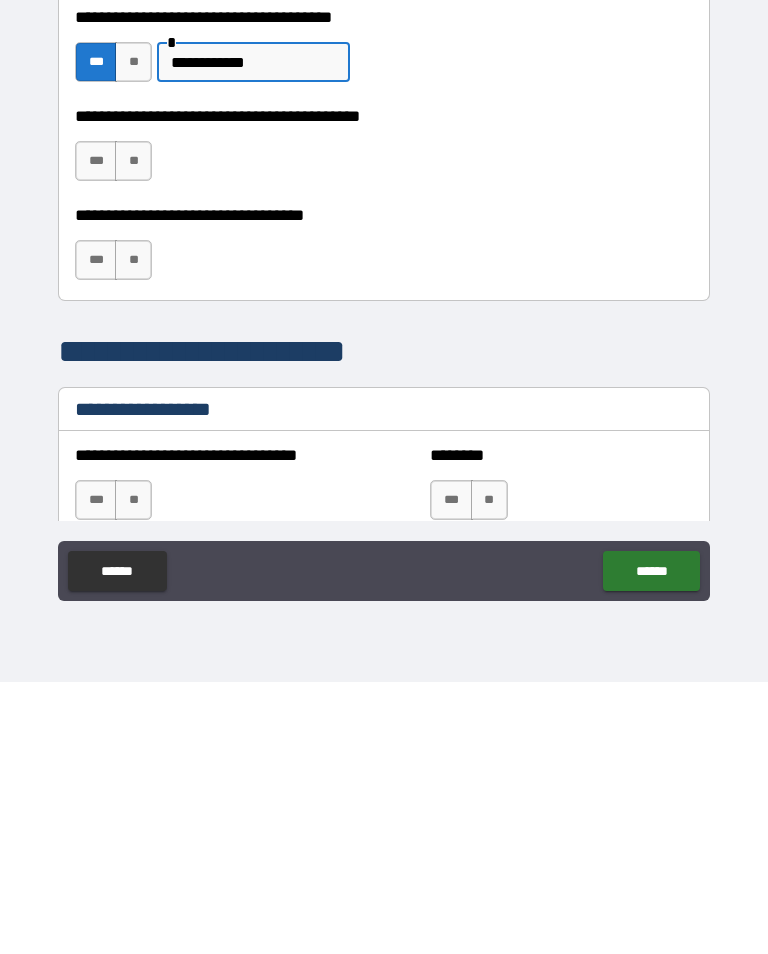click on "**" at bounding box center [133, 433] 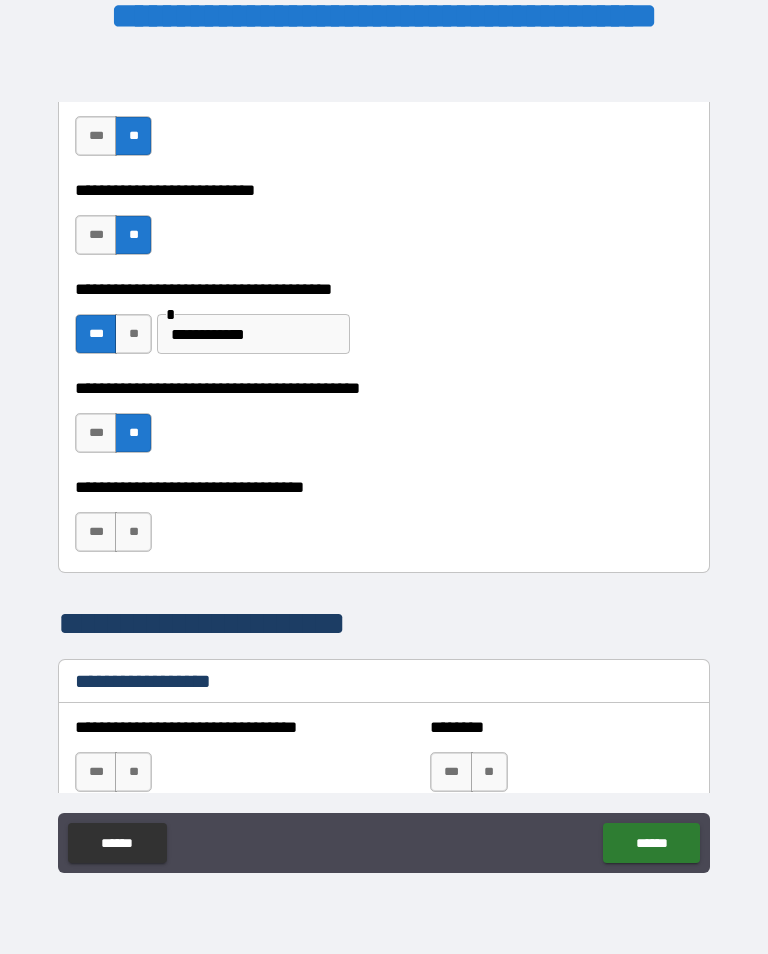 click on "**" at bounding box center (133, 334) 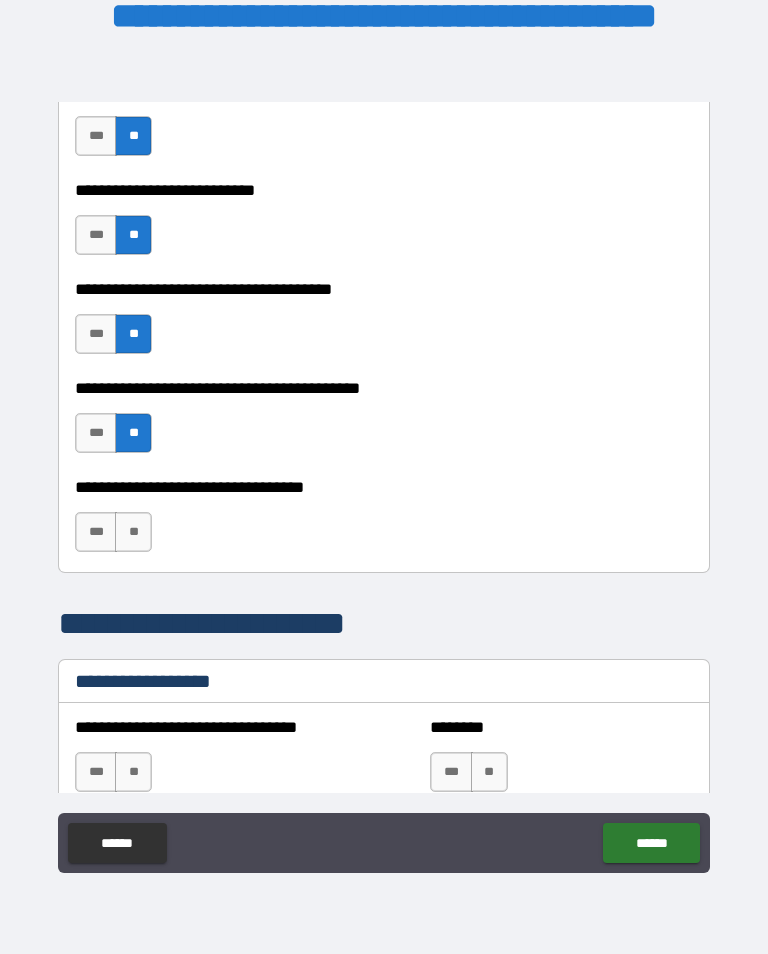 click on "**" at bounding box center (133, 532) 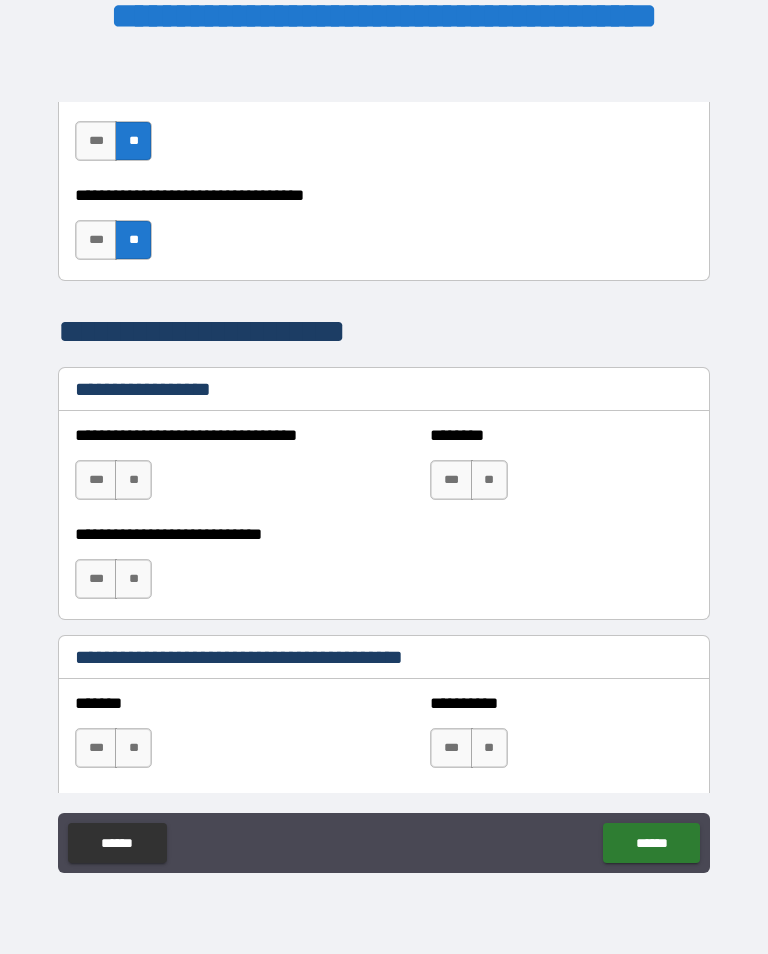 scroll, scrollTop: 1334, scrollLeft: 0, axis: vertical 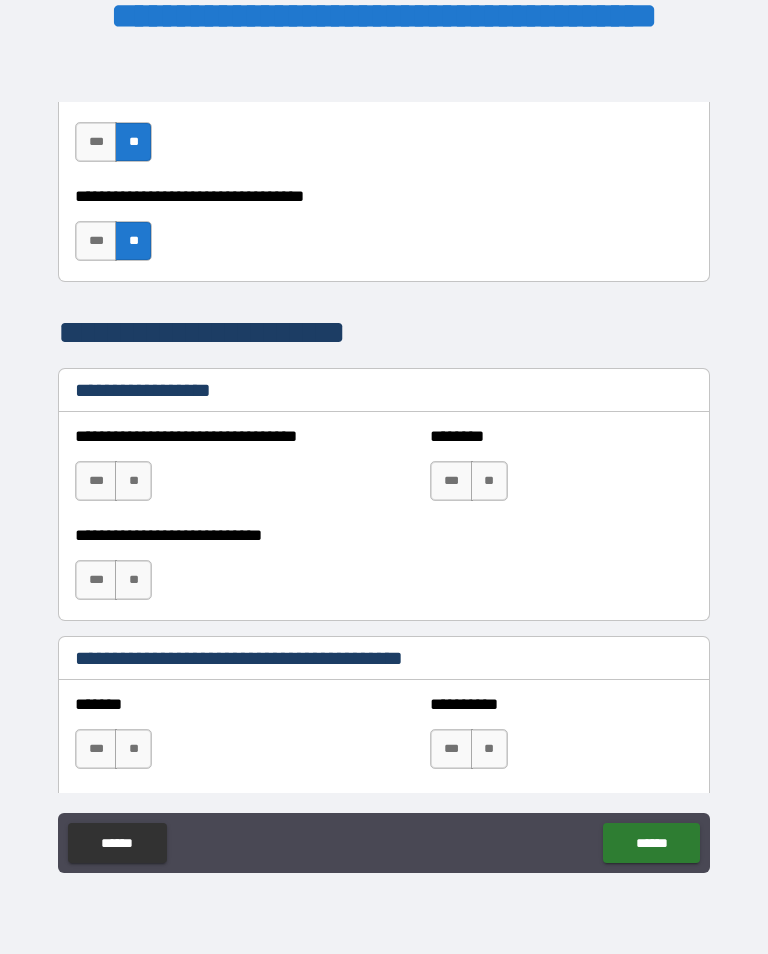 click on "**" at bounding box center [133, 481] 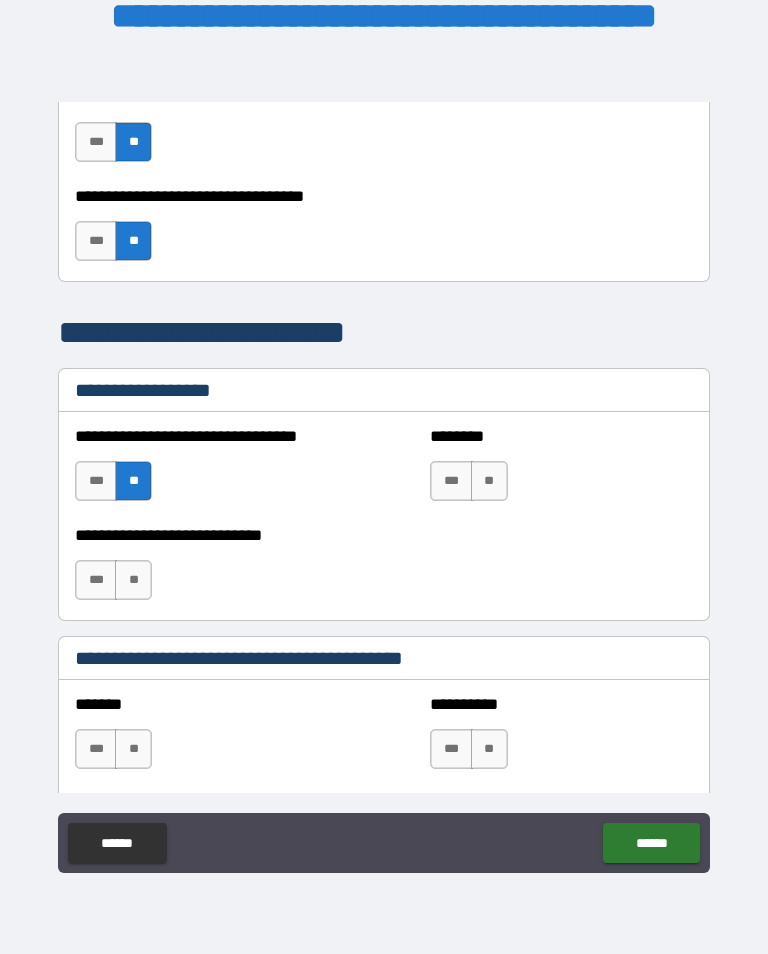 click on "**" at bounding box center (133, 580) 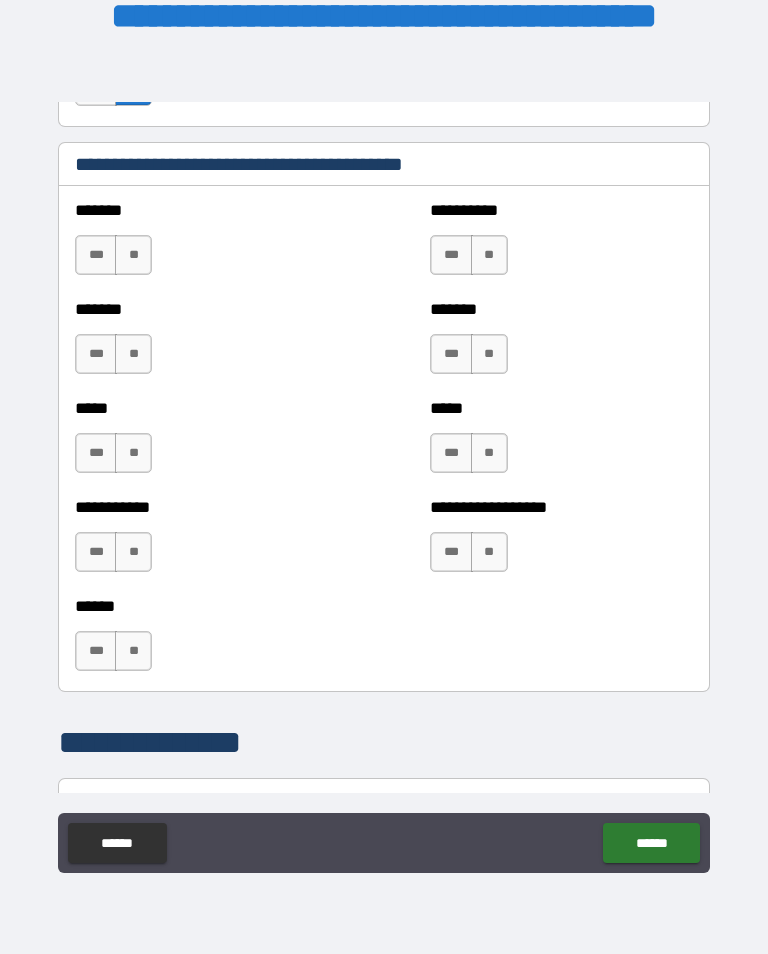 scroll, scrollTop: 1837, scrollLeft: 0, axis: vertical 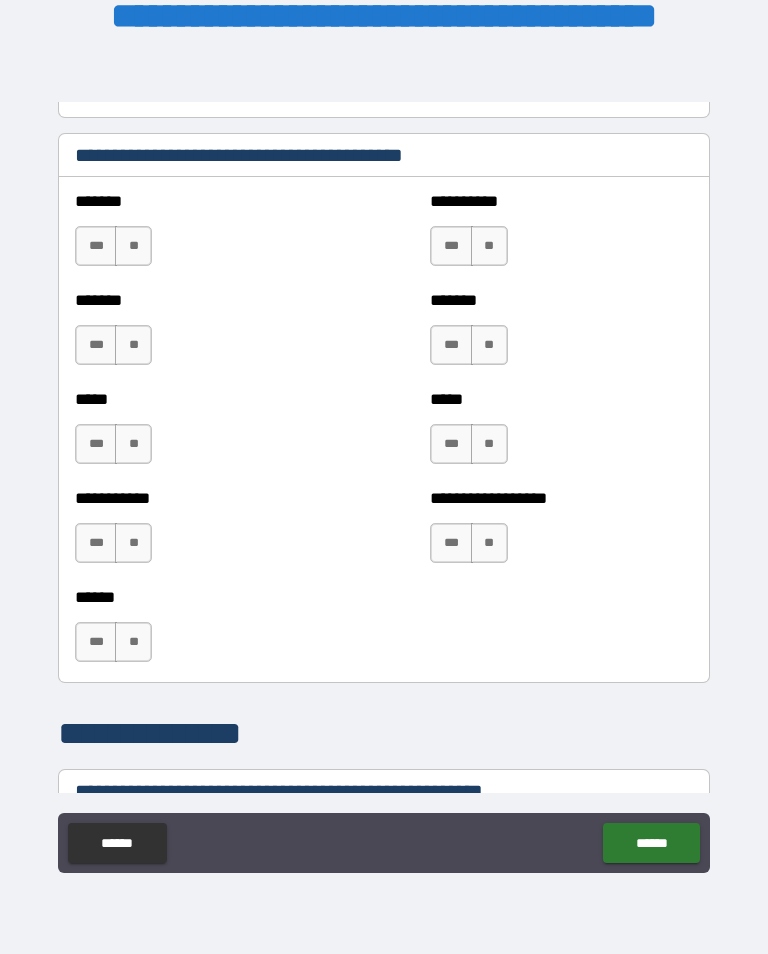 click on "**" at bounding box center (133, 246) 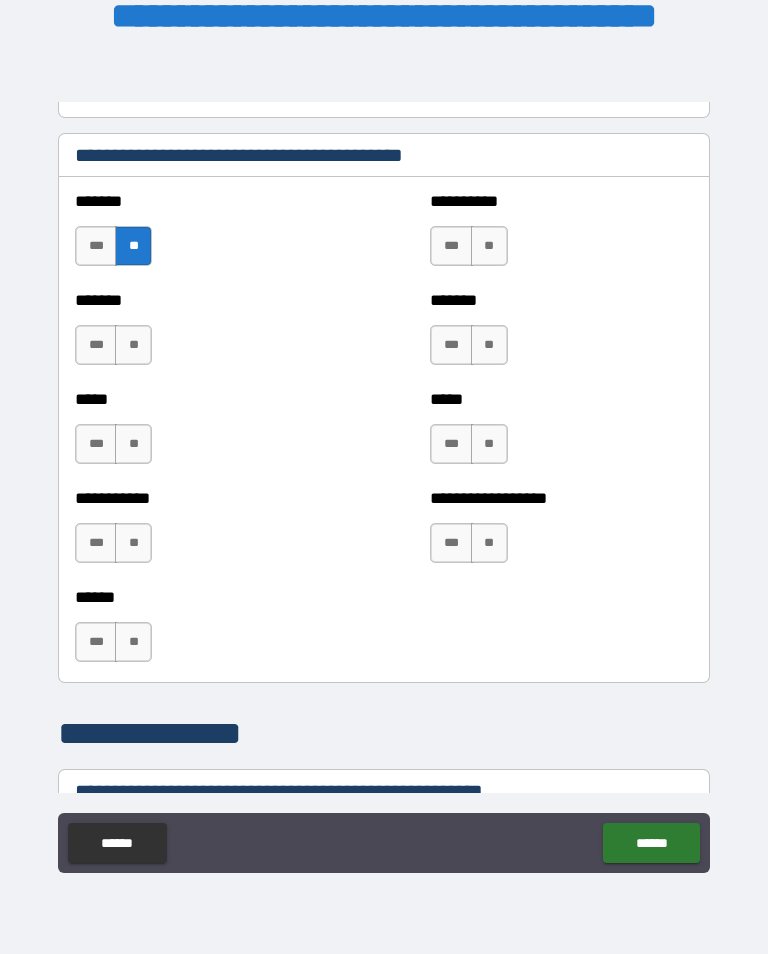 click on "**" at bounding box center [133, 345] 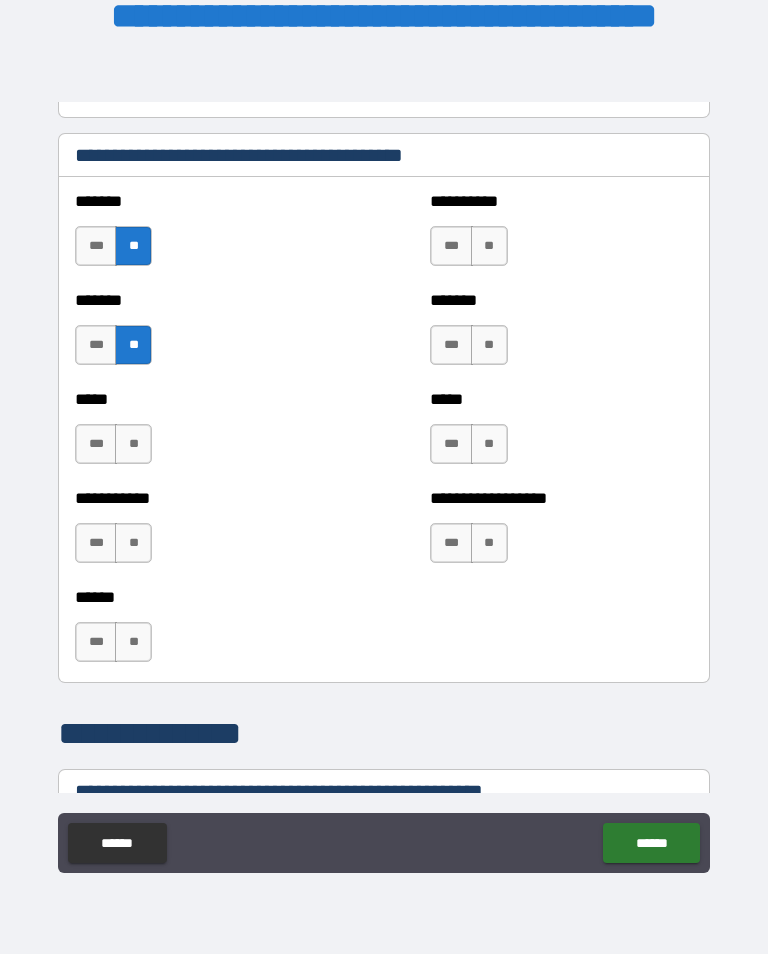 click on "**" at bounding box center (133, 444) 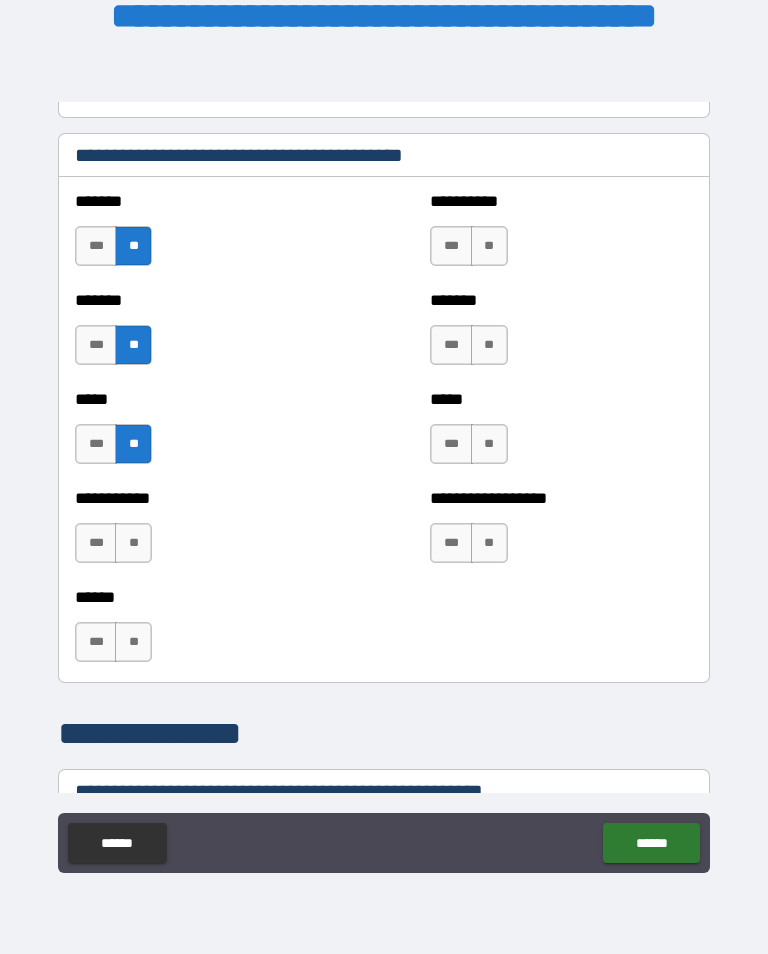 click on "**" at bounding box center (133, 543) 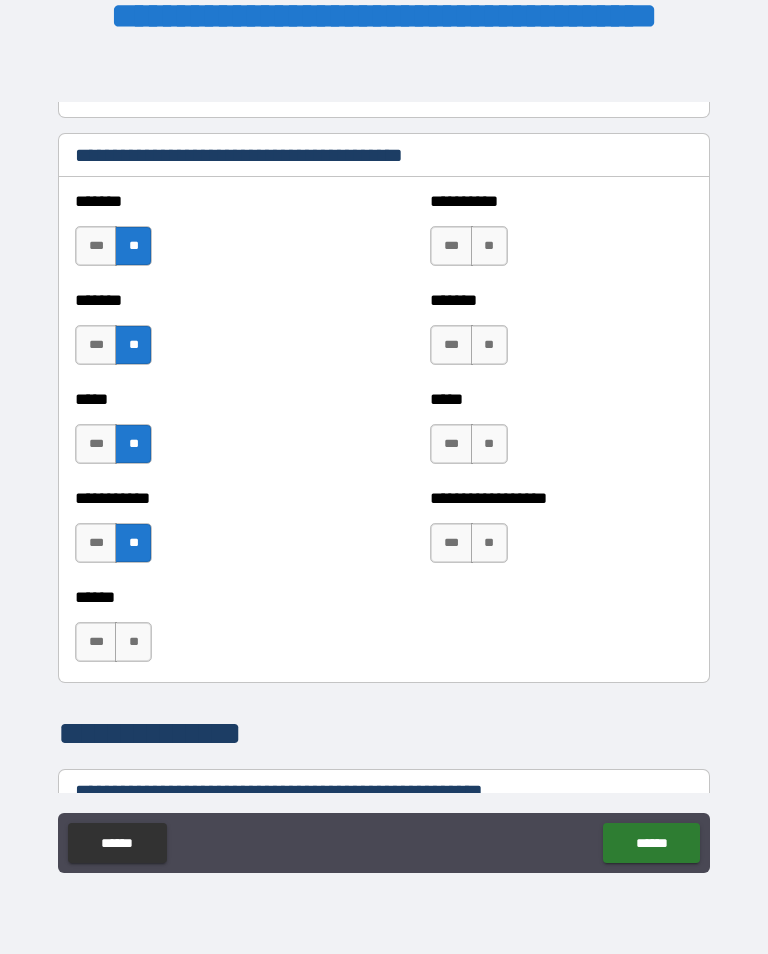 click on "**" at bounding box center [133, 642] 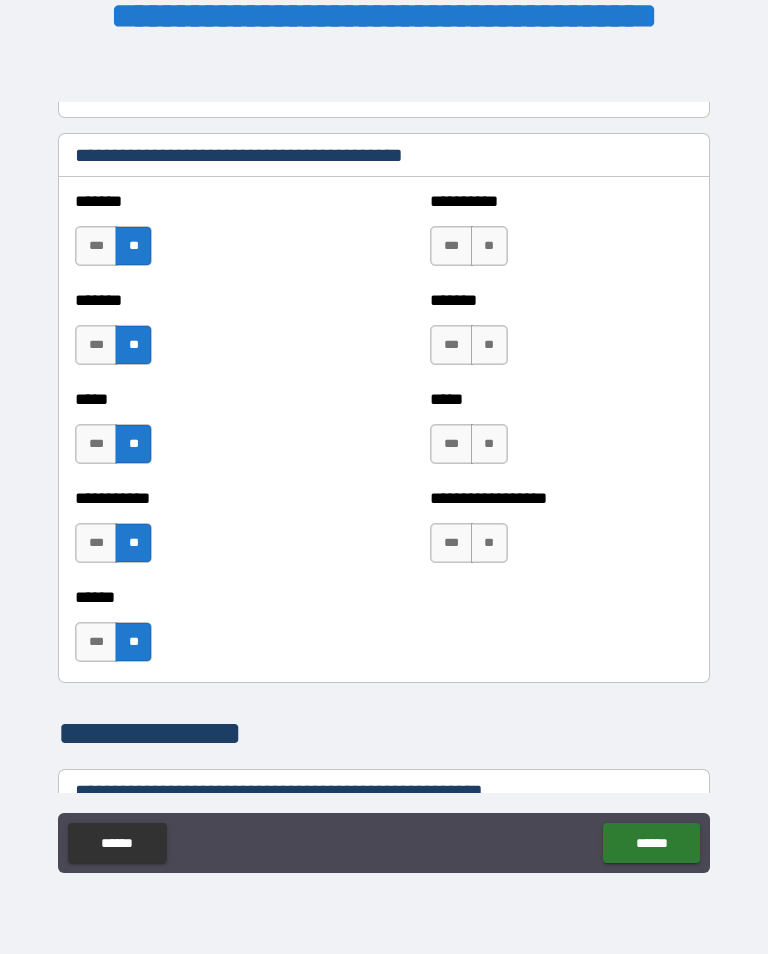 click on "**" at bounding box center [489, 543] 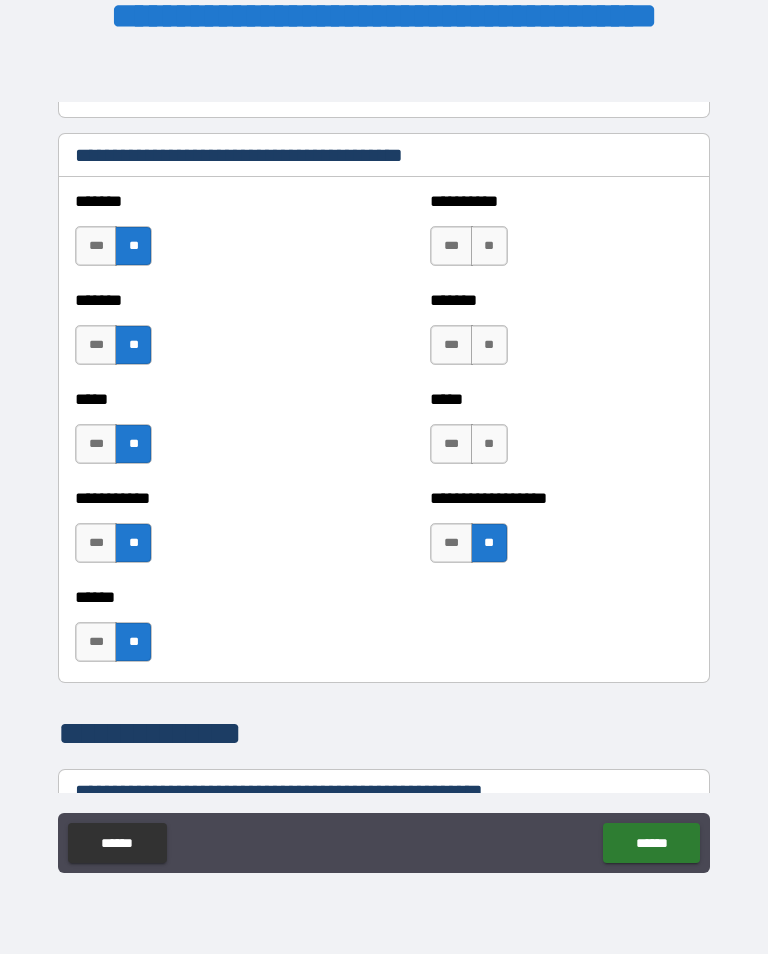 click on "**" at bounding box center [489, 345] 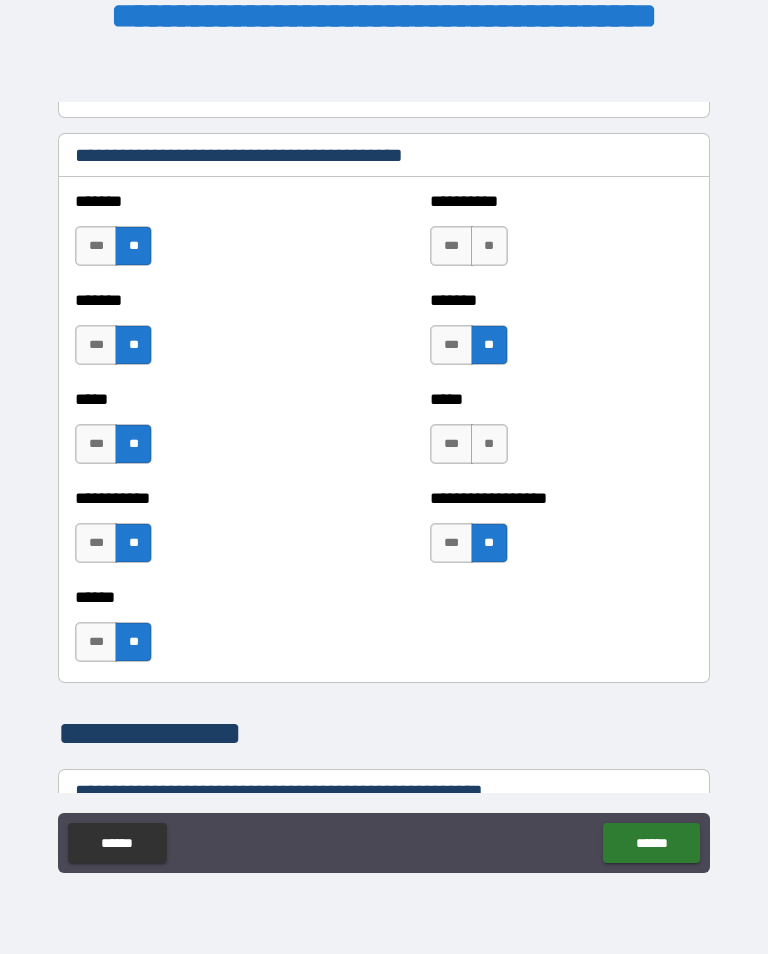 click on "**" at bounding box center [489, 246] 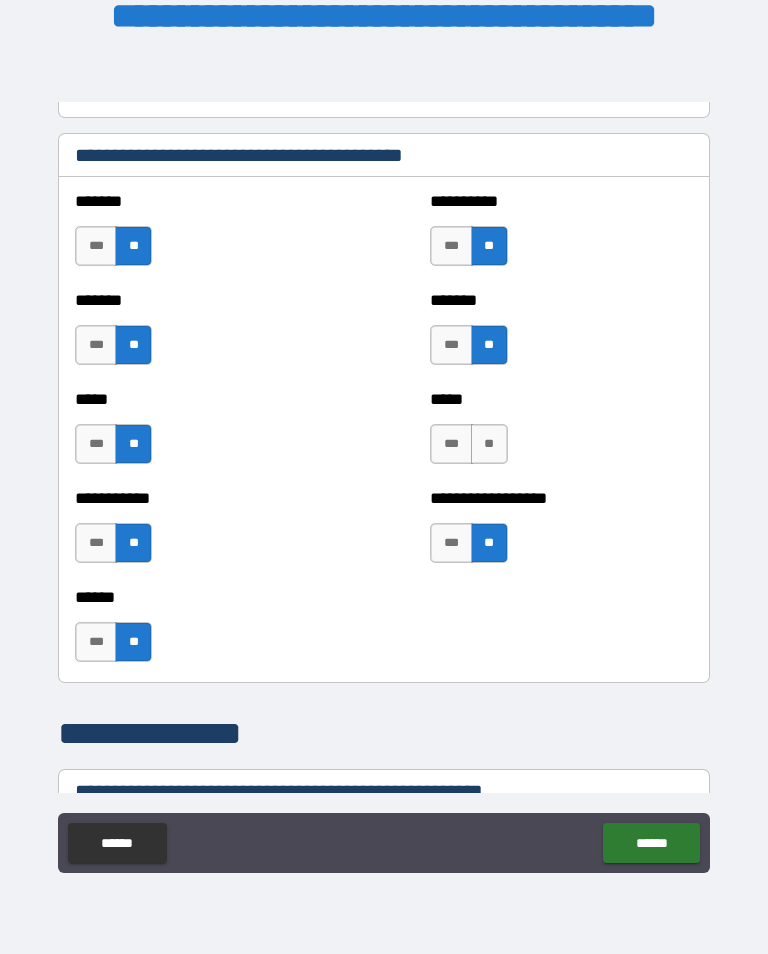 click on "**" at bounding box center [489, 444] 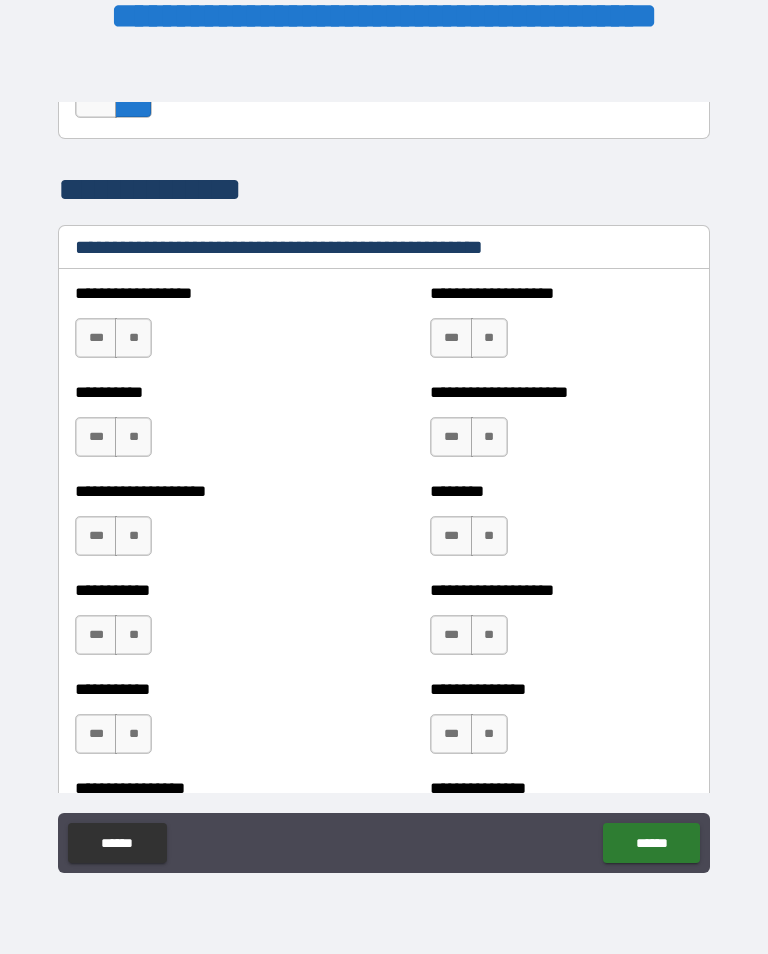 scroll, scrollTop: 2397, scrollLeft: 0, axis: vertical 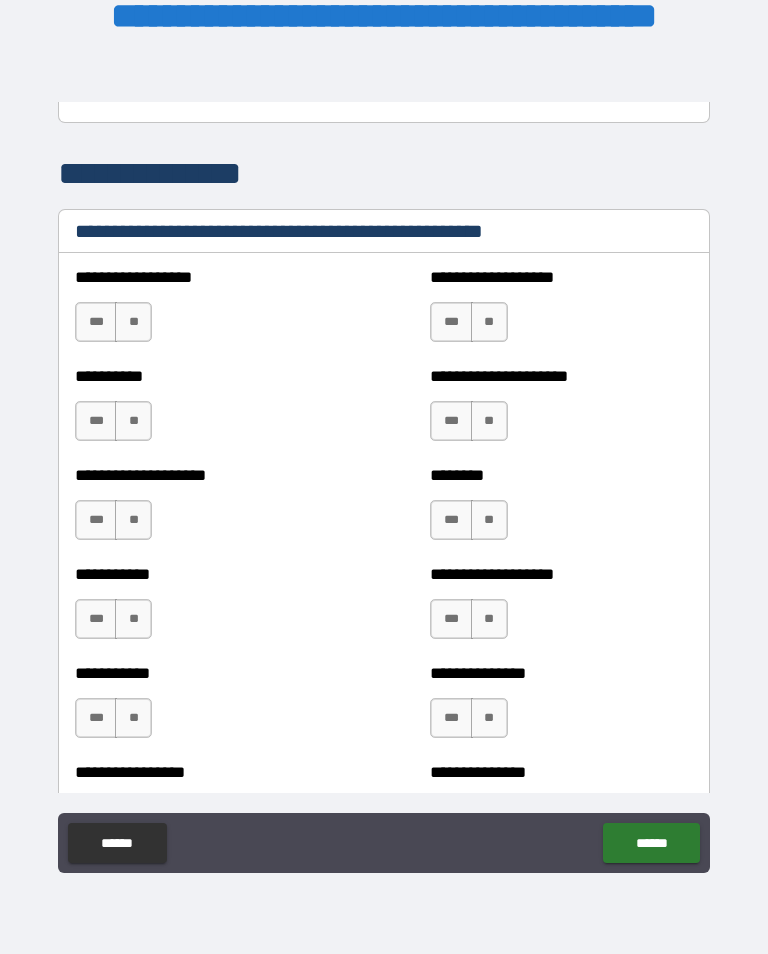 click on "**" at bounding box center [133, 322] 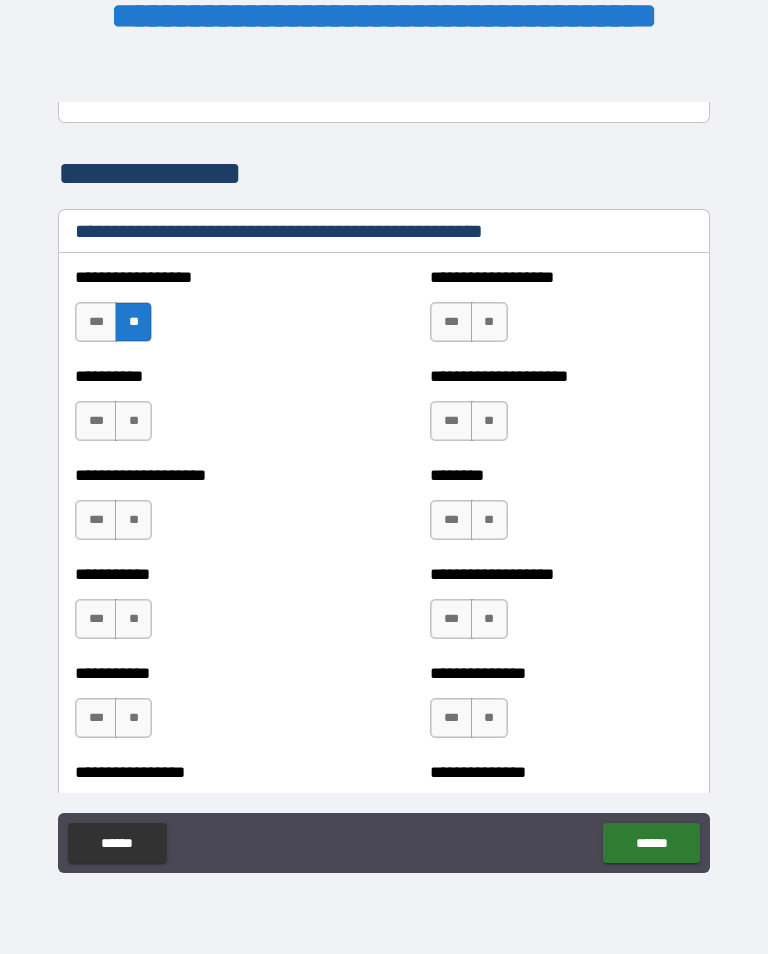 click on "**" at bounding box center [489, 322] 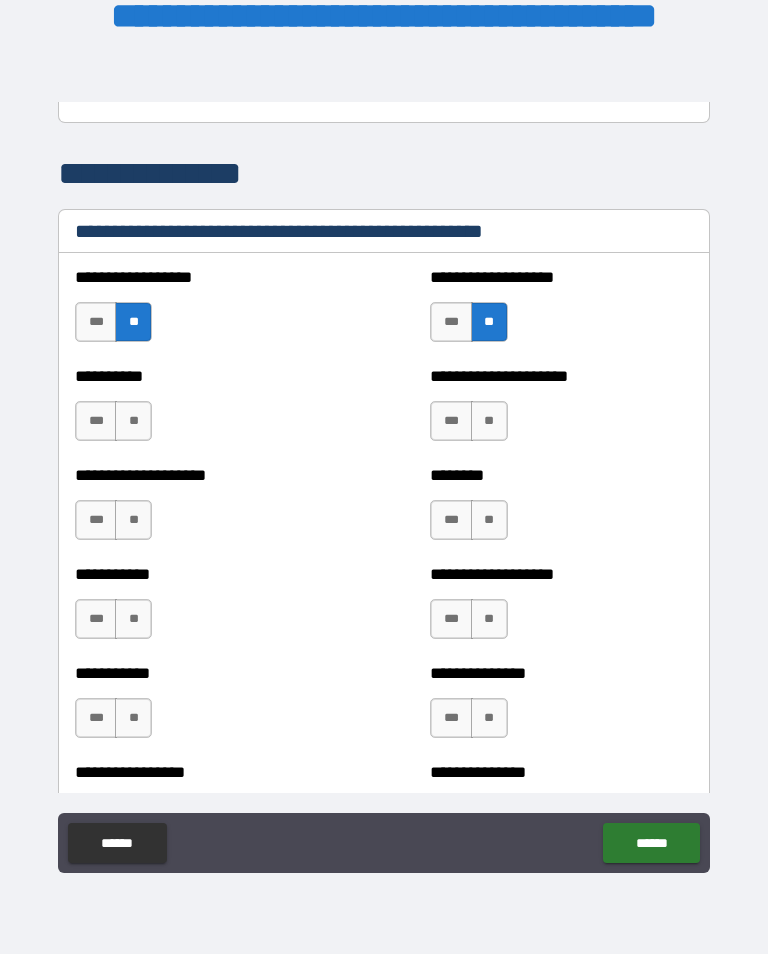 click on "**" at bounding box center (133, 421) 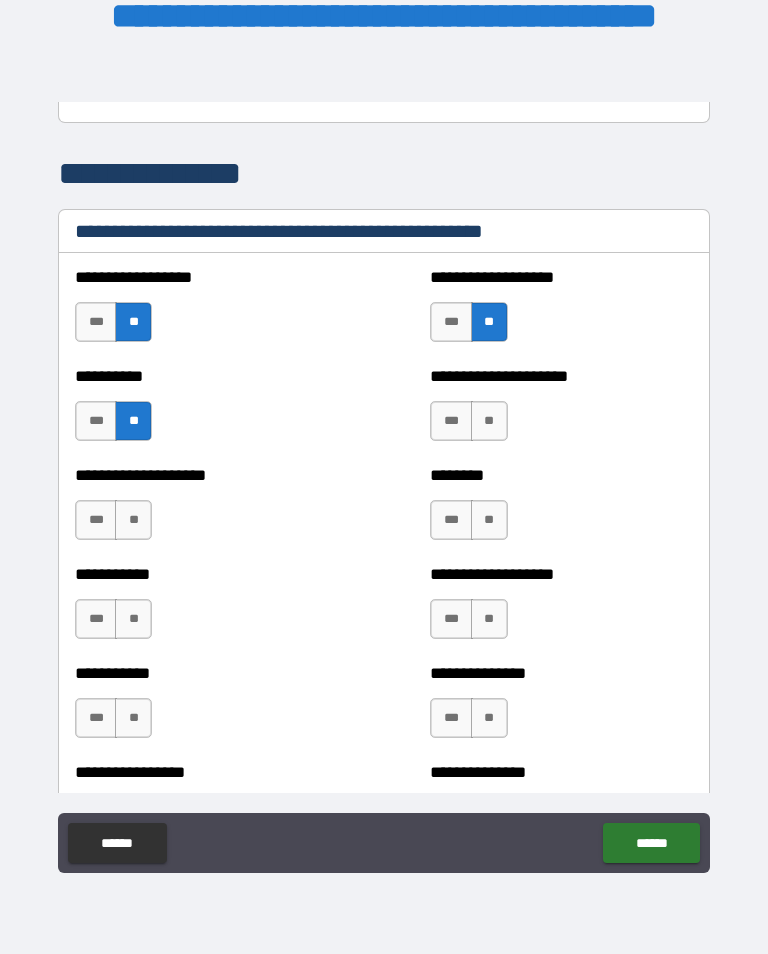 click on "**" at bounding box center [489, 421] 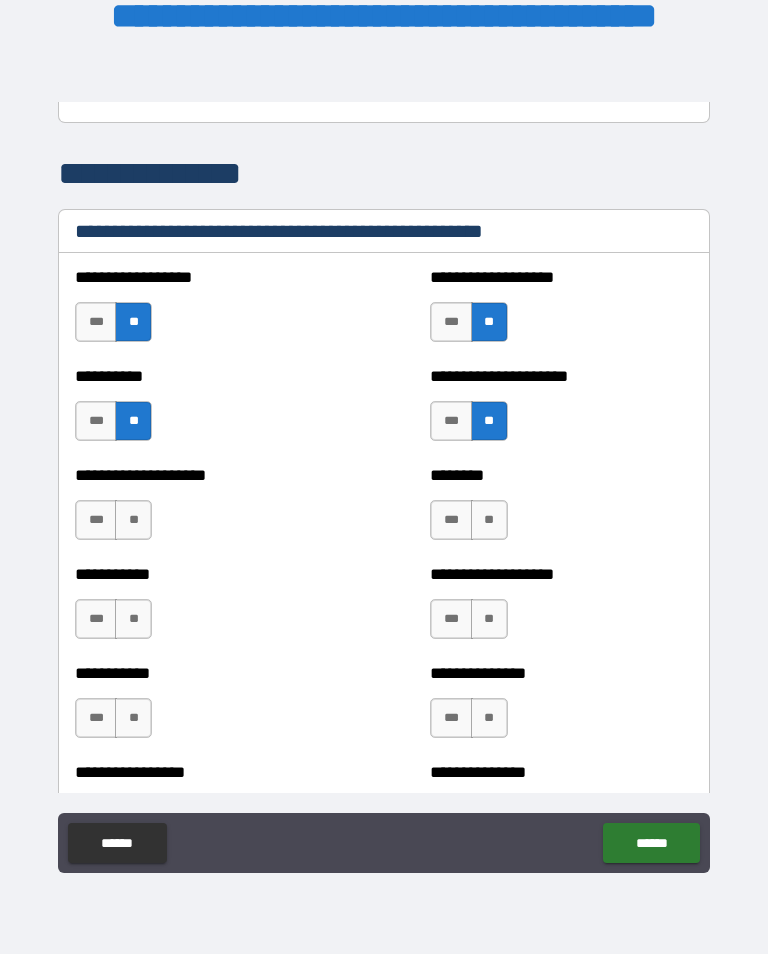 click on "**" at bounding box center [133, 520] 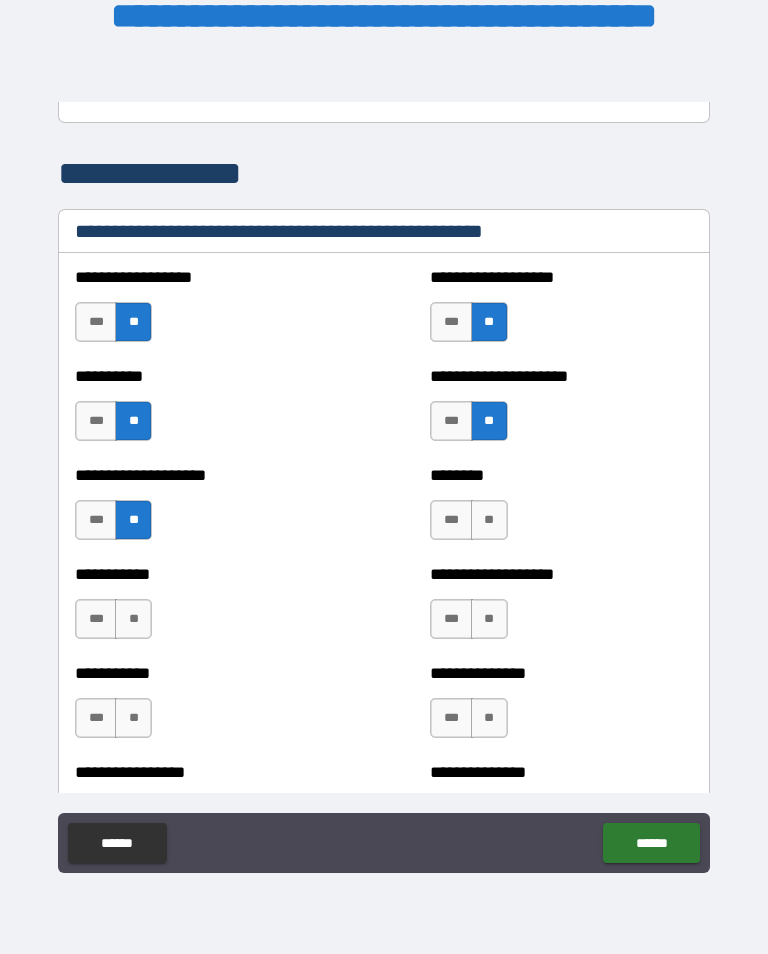 click on "**" at bounding box center [489, 520] 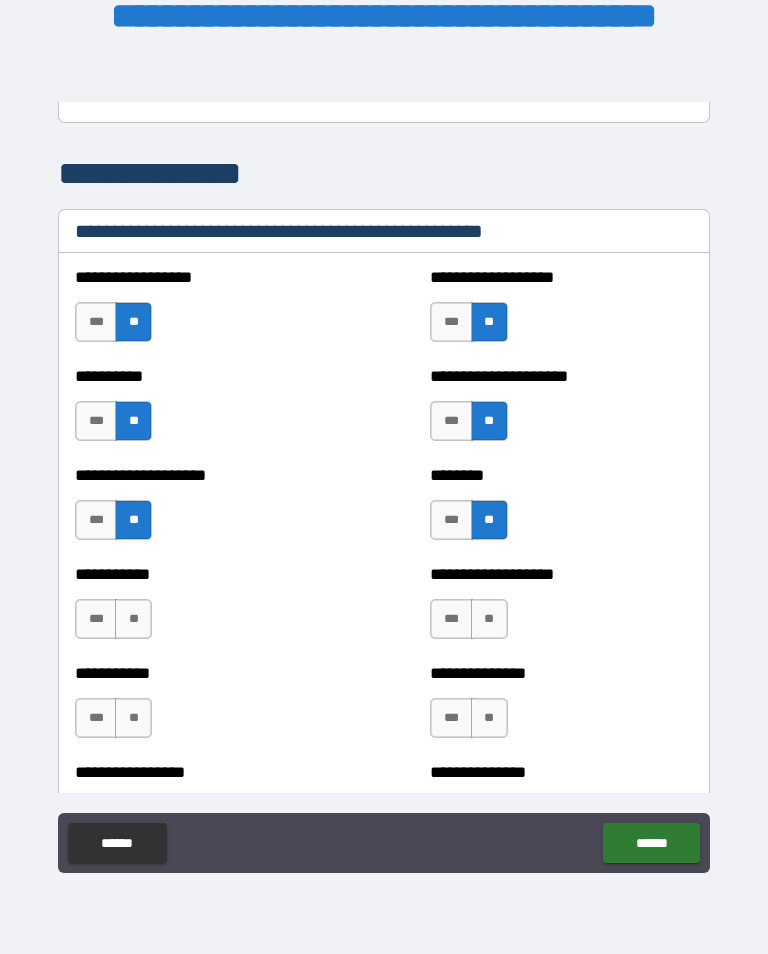 click on "**" at bounding box center [133, 619] 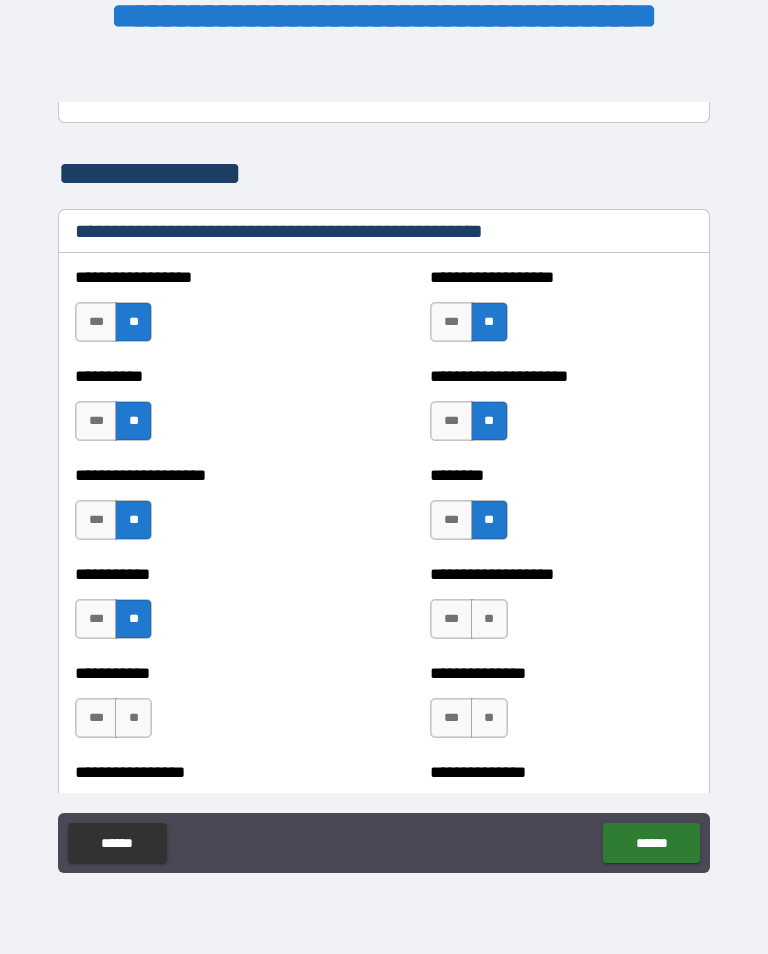 click on "**" at bounding box center (489, 619) 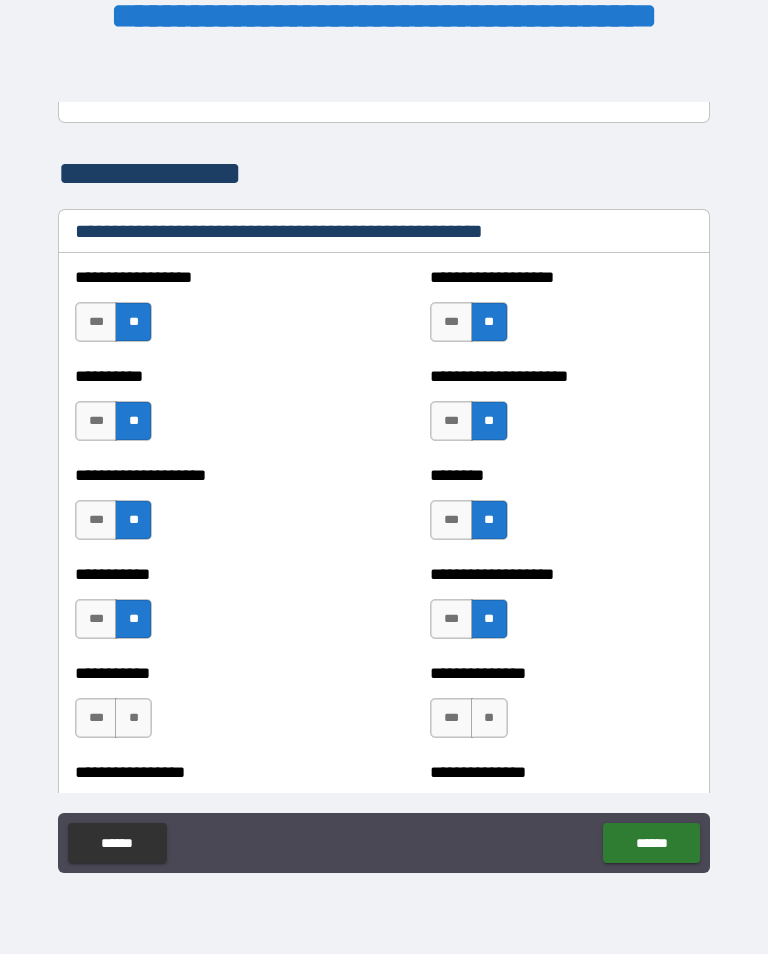 click on "**" at bounding box center (133, 718) 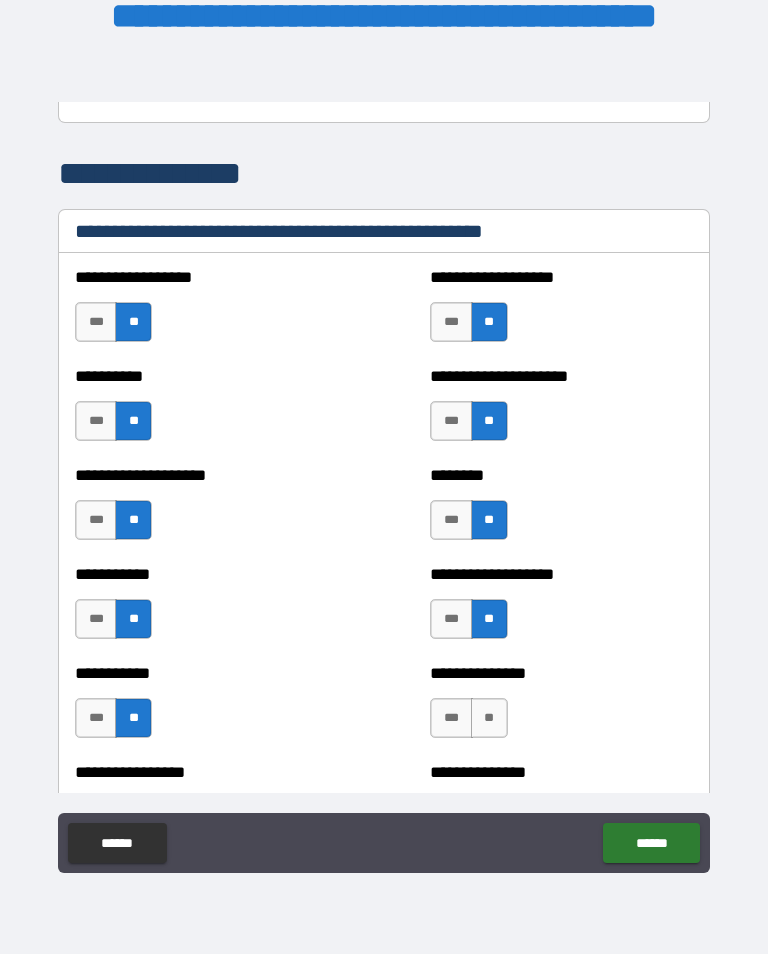 click on "**" at bounding box center [489, 718] 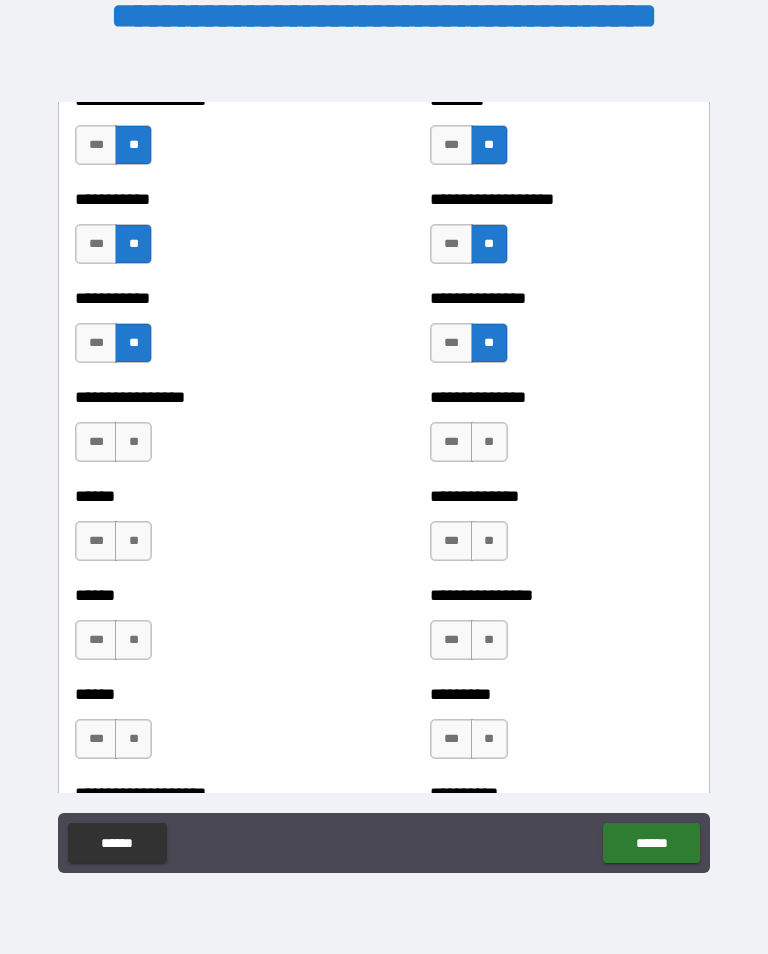 scroll, scrollTop: 2774, scrollLeft: 0, axis: vertical 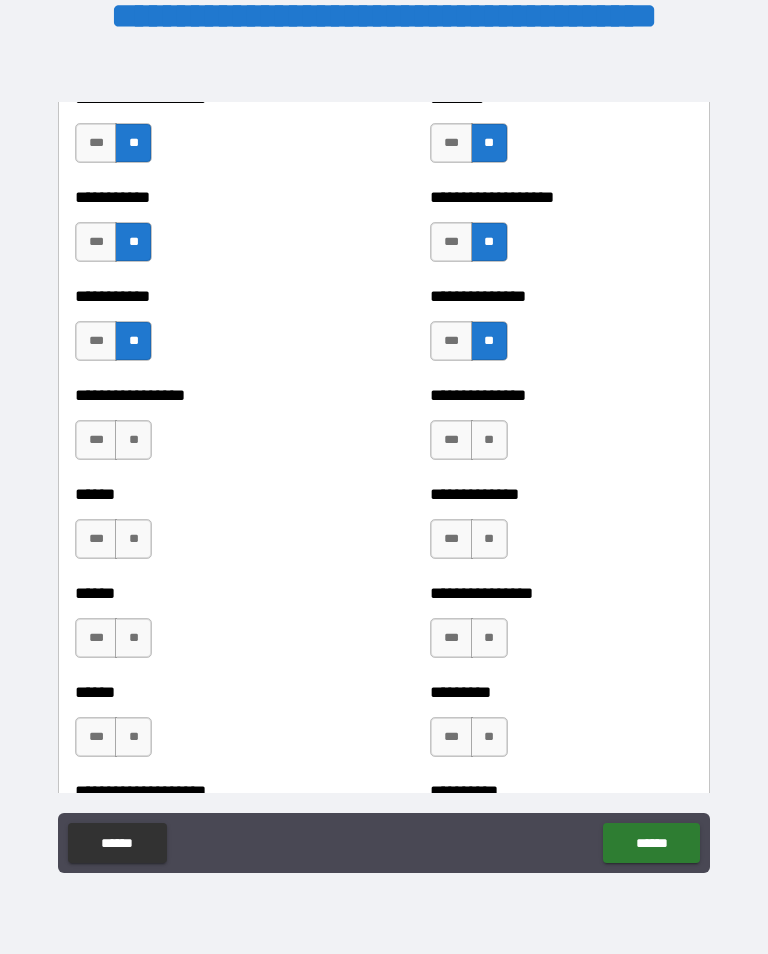 click on "**" at bounding box center [133, 440] 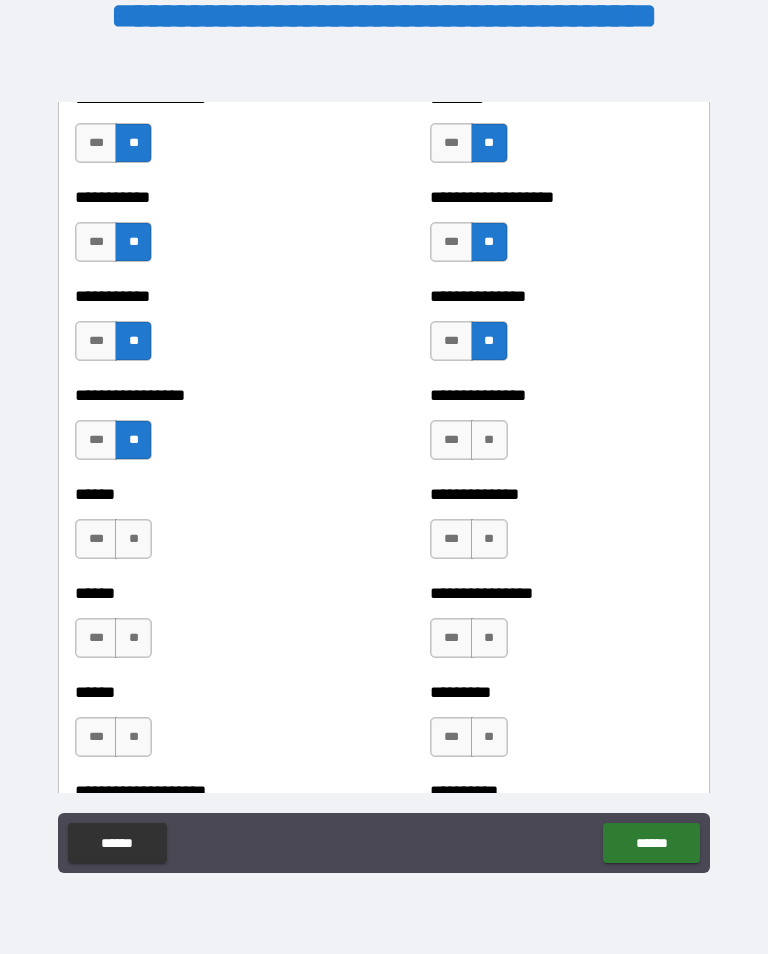 click on "**" at bounding box center (489, 440) 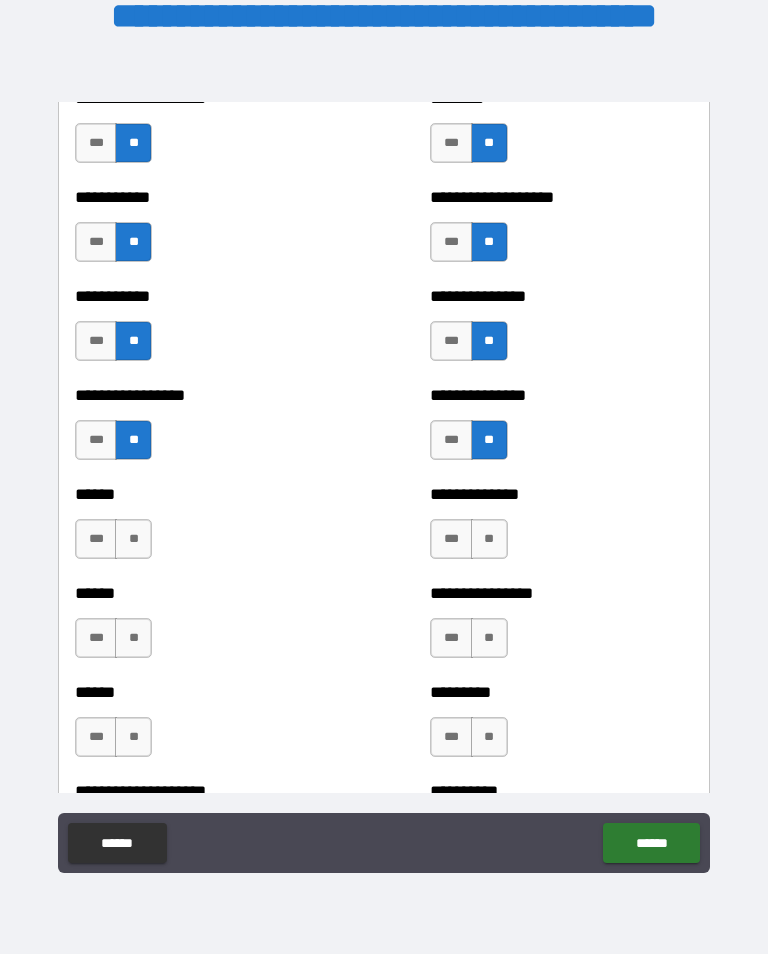 click on "**" at bounding box center (133, 539) 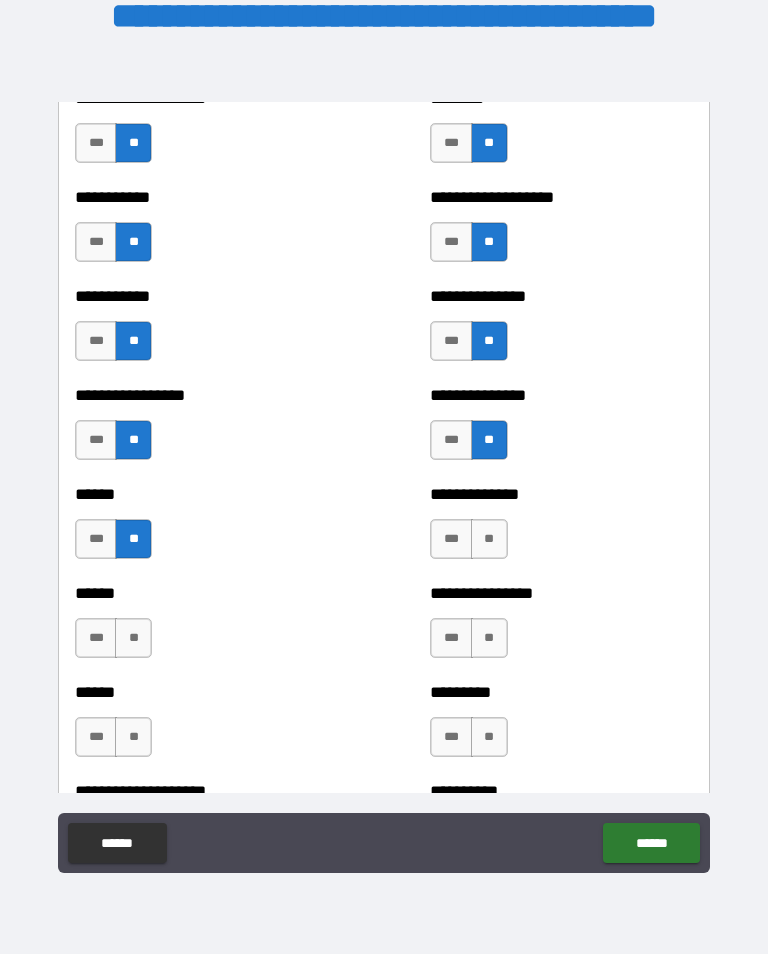 click on "**" at bounding box center (489, 539) 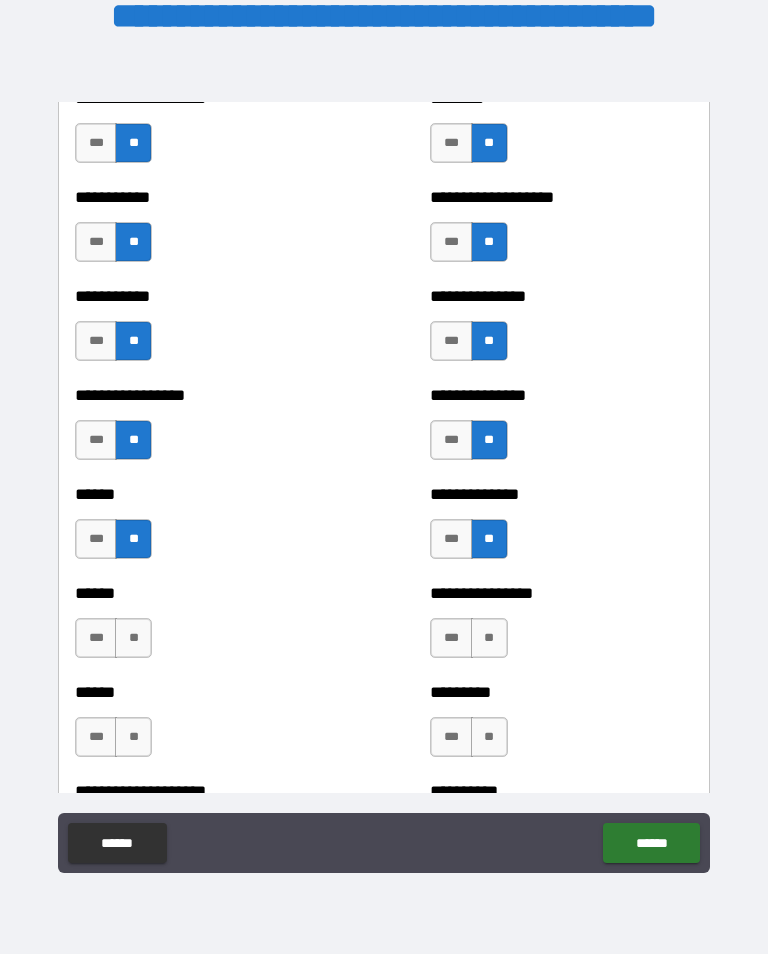 click on "**" at bounding box center (133, 638) 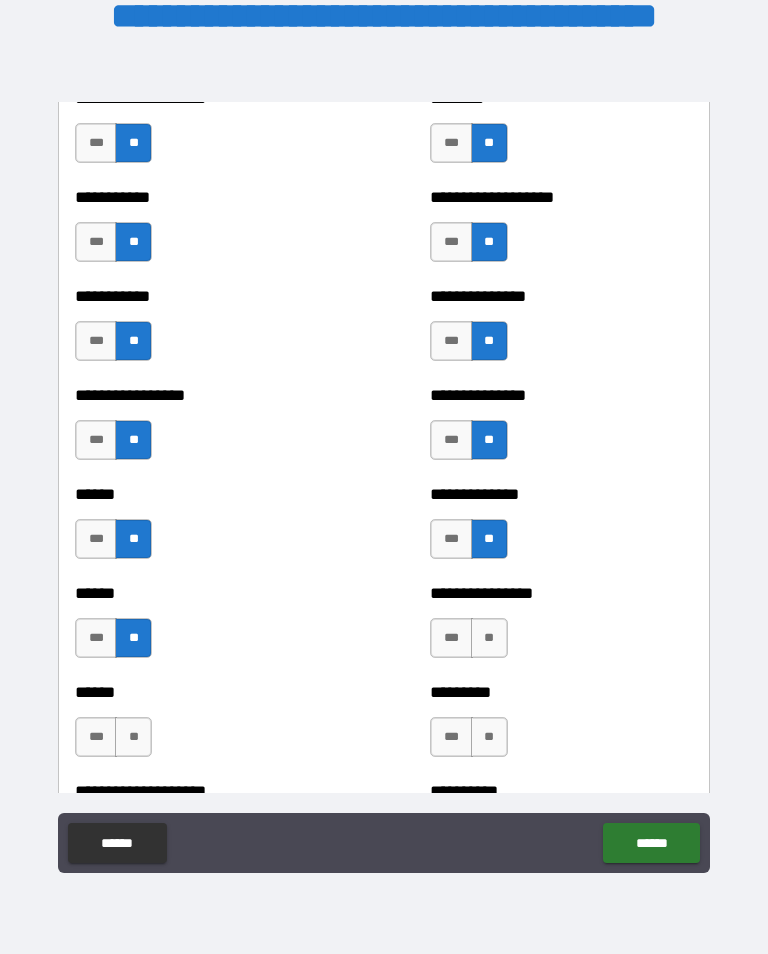 click on "**" at bounding box center (489, 638) 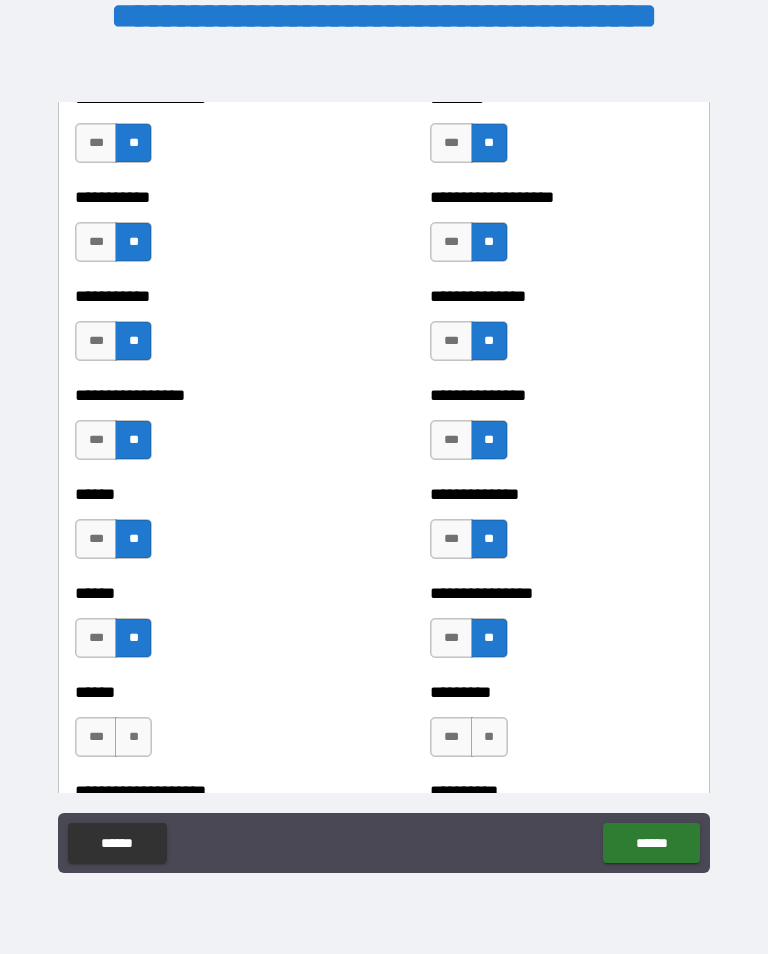 click on "**" at bounding box center (133, 737) 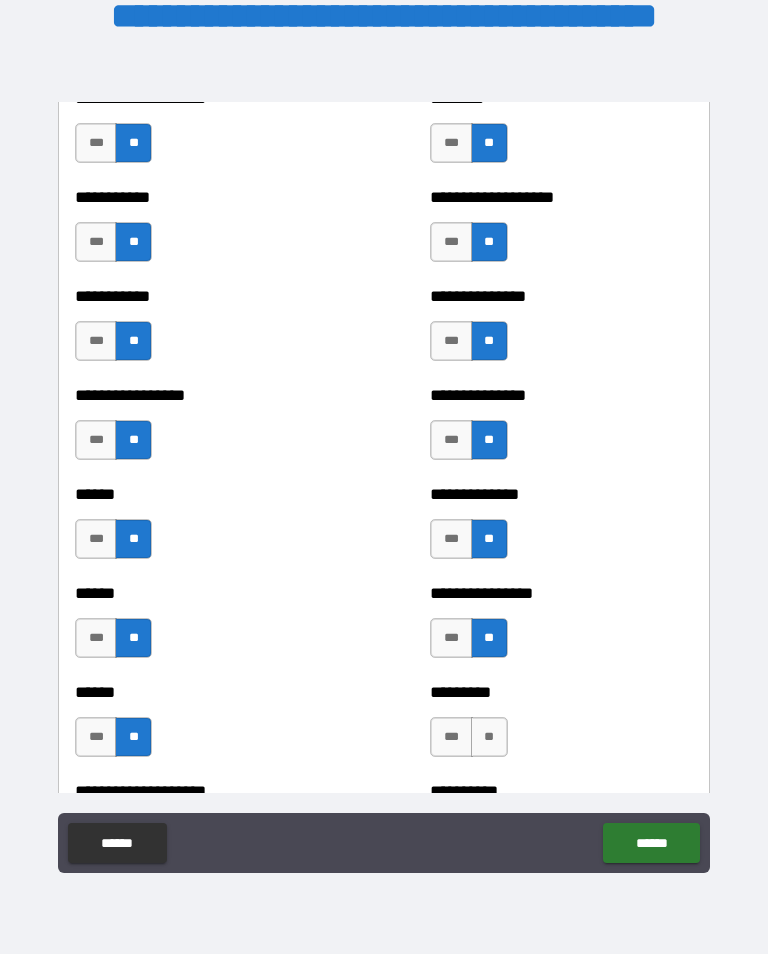 click on "**" at bounding box center (489, 737) 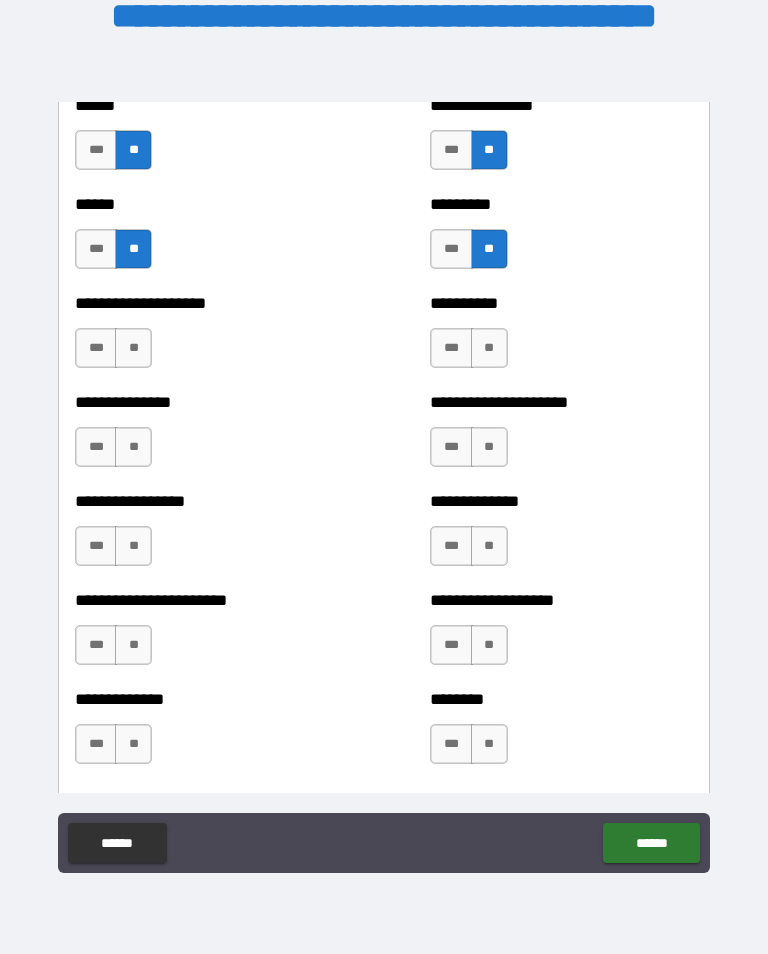 scroll, scrollTop: 3276, scrollLeft: 0, axis: vertical 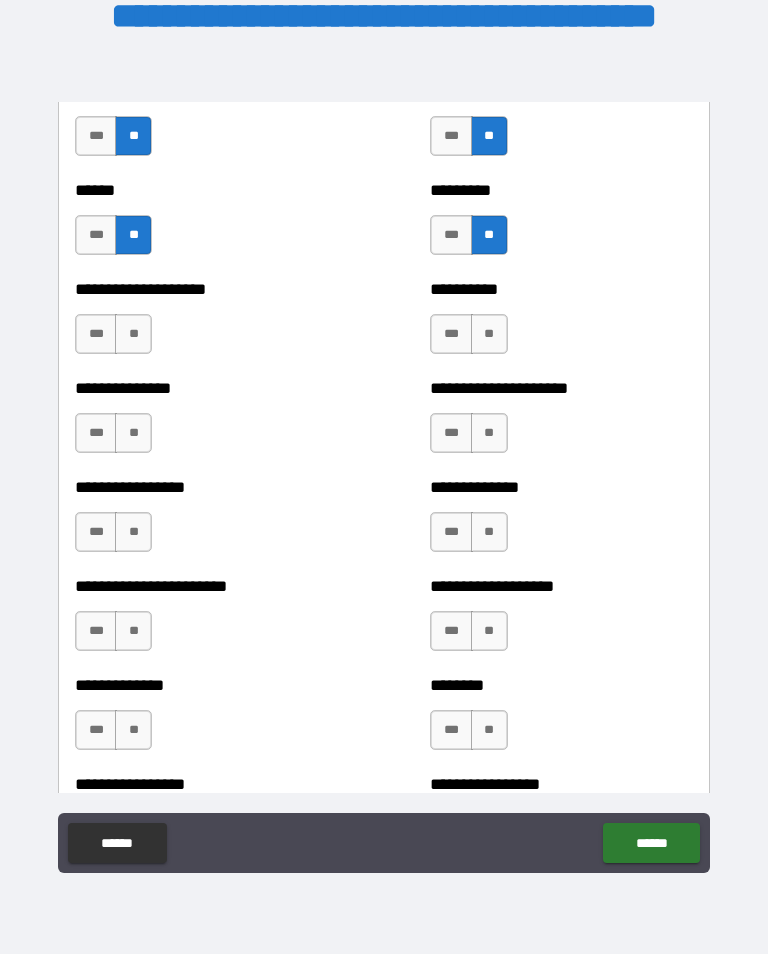 click on "**" at bounding box center [133, 334] 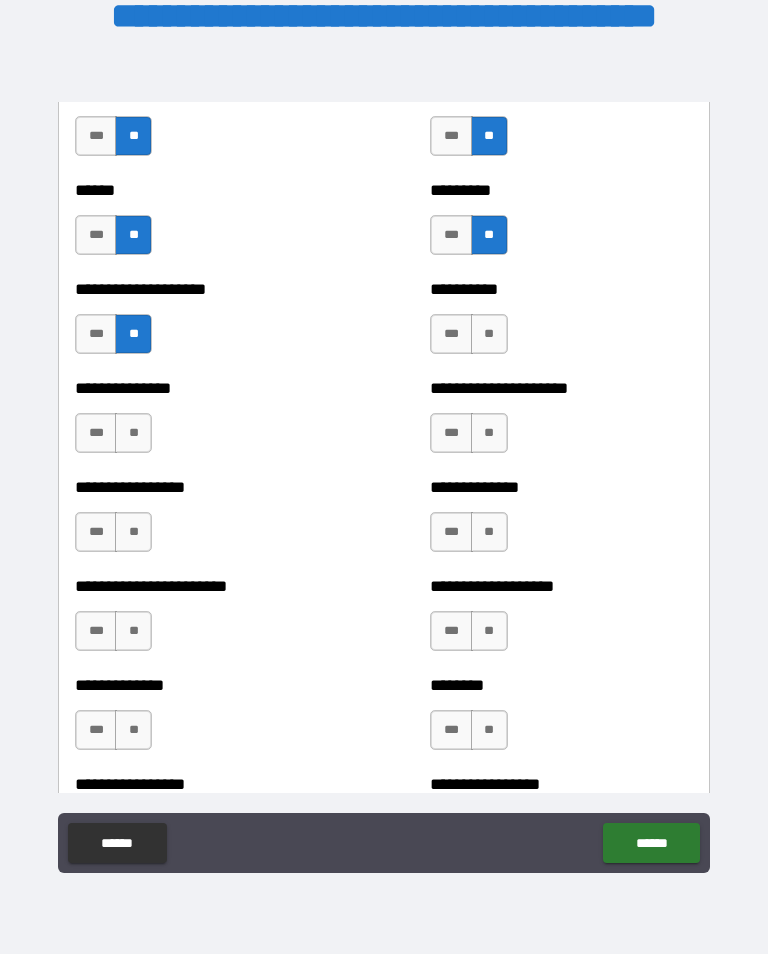 click on "**" at bounding box center [489, 334] 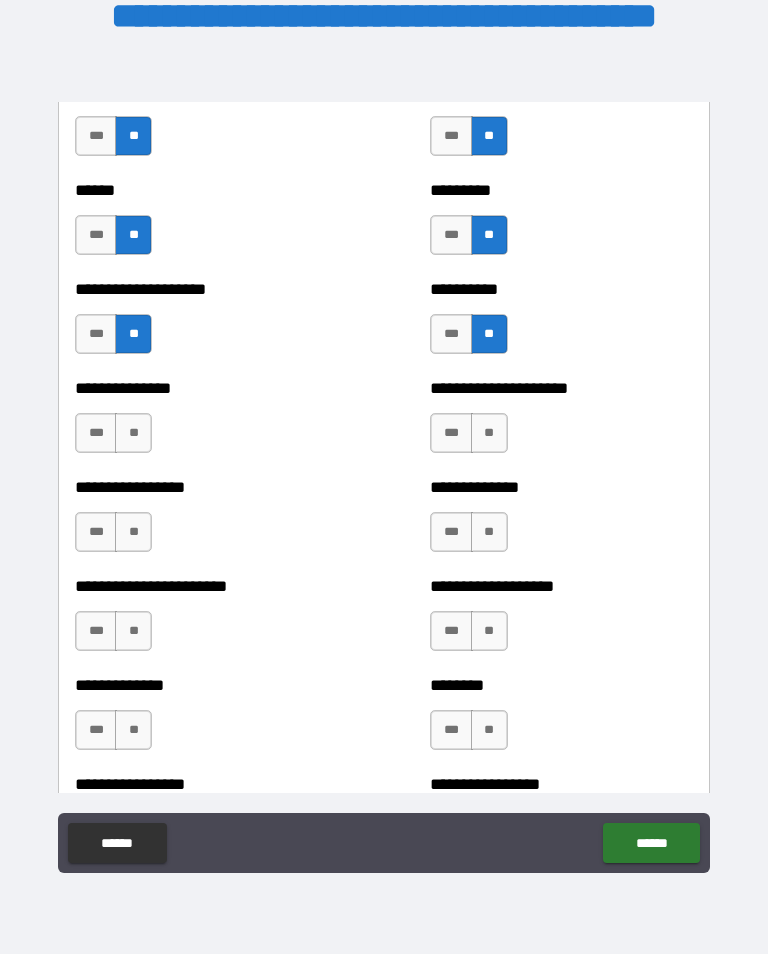 click on "**" at bounding box center (133, 433) 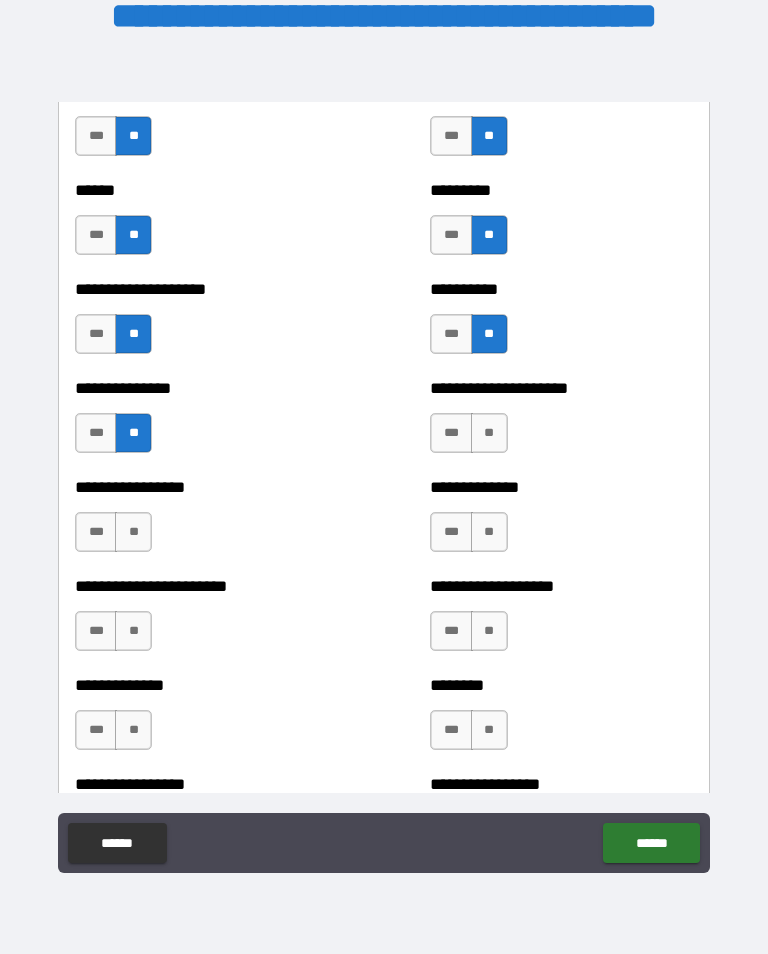 click on "**" at bounding box center [489, 433] 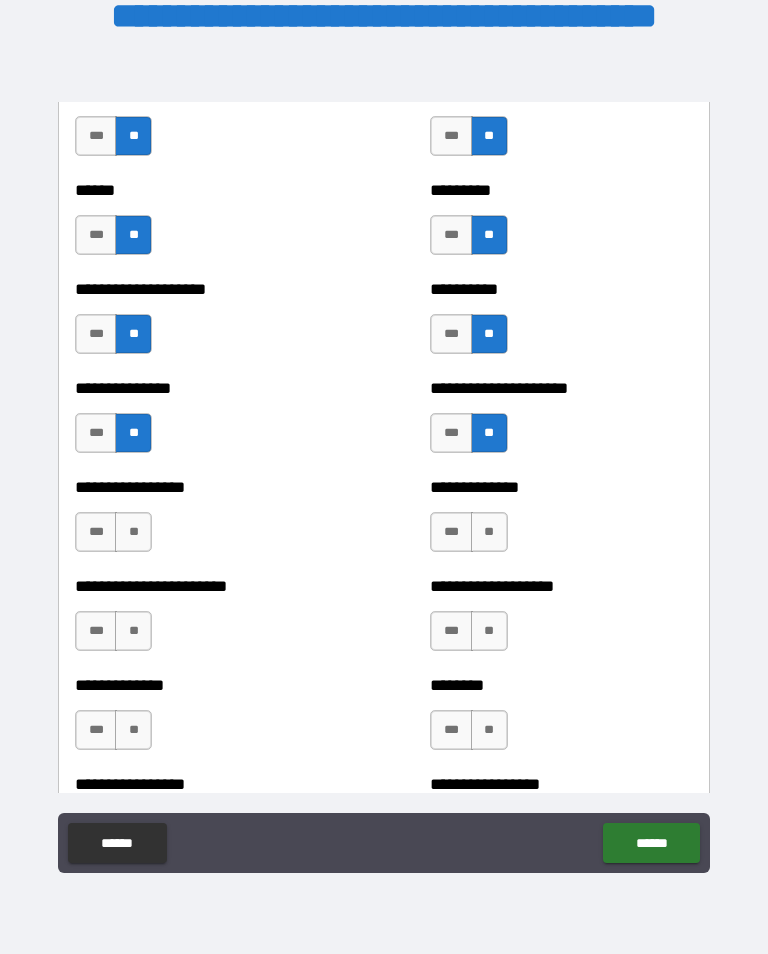 click on "**" at bounding box center [133, 532] 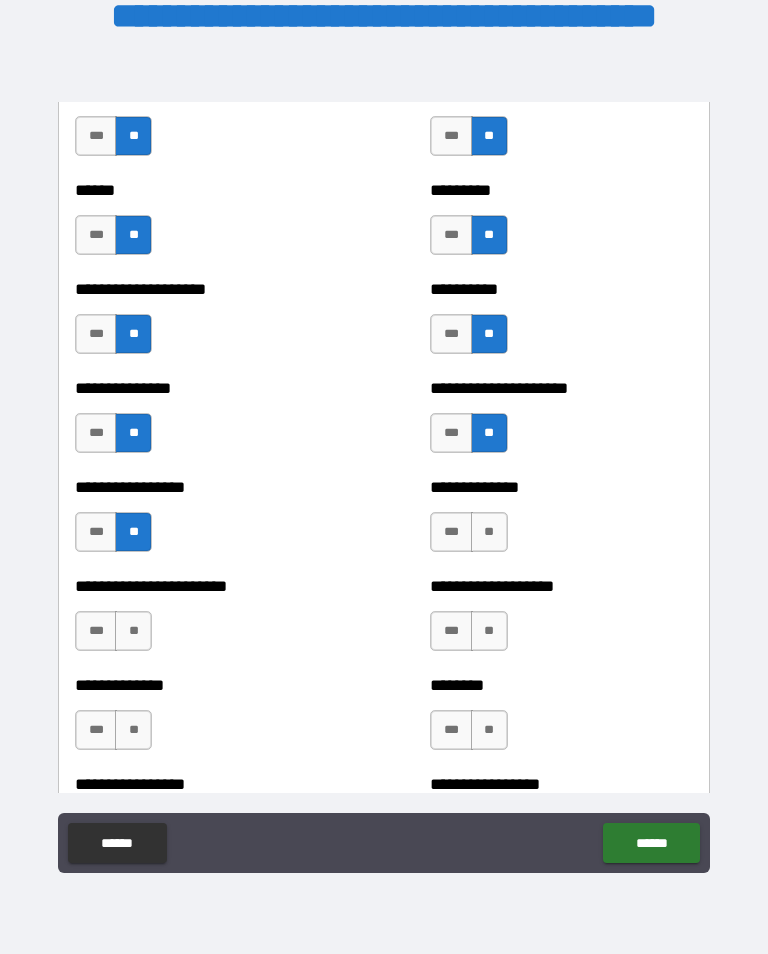 click on "**" at bounding box center [489, 532] 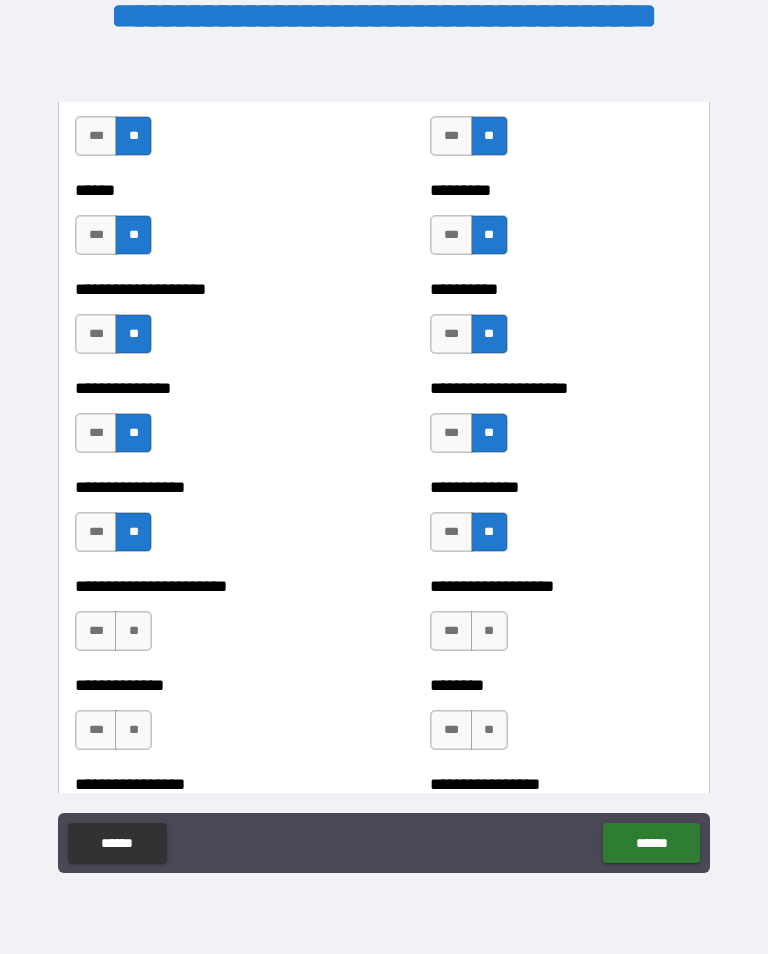 click on "**" at bounding box center [133, 631] 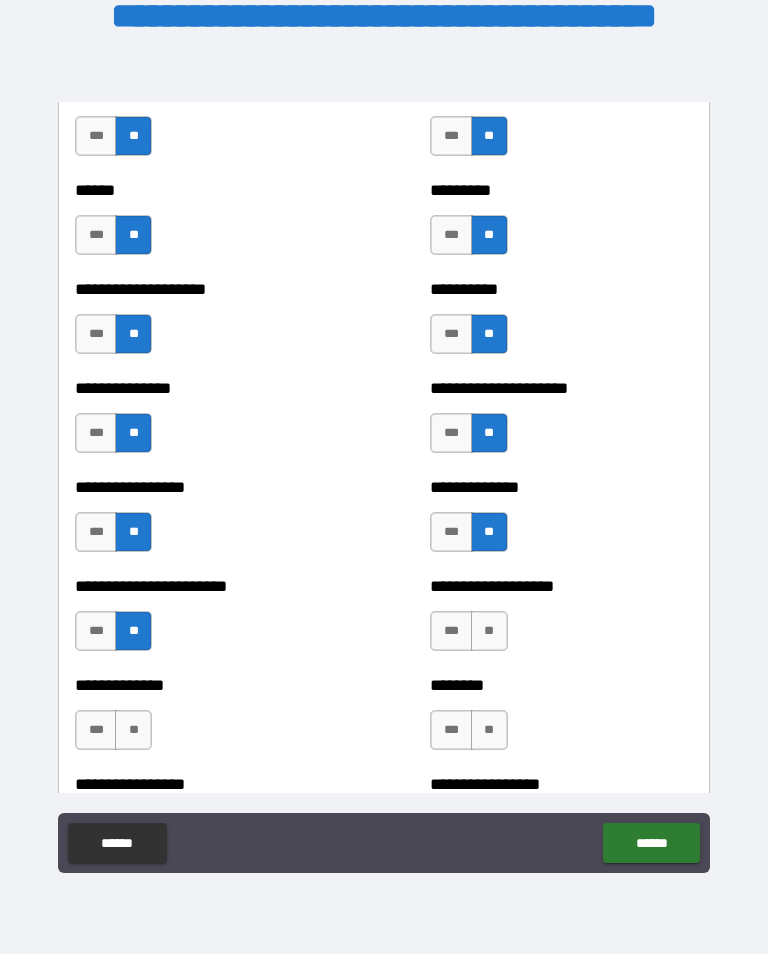 click on "**" at bounding box center (489, 631) 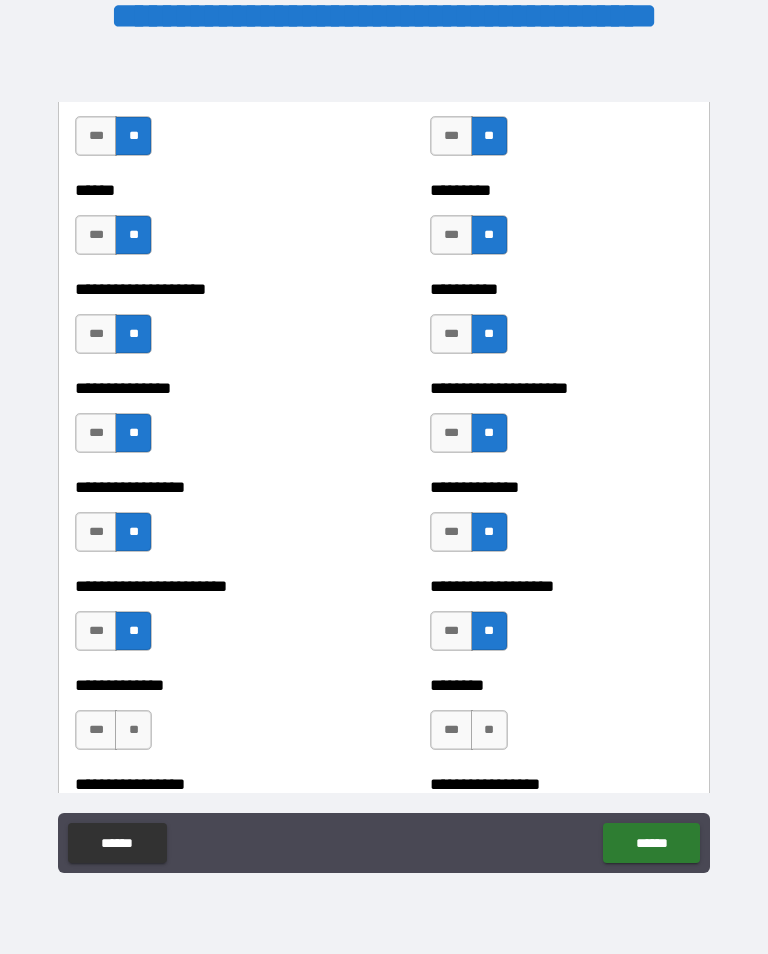 click on "**" at bounding box center [133, 730] 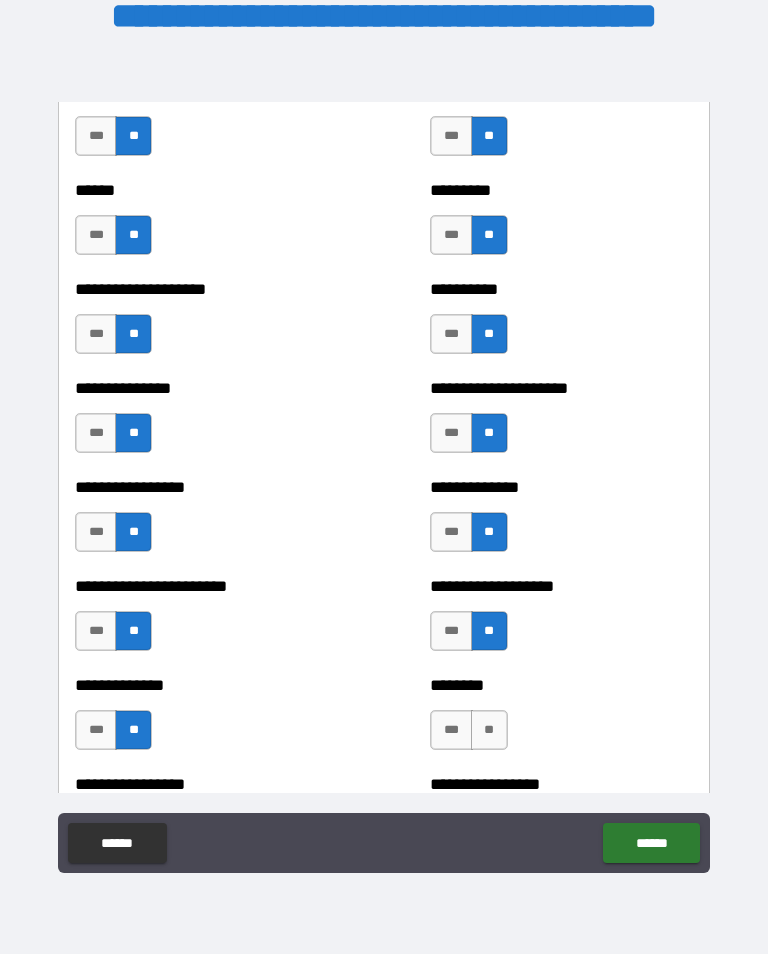 click on "**" at bounding box center (489, 730) 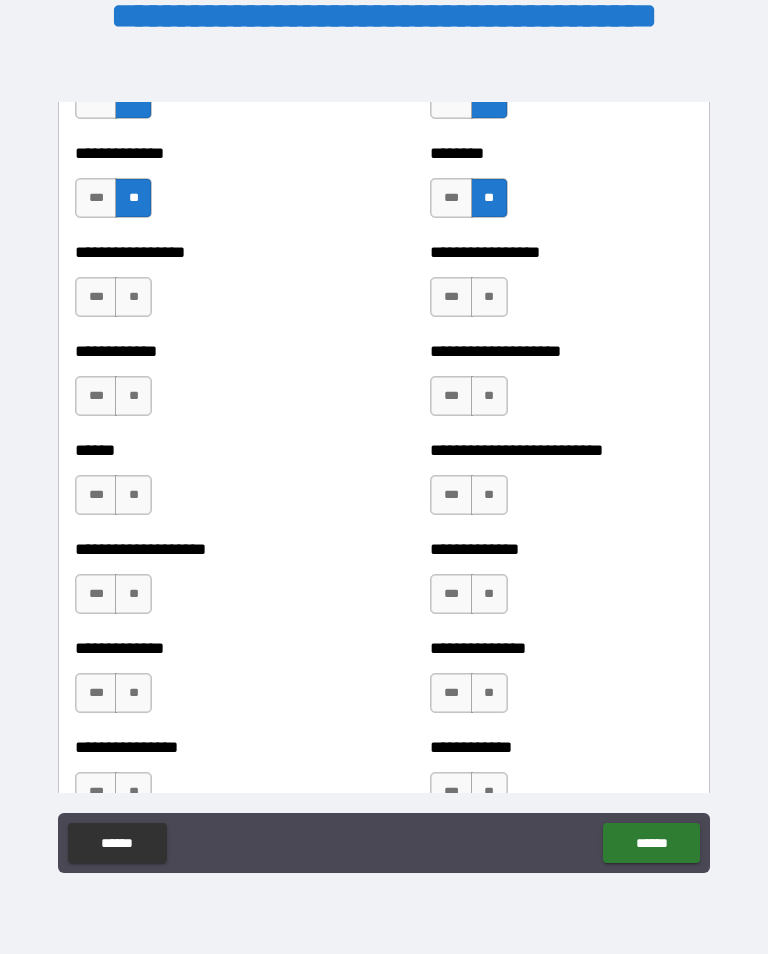 scroll, scrollTop: 3807, scrollLeft: 0, axis: vertical 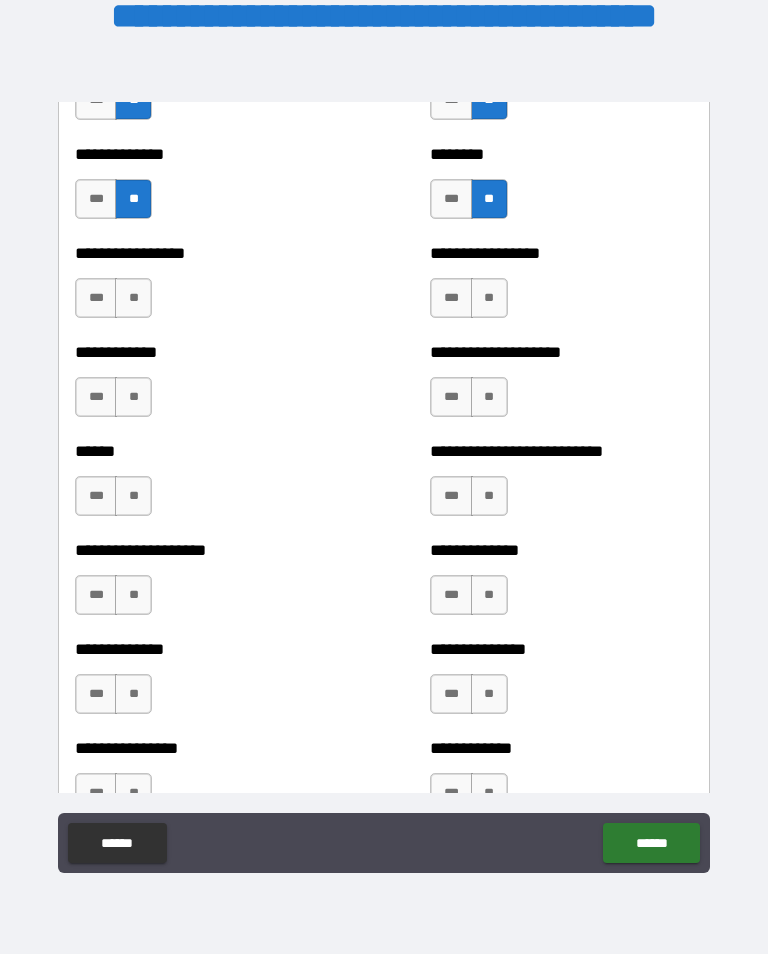 click on "**" at bounding box center [133, 298] 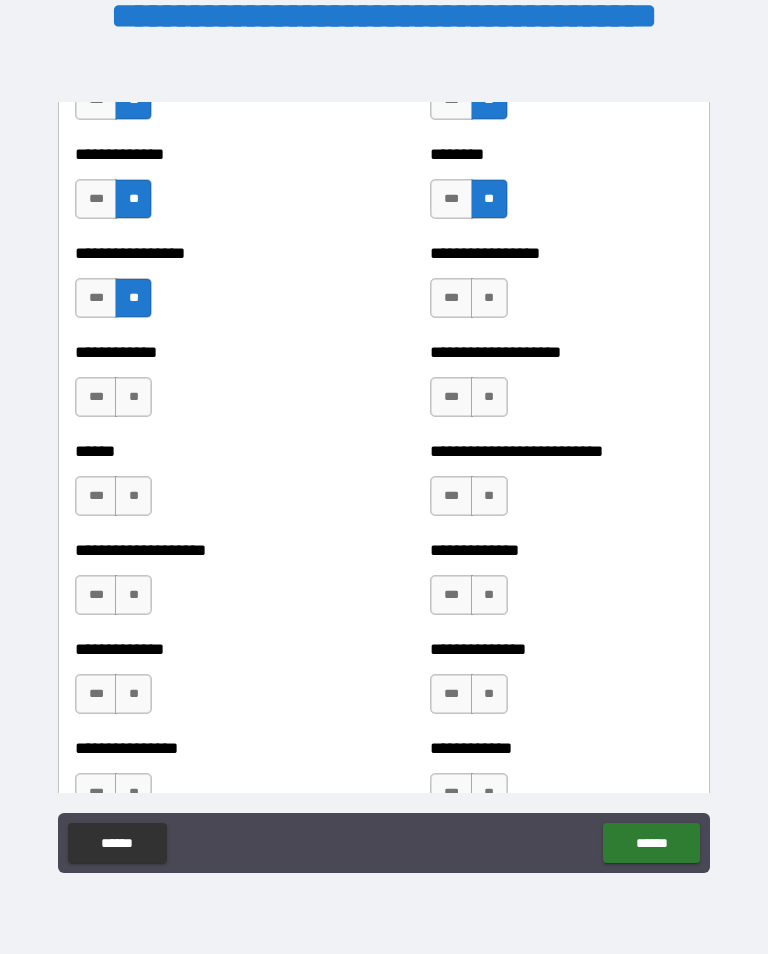 click on "**" at bounding box center (489, 298) 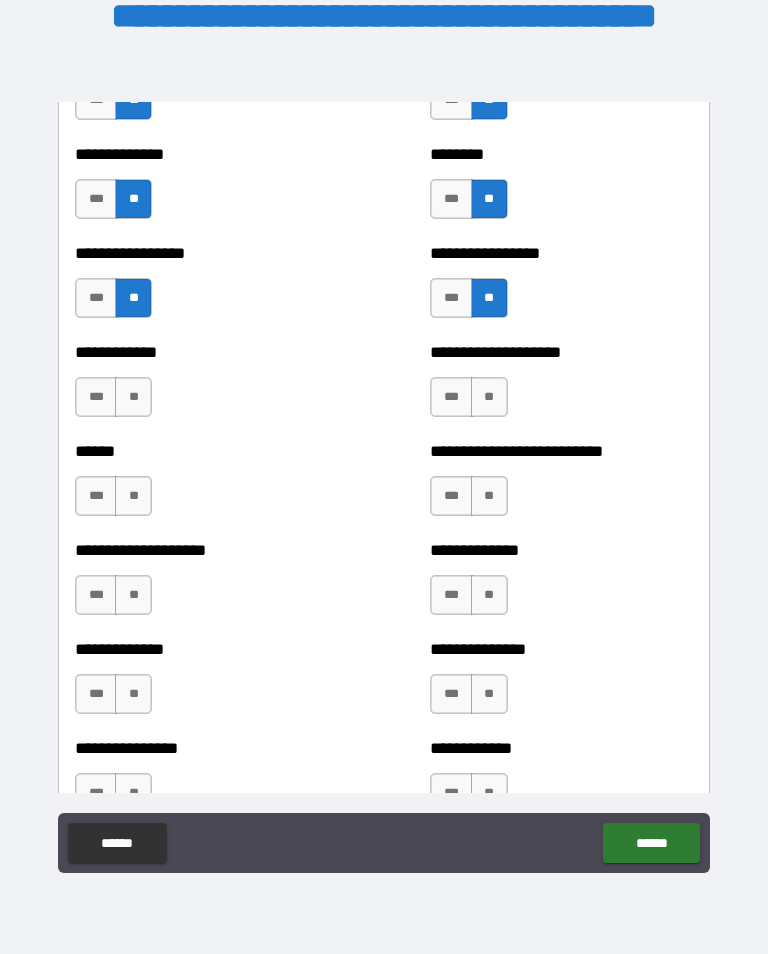 click on "**" at bounding box center (133, 397) 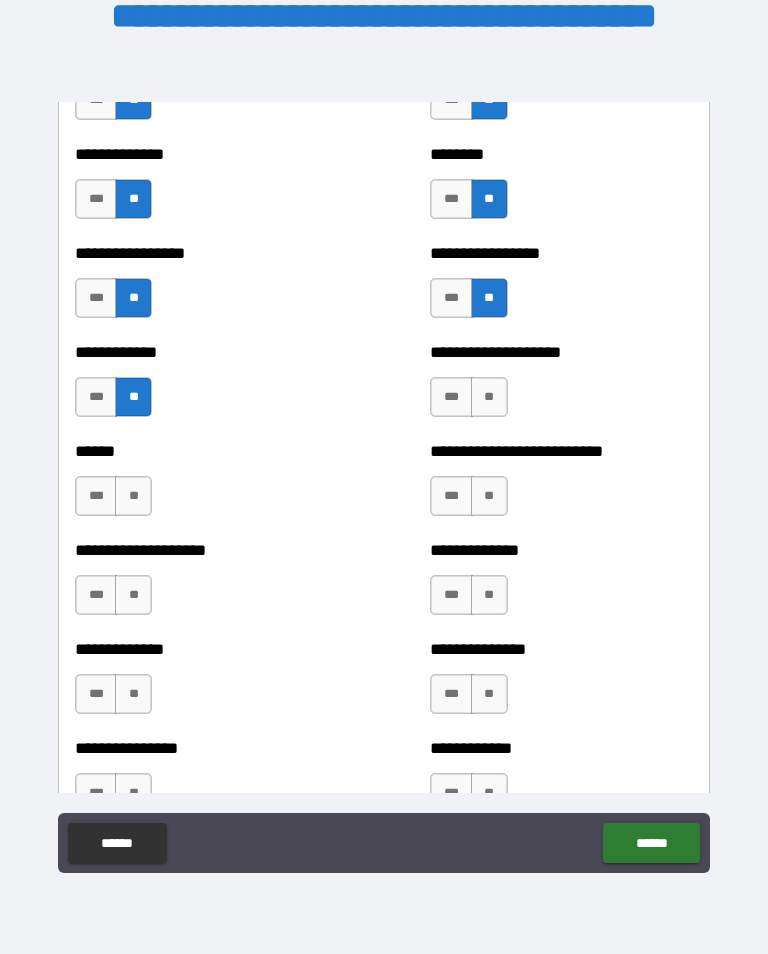 click on "**" at bounding box center [489, 397] 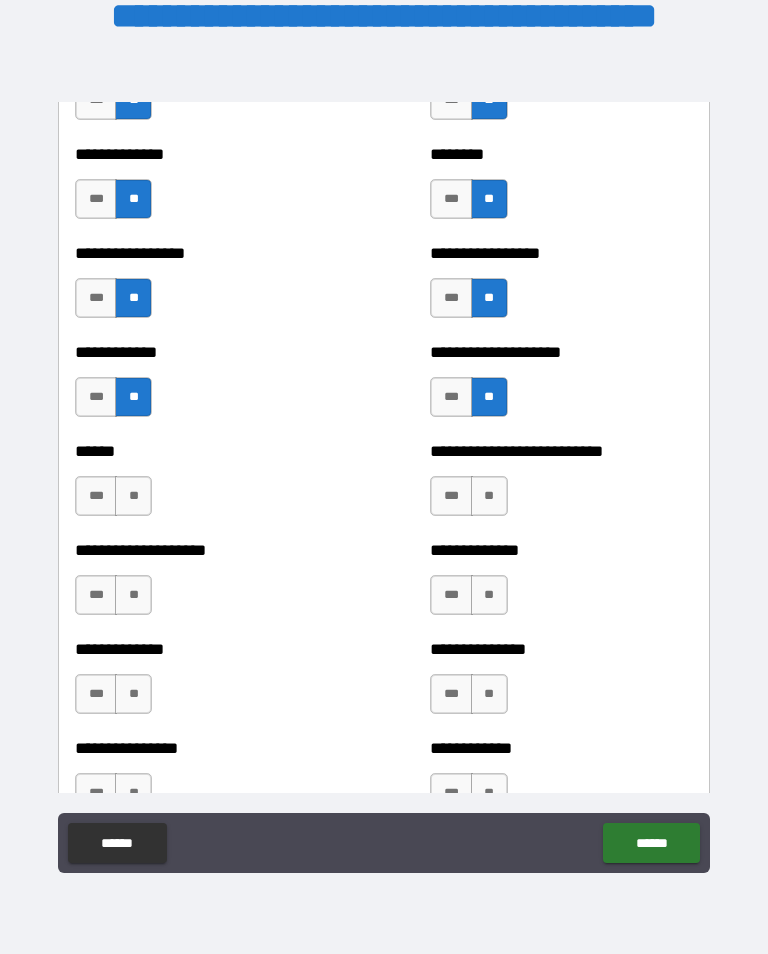 click on "**" at bounding box center [133, 496] 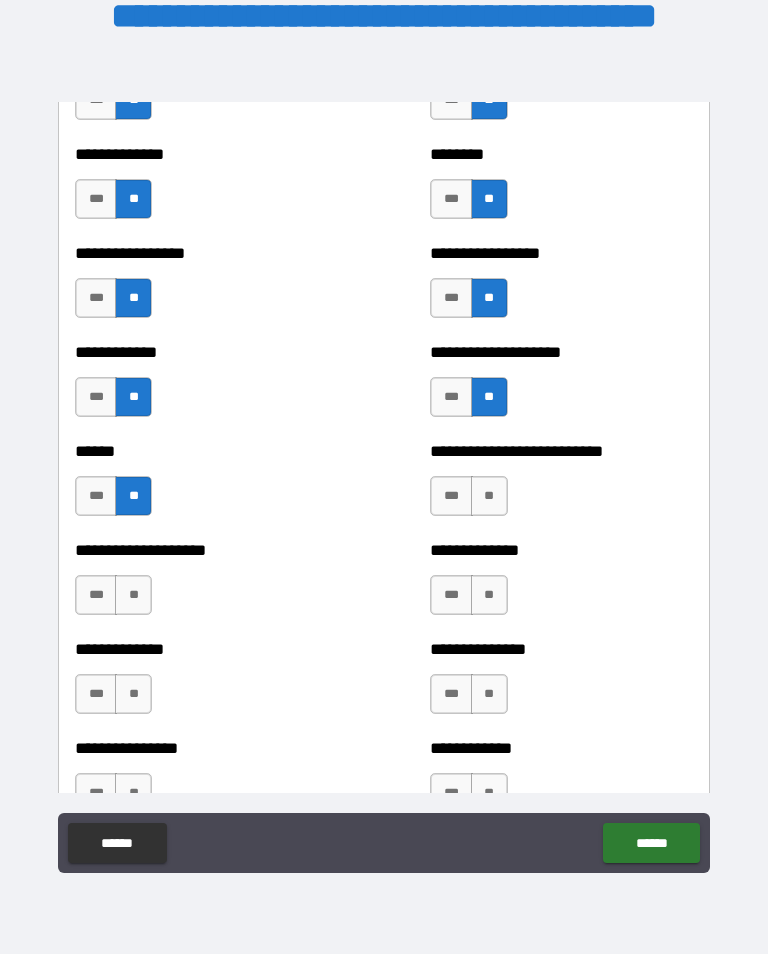 click on "**" at bounding box center [489, 496] 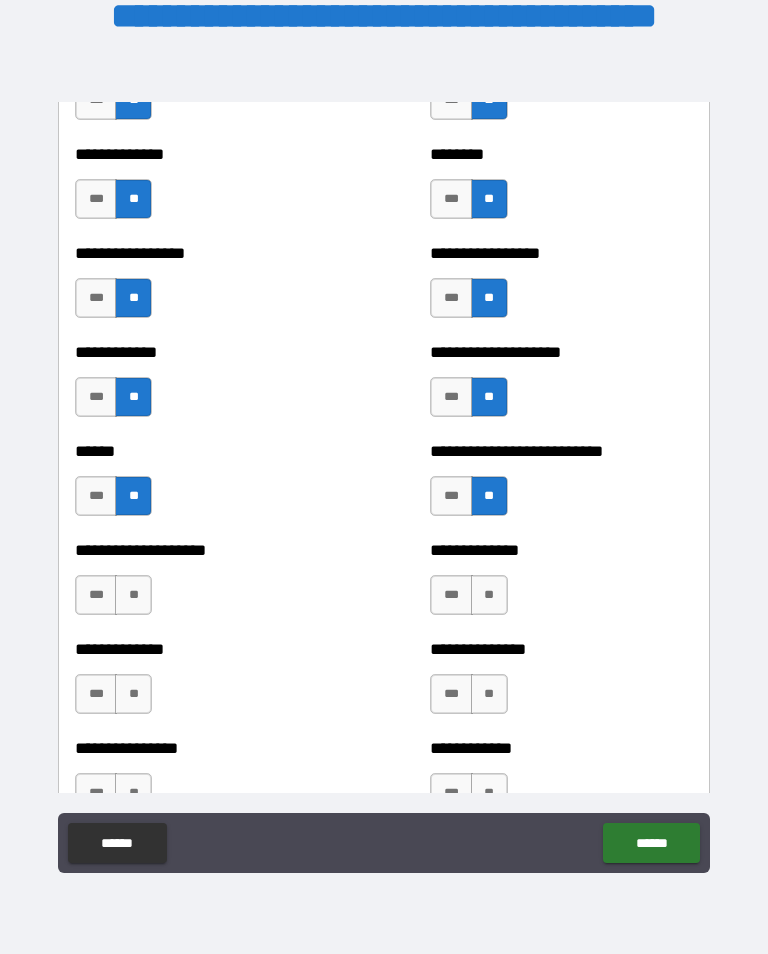 click on "**********" at bounding box center (206, 585) 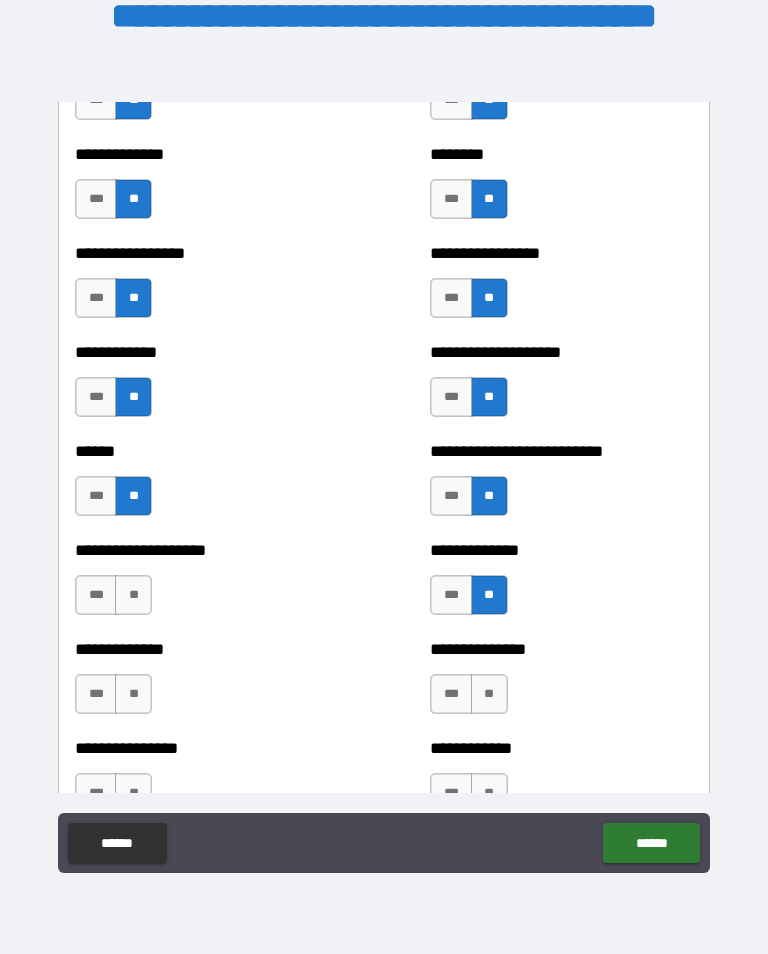 click on "**" at bounding box center (133, 595) 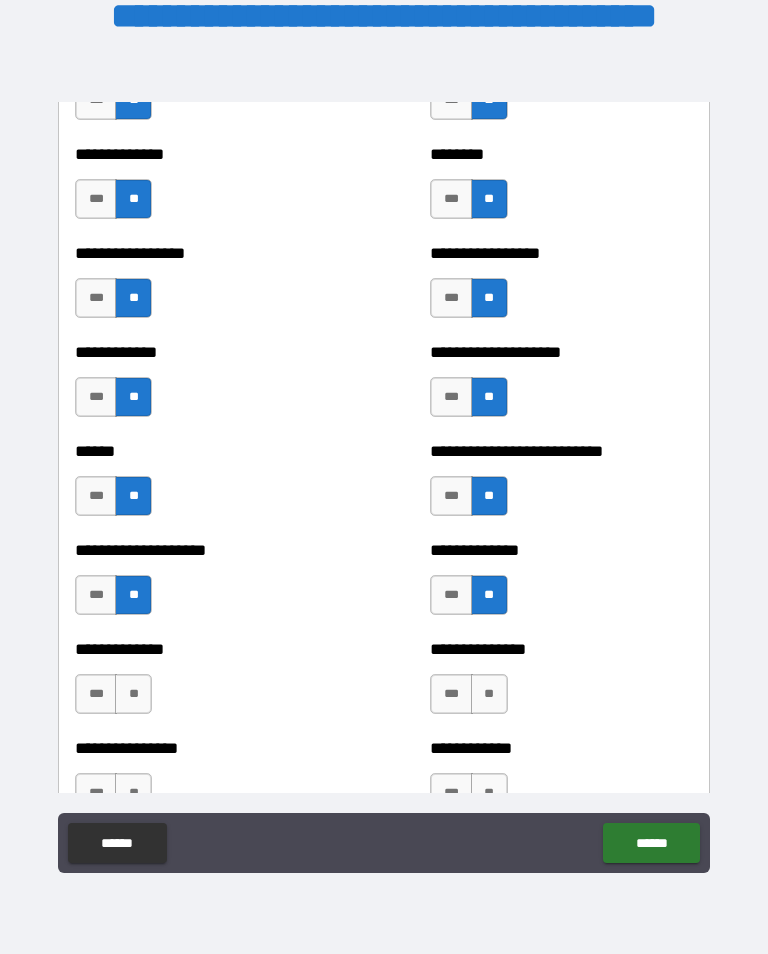 click on "**" at bounding box center (133, 694) 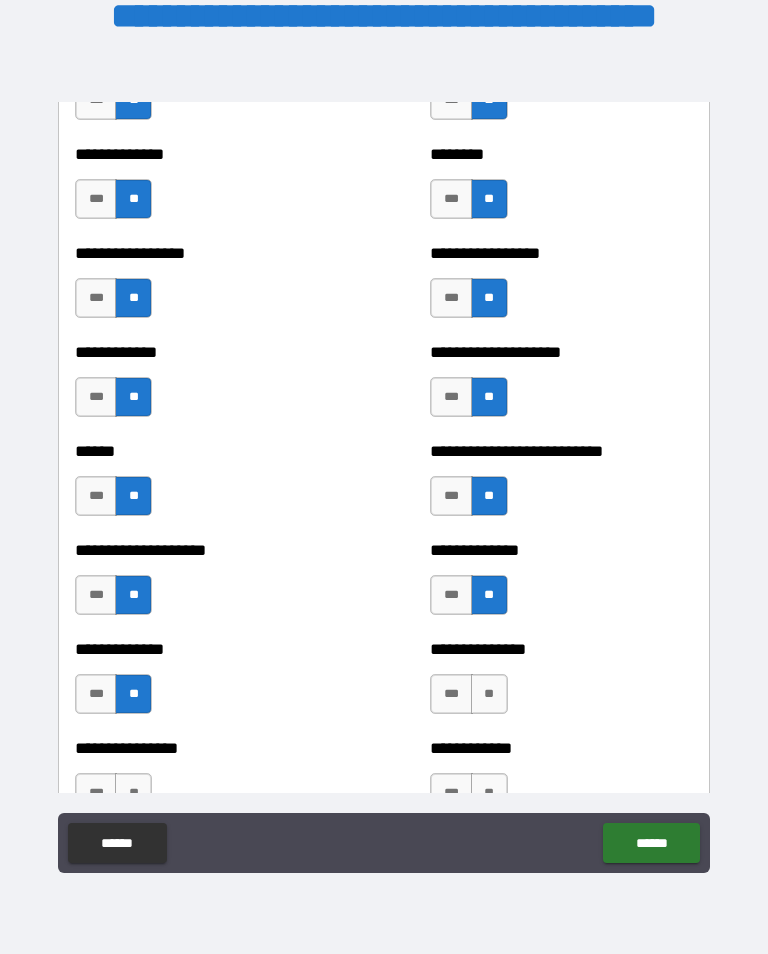 click on "**" at bounding box center (489, 694) 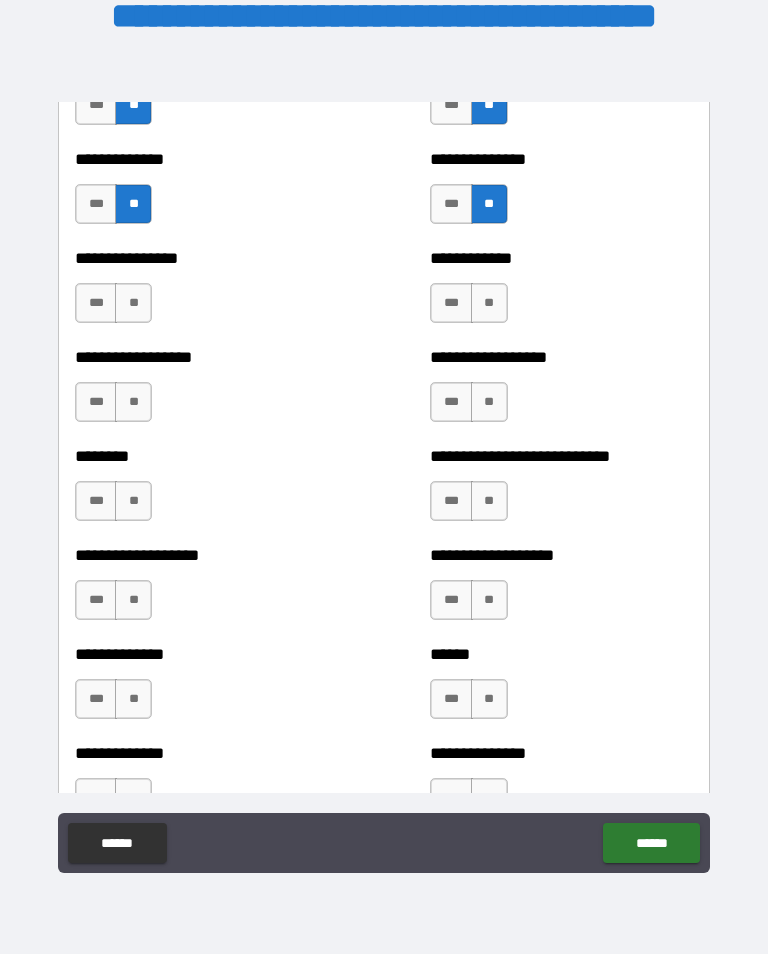 scroll, scrollTop: 4320, scrollLeft: 0, axis: vertical 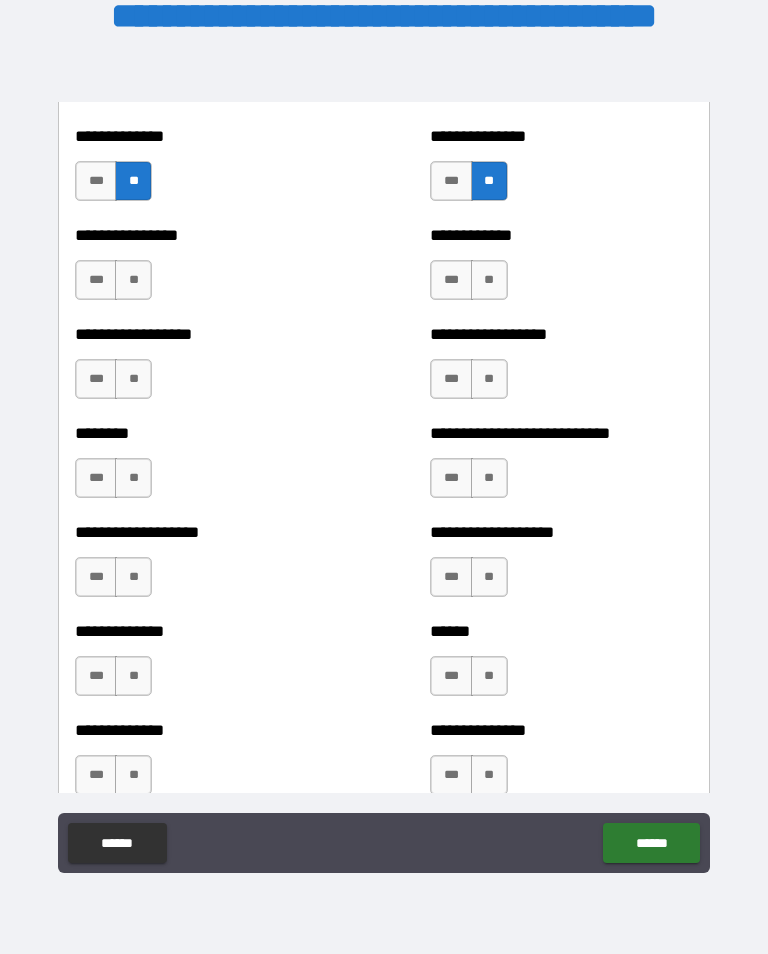 click on "**" at bounding box center (133, 280) 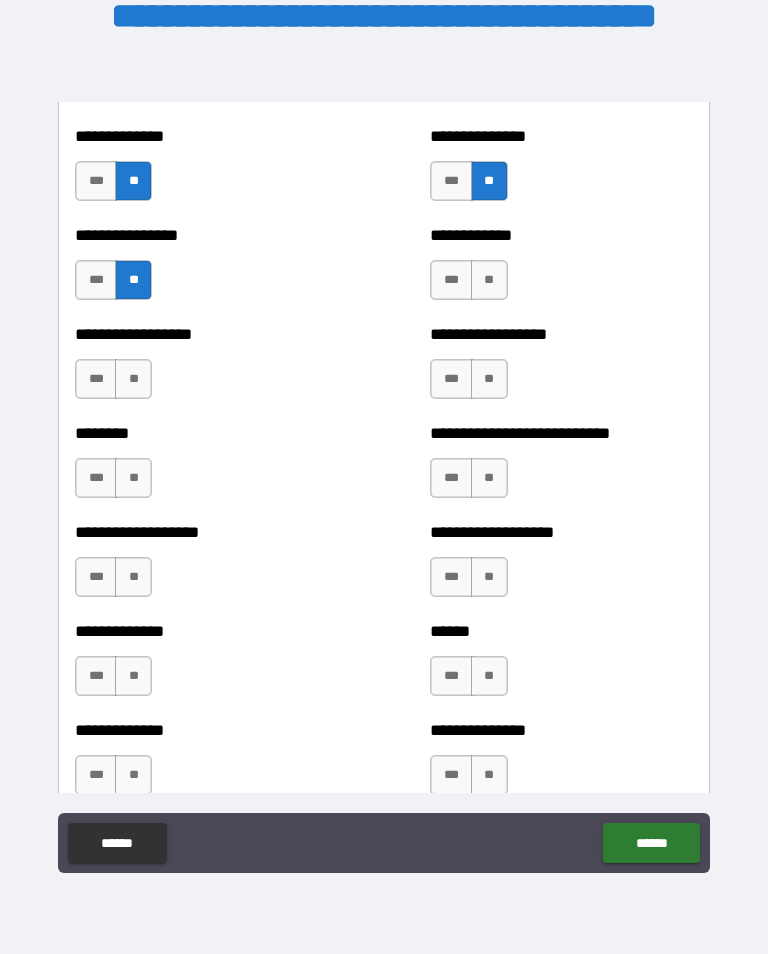 click on "**" at bounding box center [489, 280] 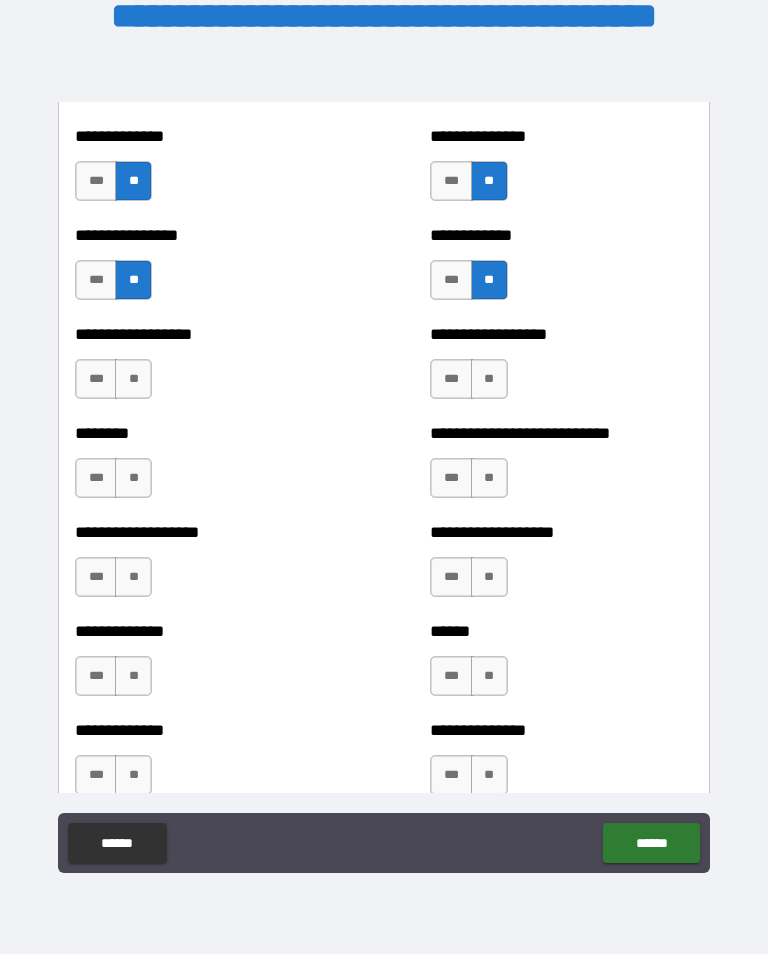 click on "**" at bounding box center [133, 379] 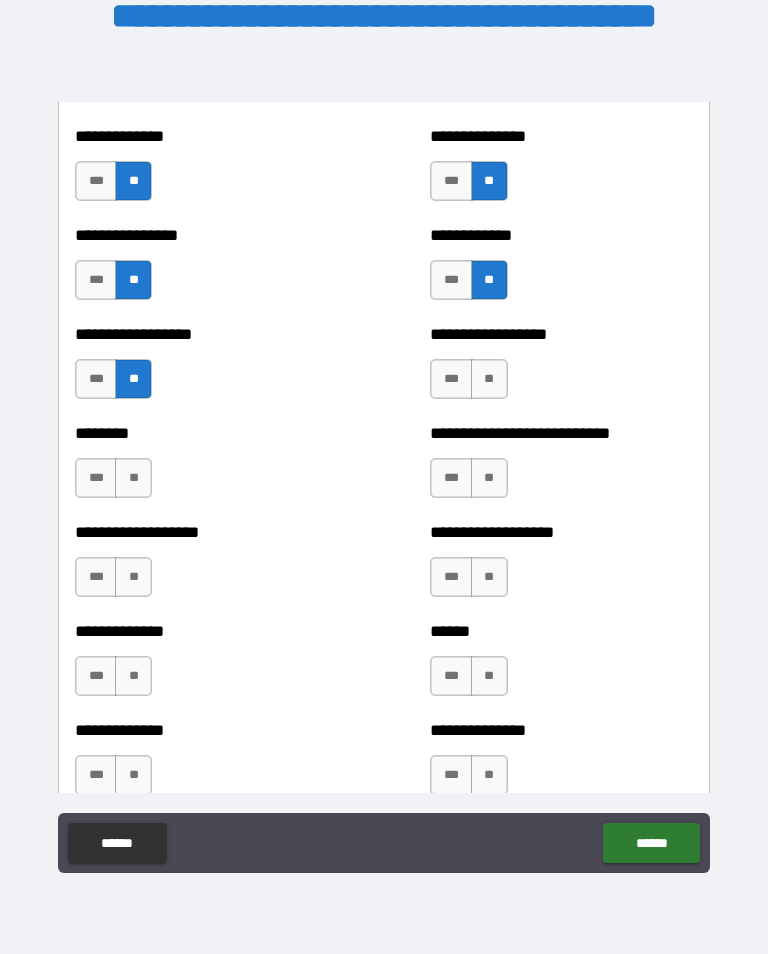 click on "**" at bounding box center (489, 379) 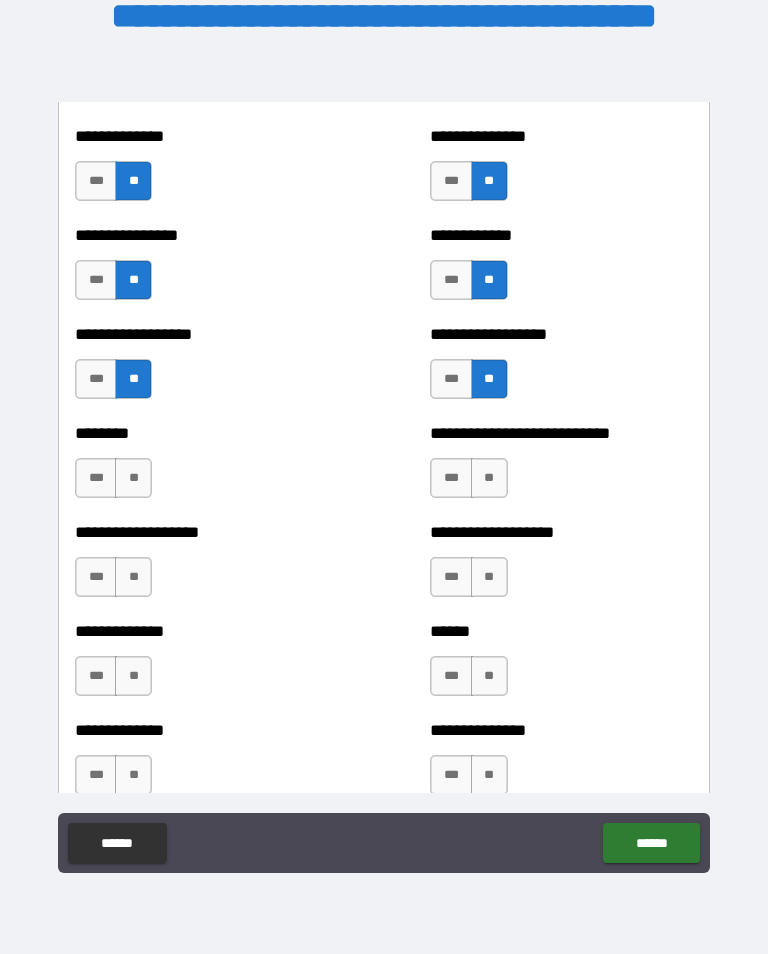 click on "**" at bounding box center [133, 478] 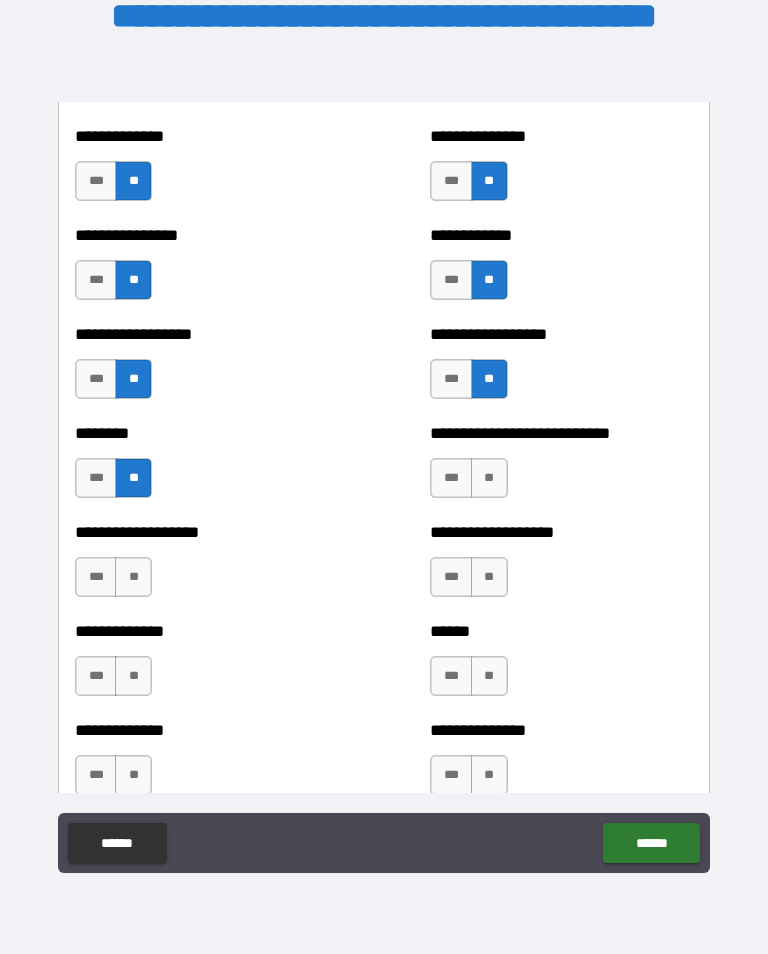 click on "**" at bounding box center (489, 478) 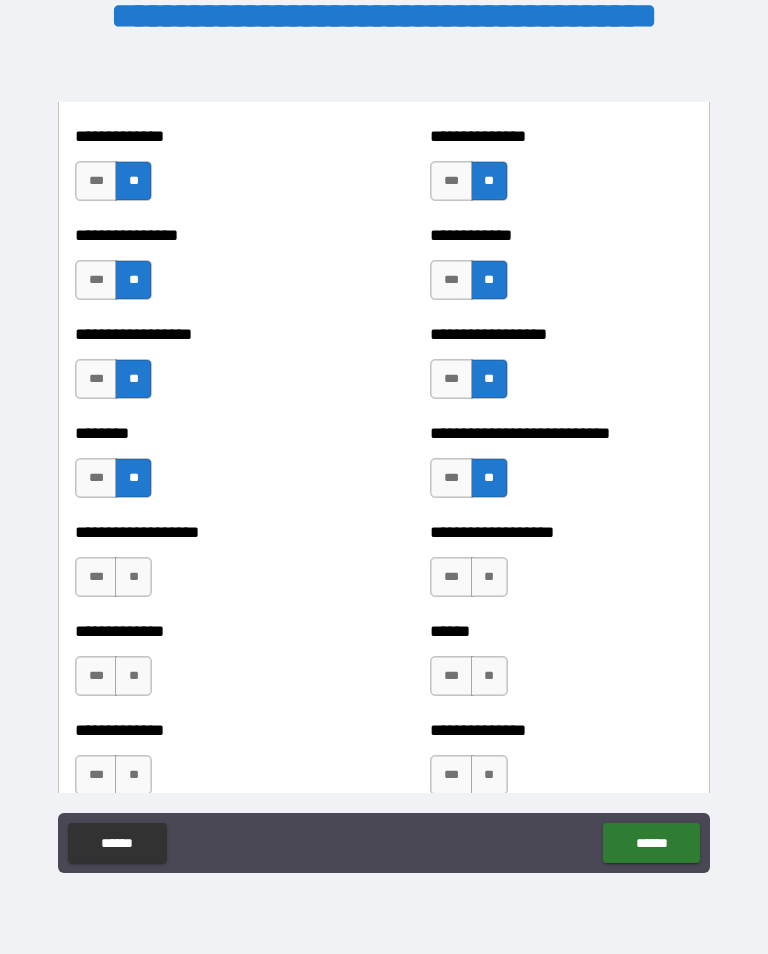 click on "**" at bounding box center (133, 577) 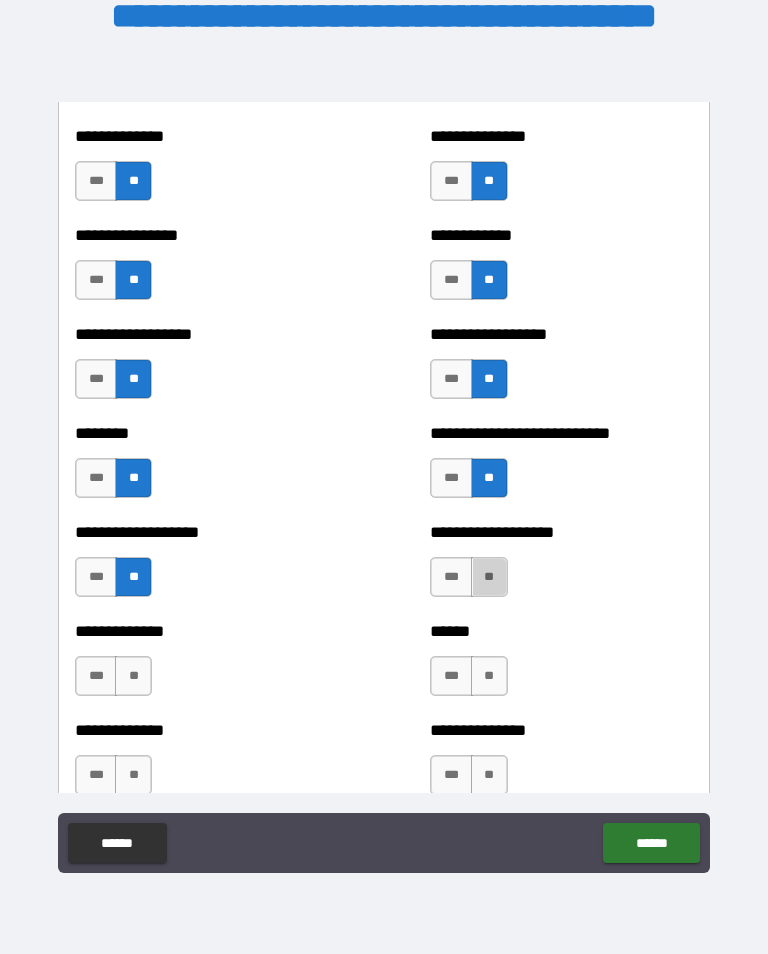 click on "**" at bounding box center (489, 577) 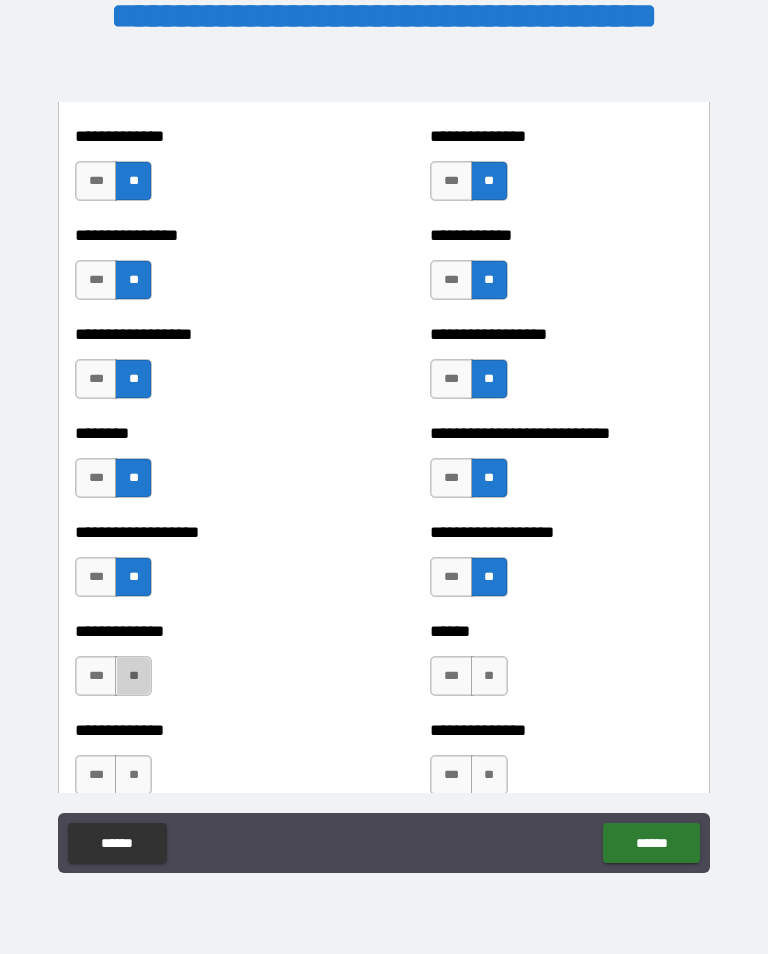 click on "**" at bounding box center (133, 676) 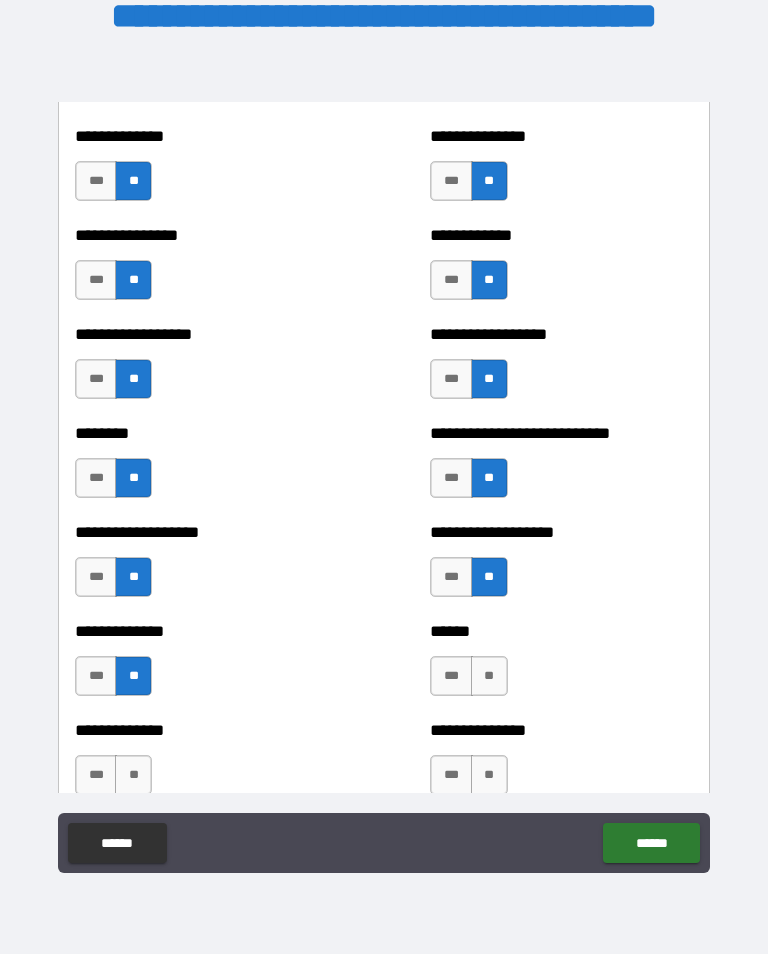 click on "**" at bounding box center [489, 676] 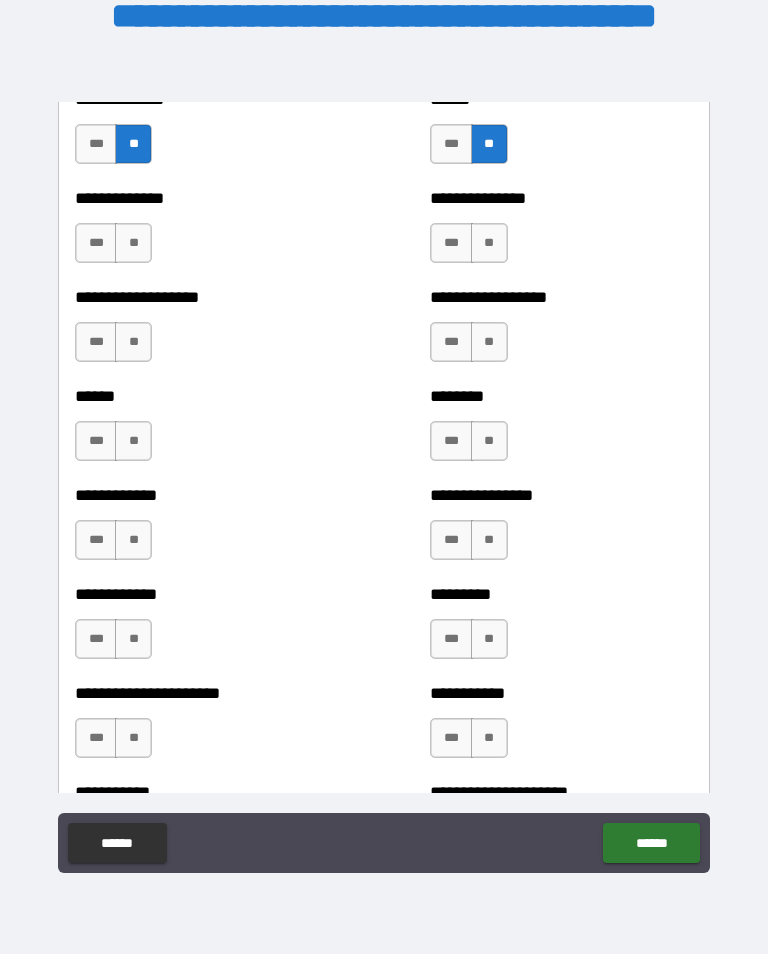 scroll, scrollTop: 4851, scrollLeft: 0, axis: vertical 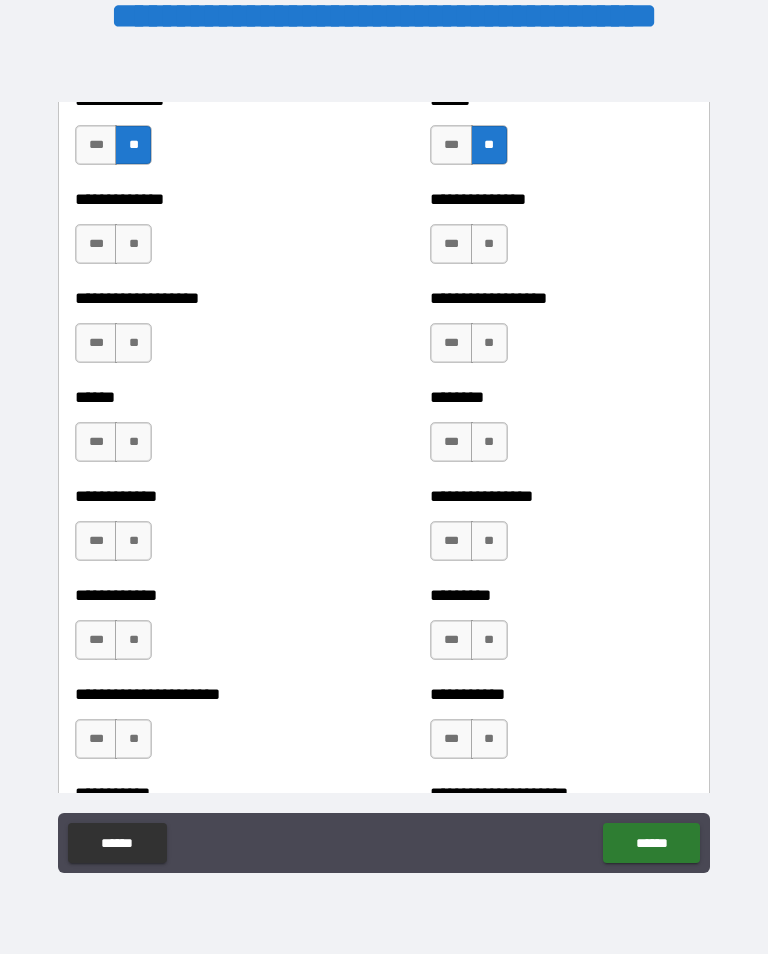 click on "**" at bounding box center (133, 244) 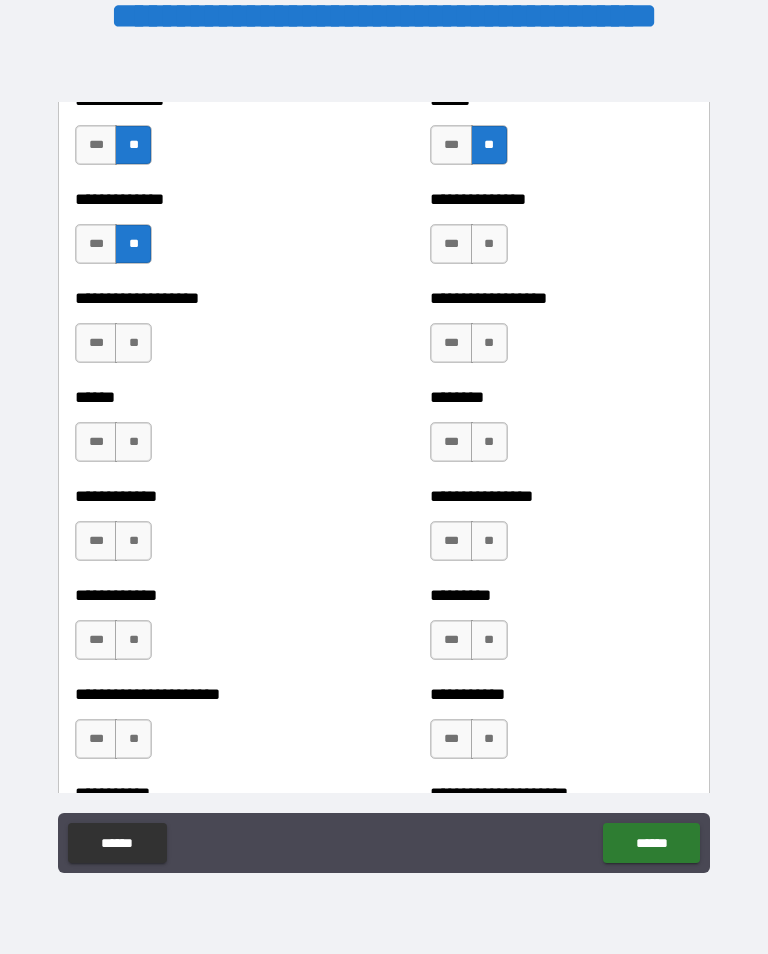 click on "**" at bounding box center [489, 244] 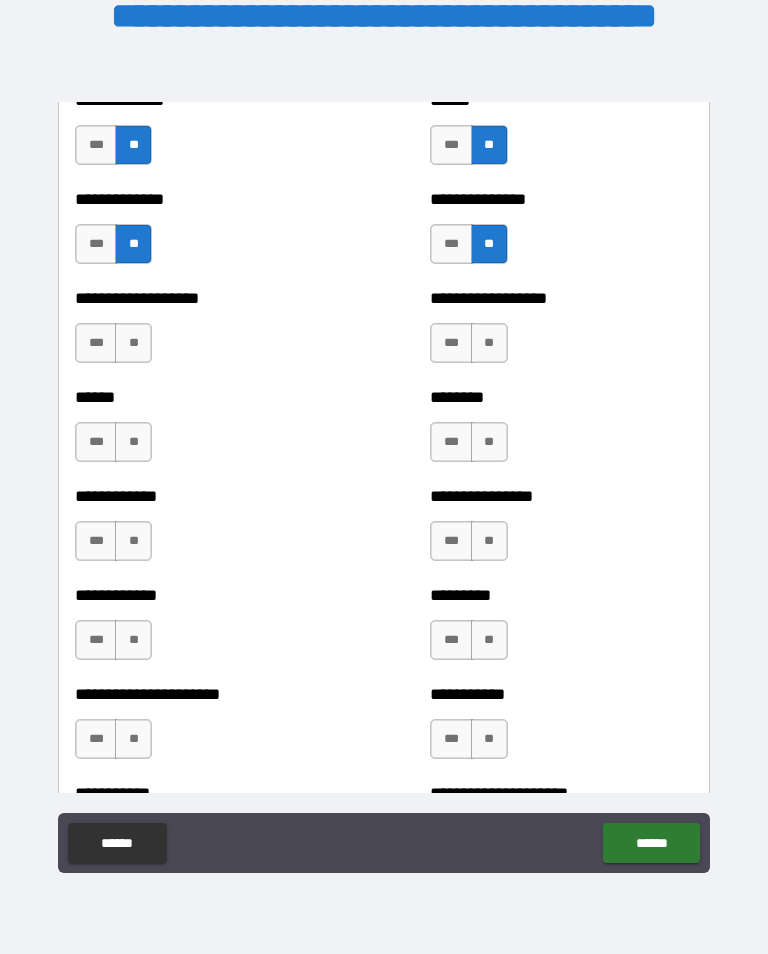 click on "**" at bounding box center (133, 343) 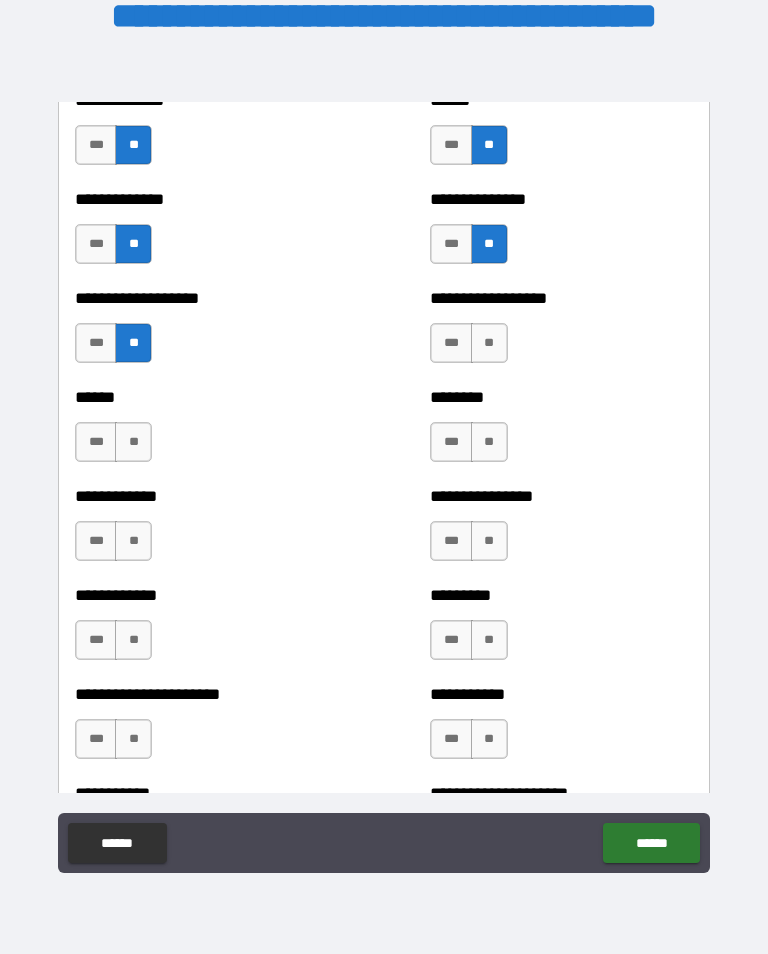 click on "**" at bounding box center [489, 343] 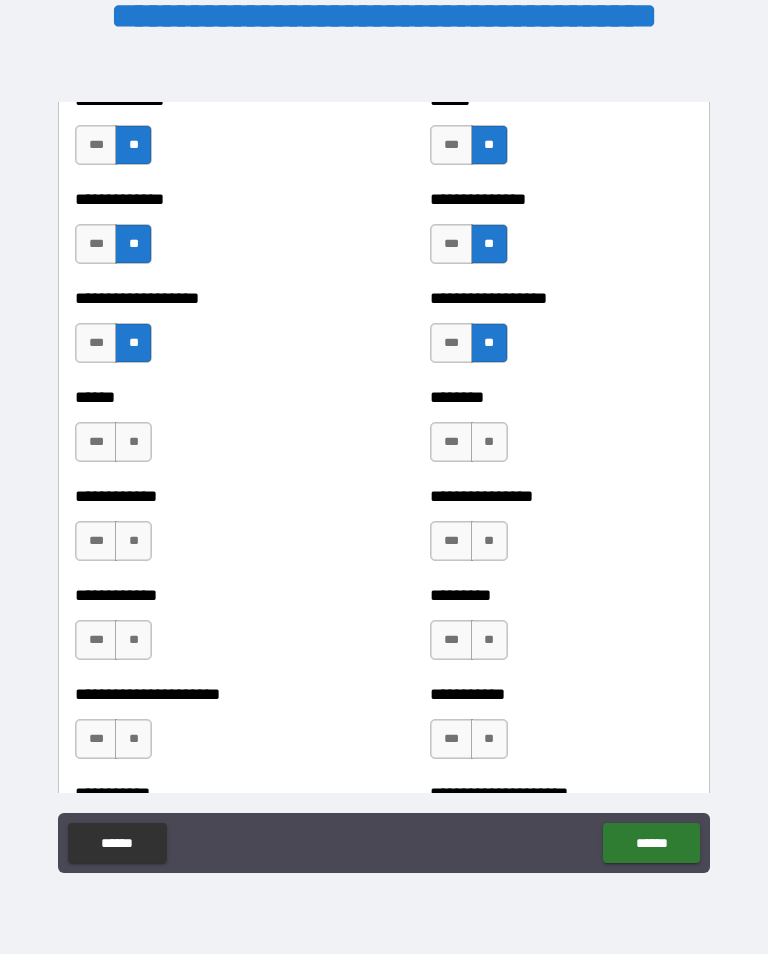 click on "**" at bounding box center (133, 442) 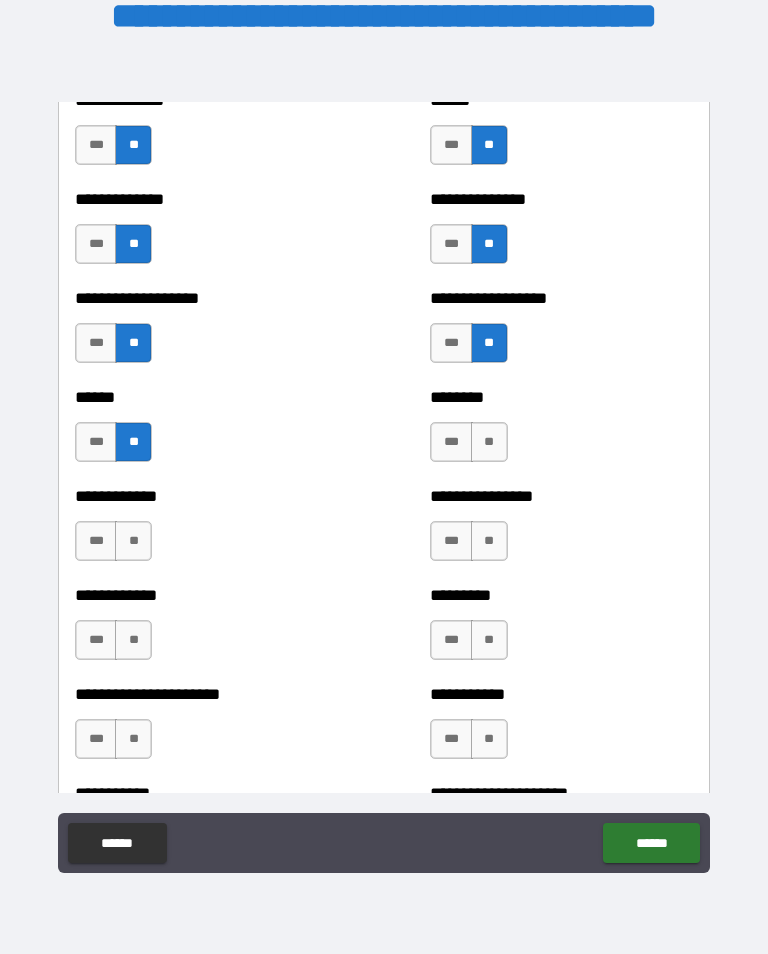 click on "**" at bounding box center [489, 442] 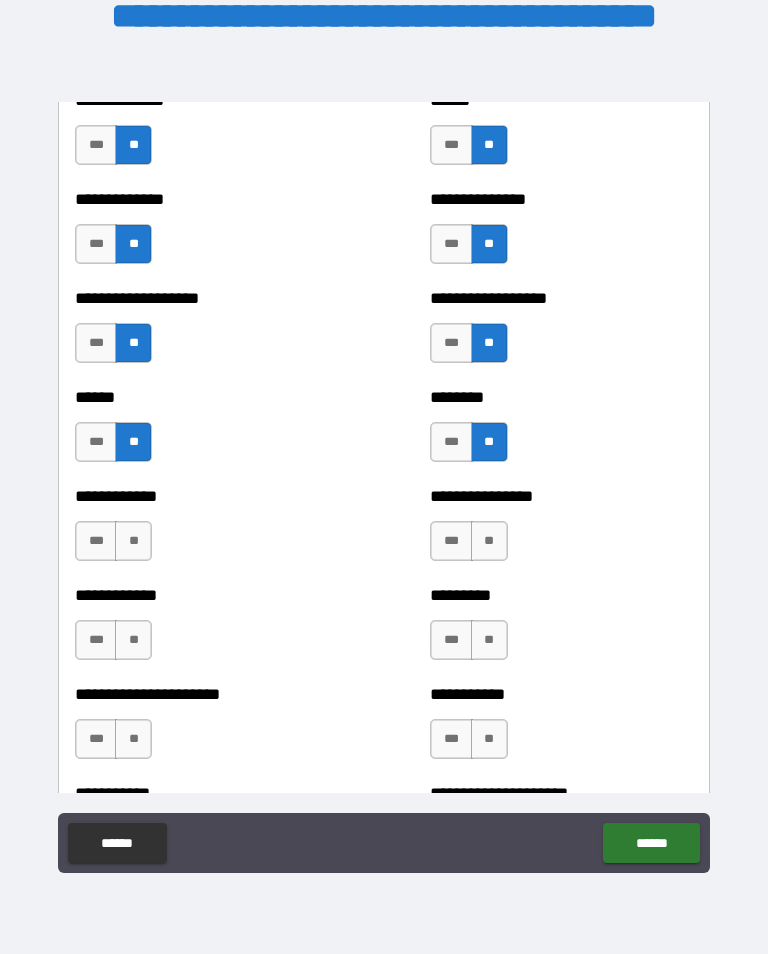 click on "**" at bounding box center (133, 541) 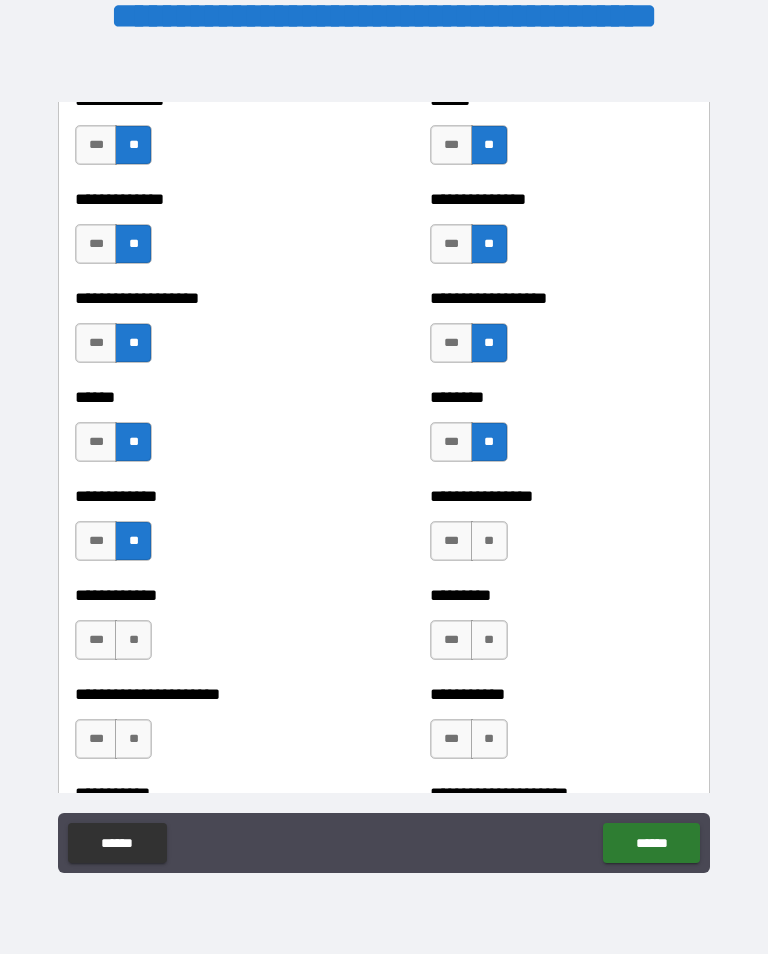 click on "**" at bounding box center (489, 541) 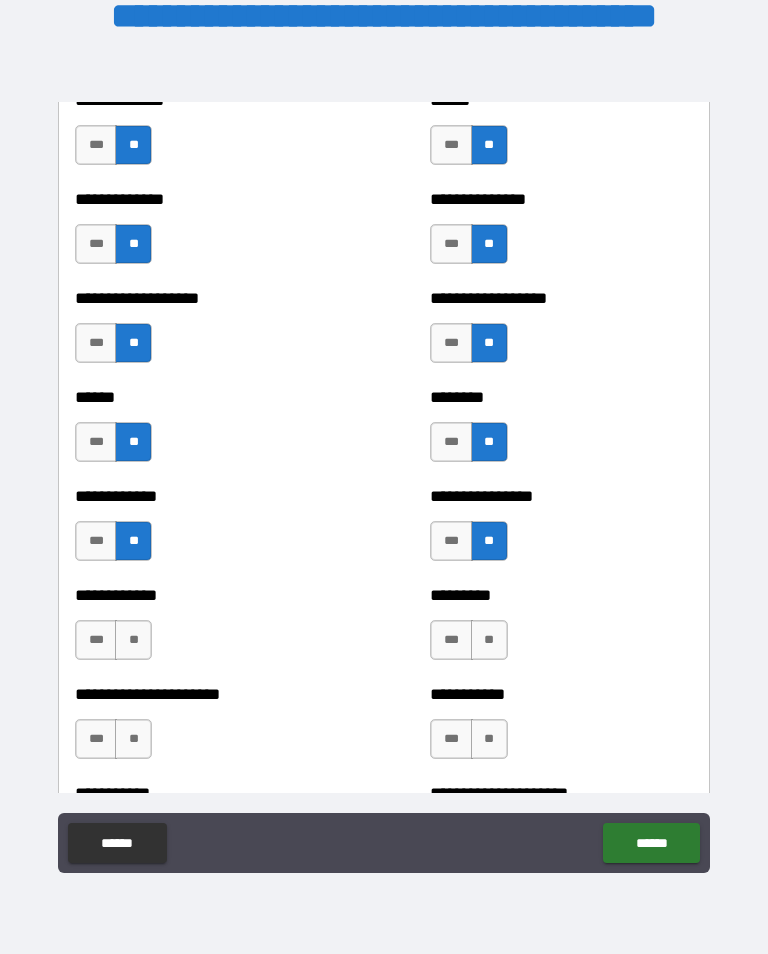 click on "**" at bounding box center (133, 640) 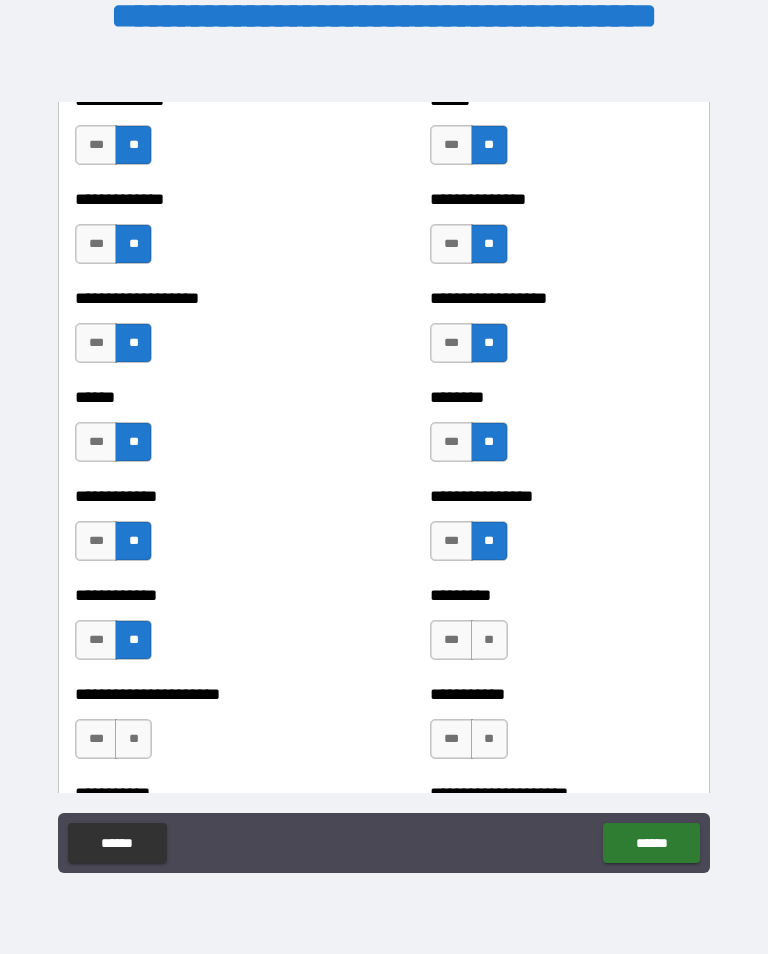 click on "**" at bounding box center (489, 640) 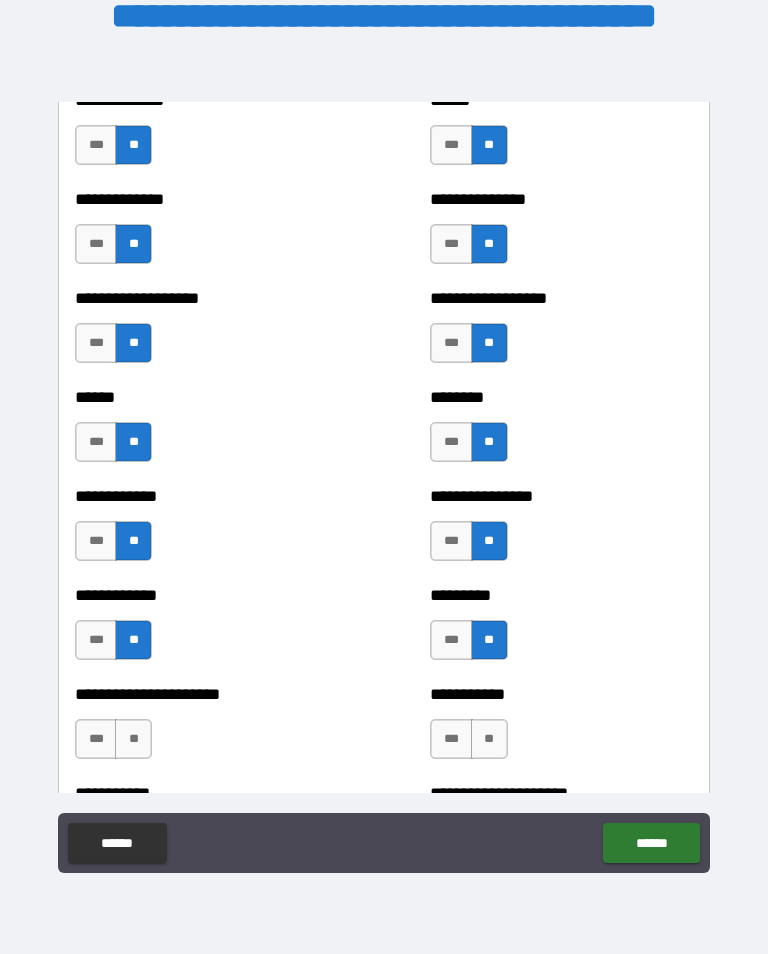click on "**" at bounding box center [133, 739] 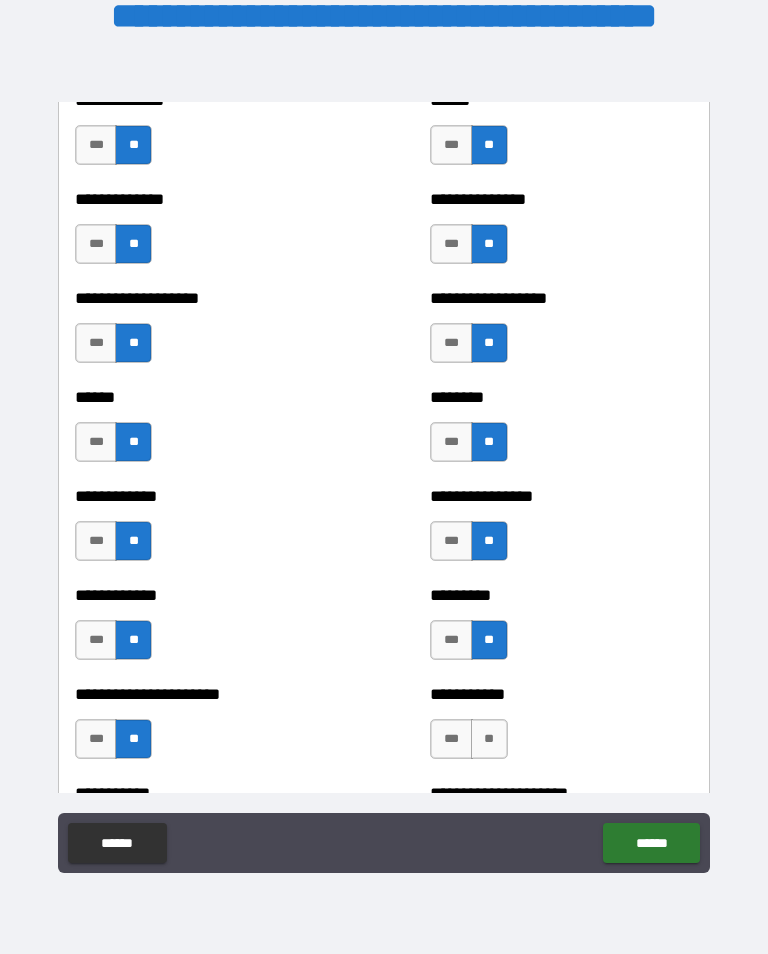 click on "**" at bounding box center (489, 739) 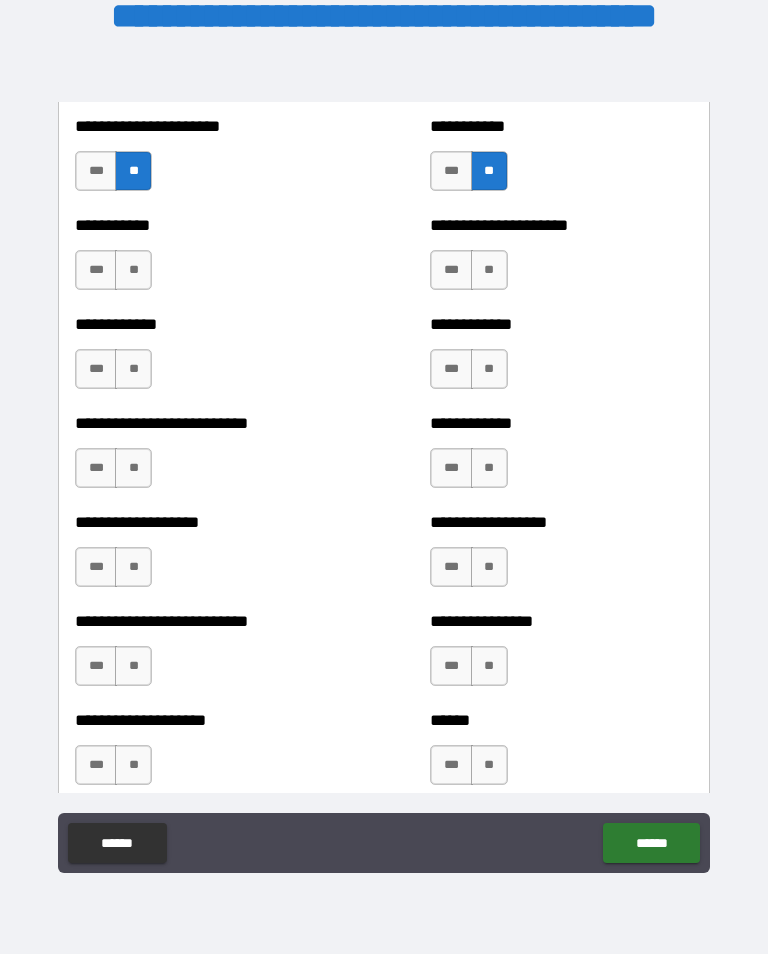 scroll, scrollTop: 5437, scrollLeft: 0, axis: vertical 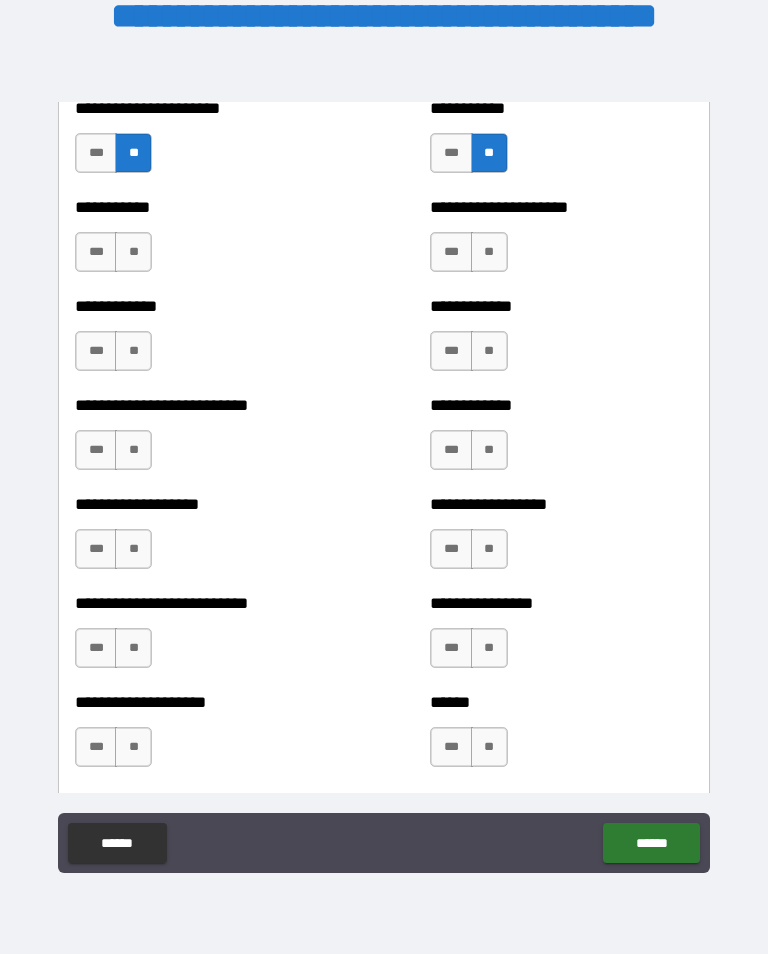 click on "**" at bounding box center (133, 252) 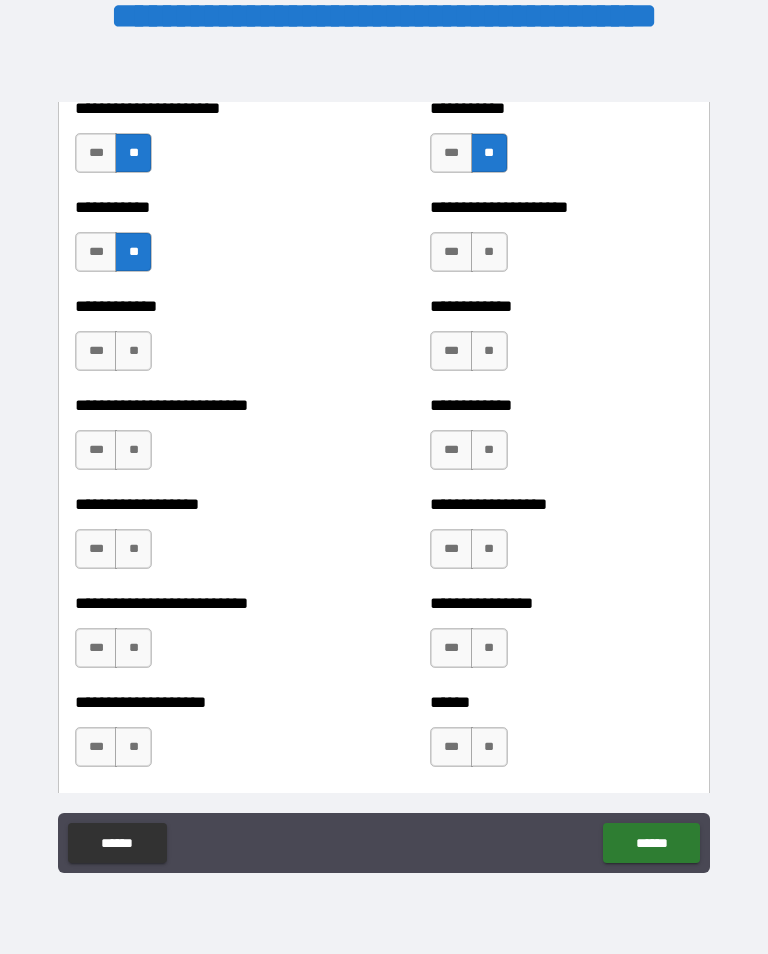 click on "**" at bounding box center (489, 252) 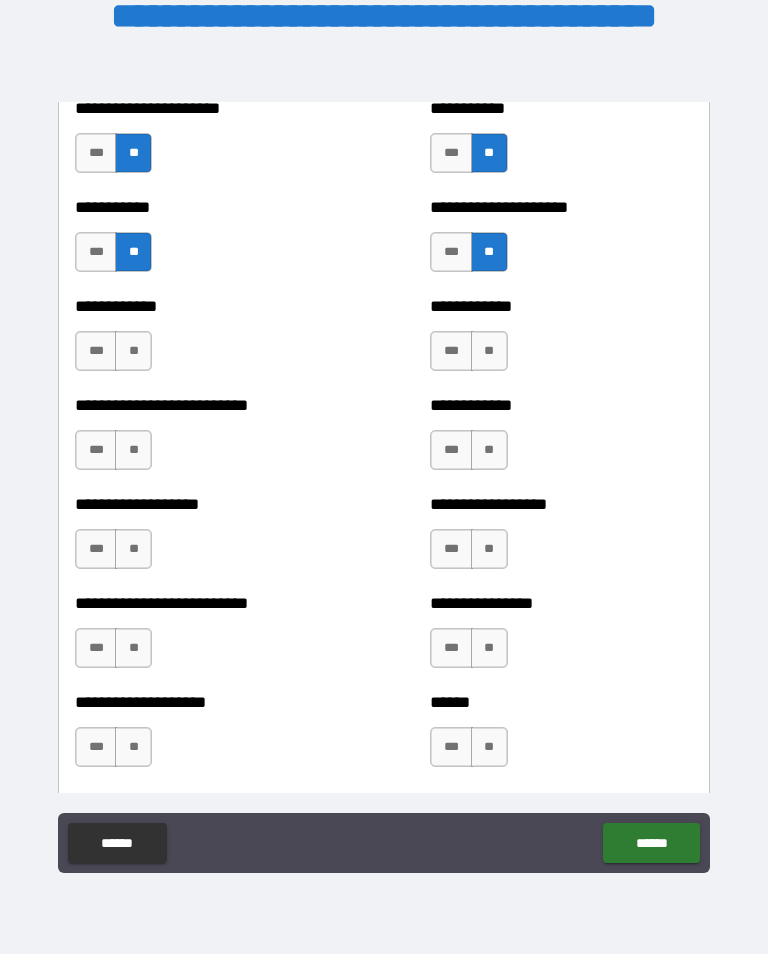 click on "**" at bounding box center (133, 351) 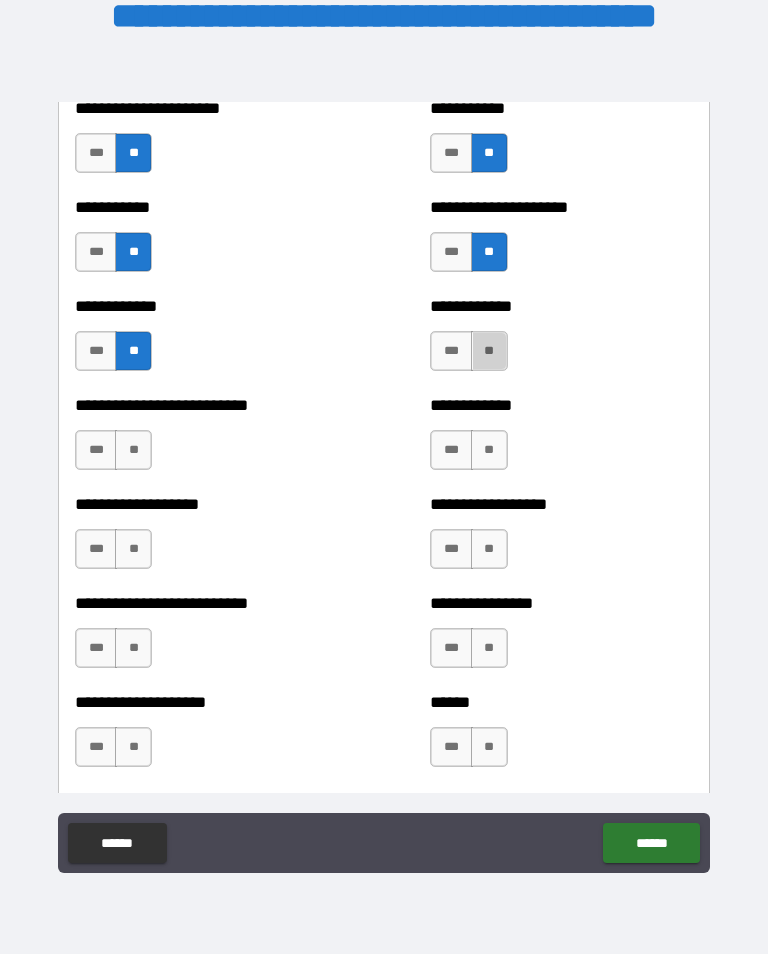 click on "**" at bounding box center (489, 351) 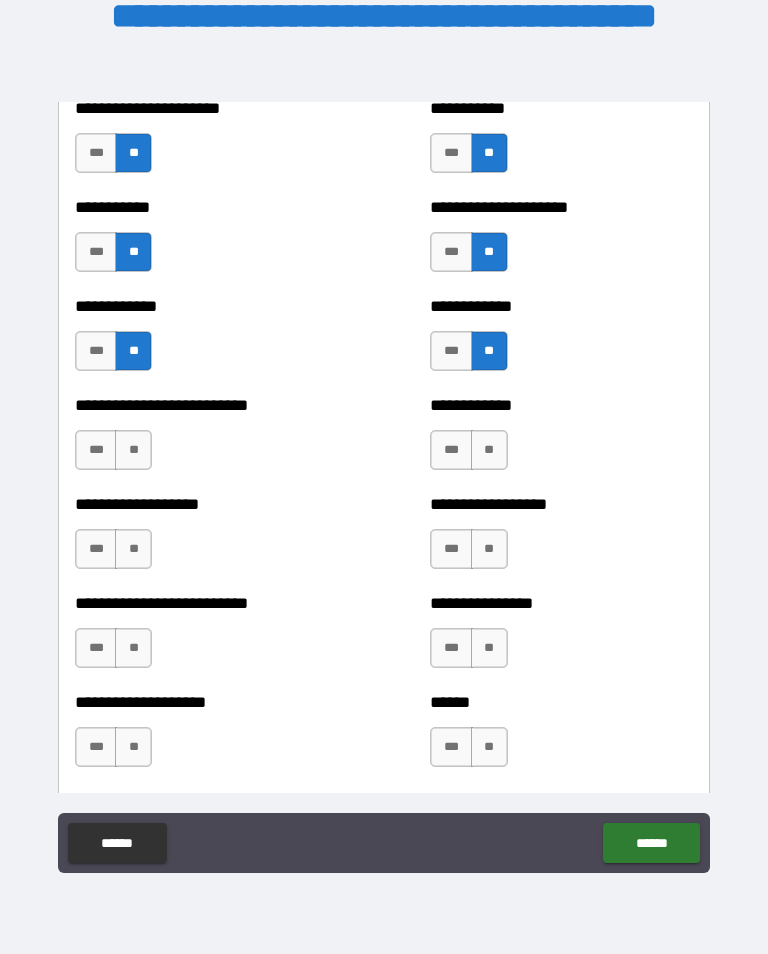 click on "**" at bounding box center (133, 450) 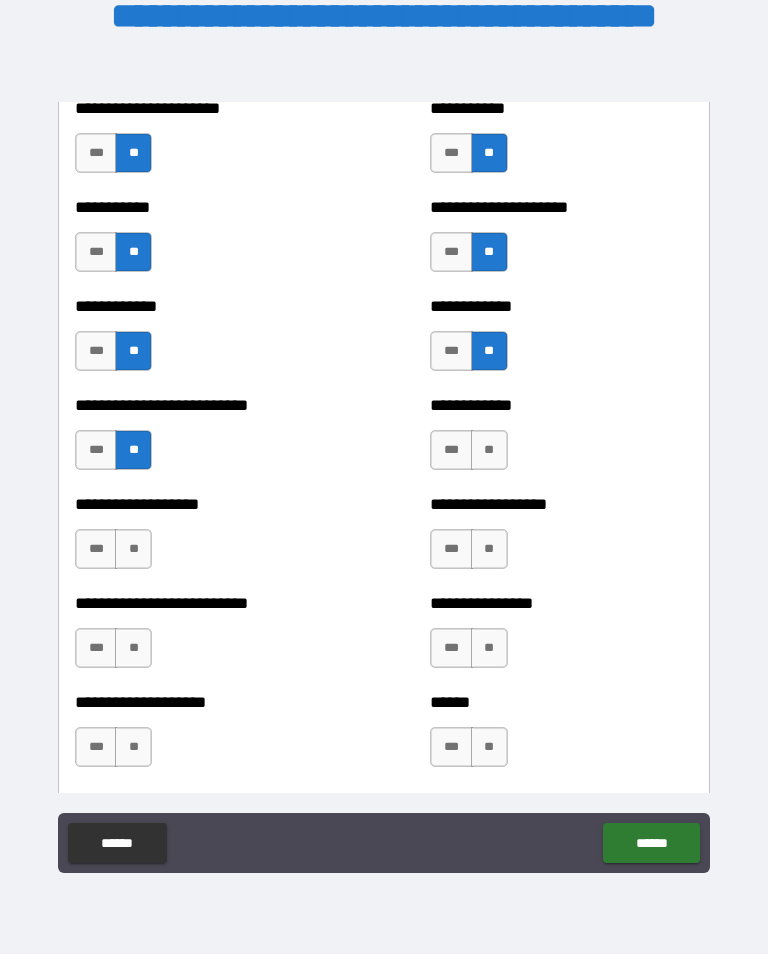 click on "**" at bounding box center [489, 450] 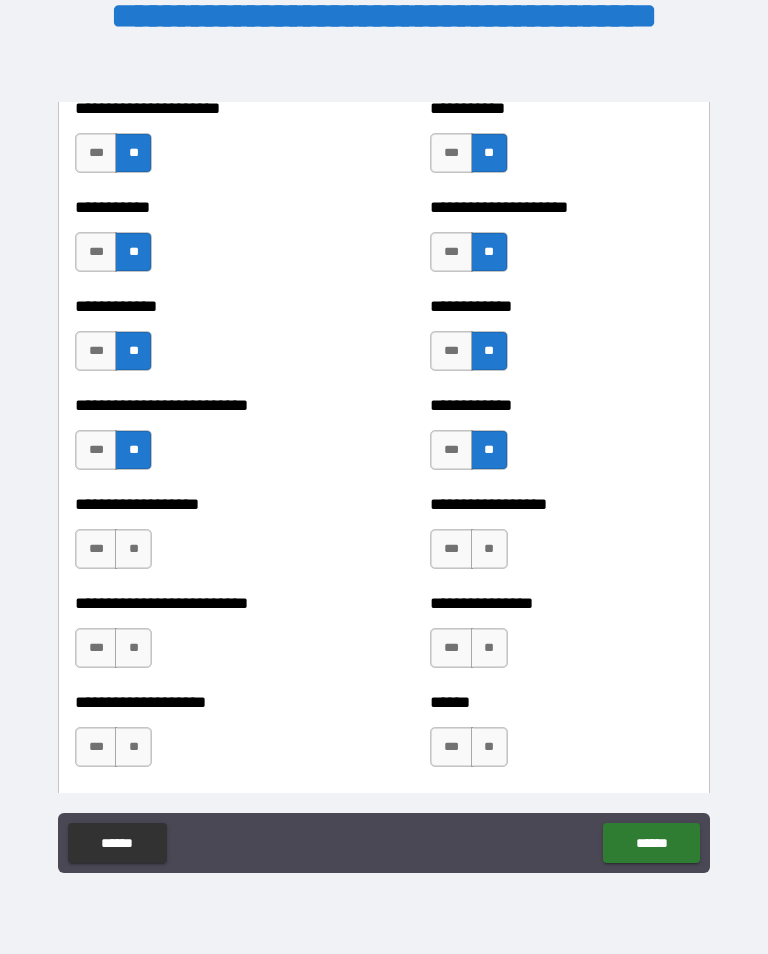 click on "**" at bounding box center (133, 549) 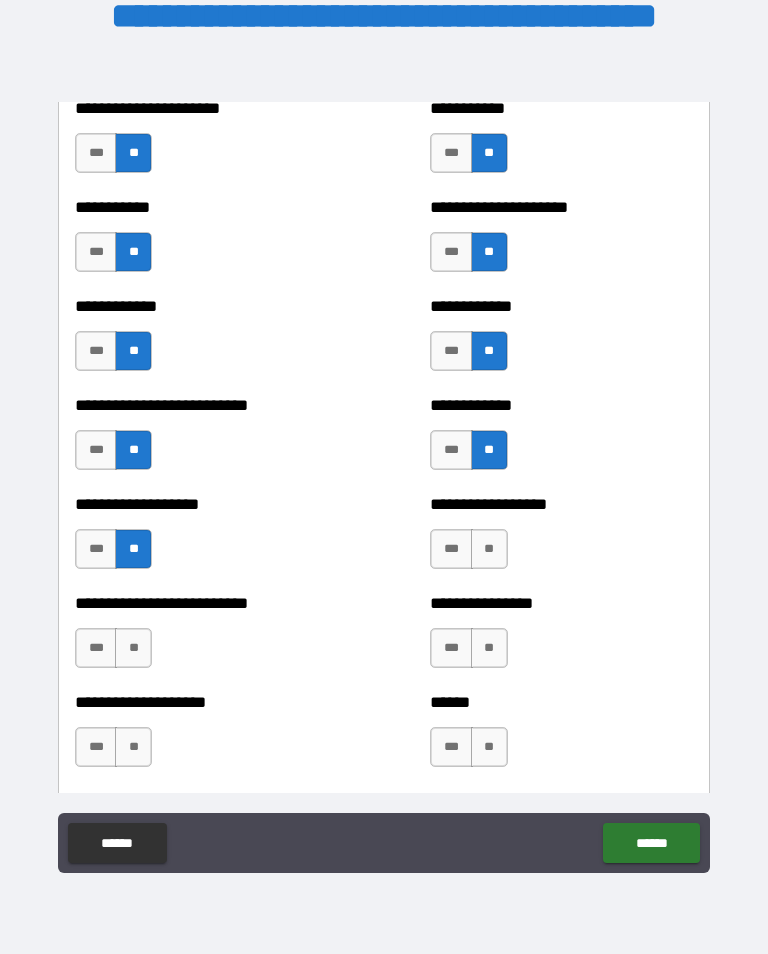 click on "**" at bounding box center (489, 549) 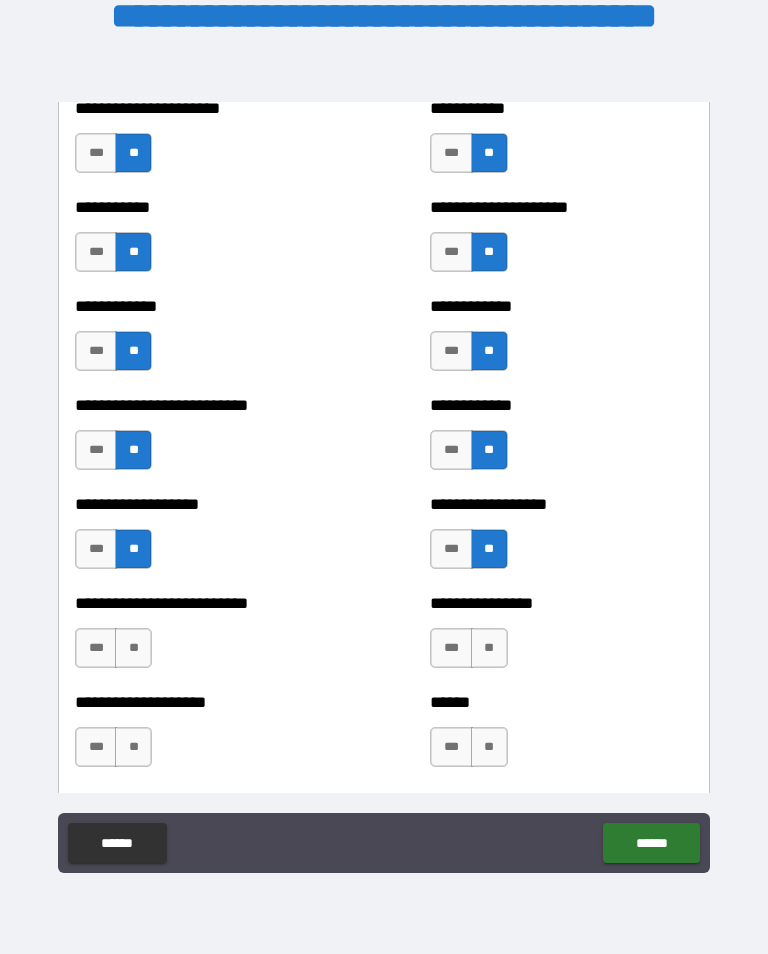 click on "**" at bounding box center (133, 648) 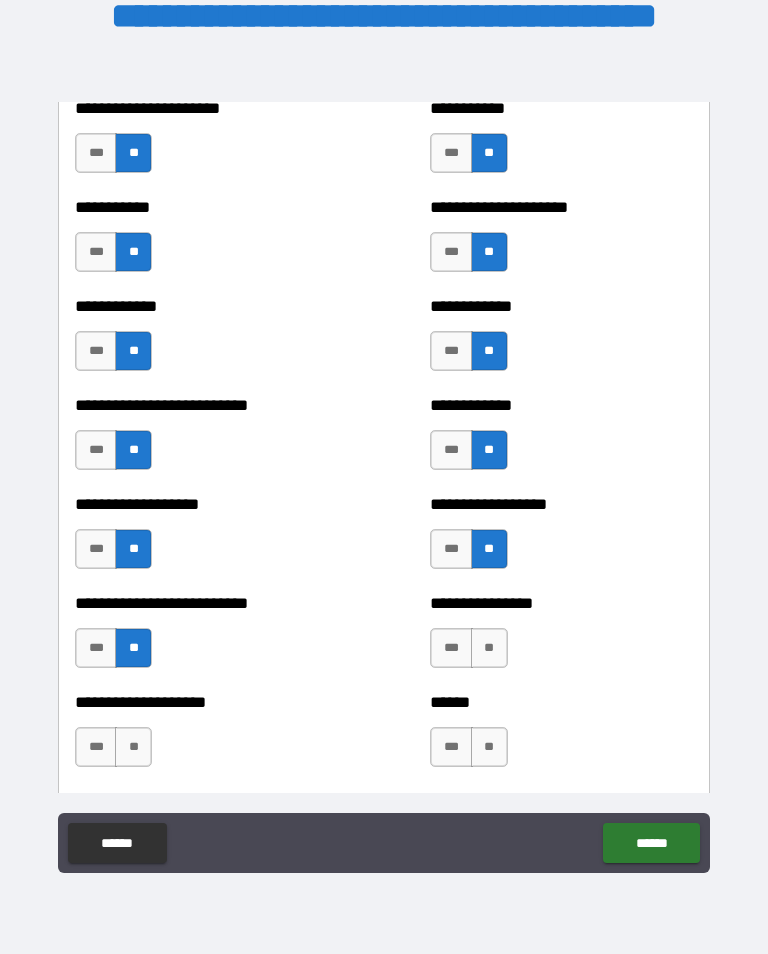 click on "**" at bounding box center (489, 648) 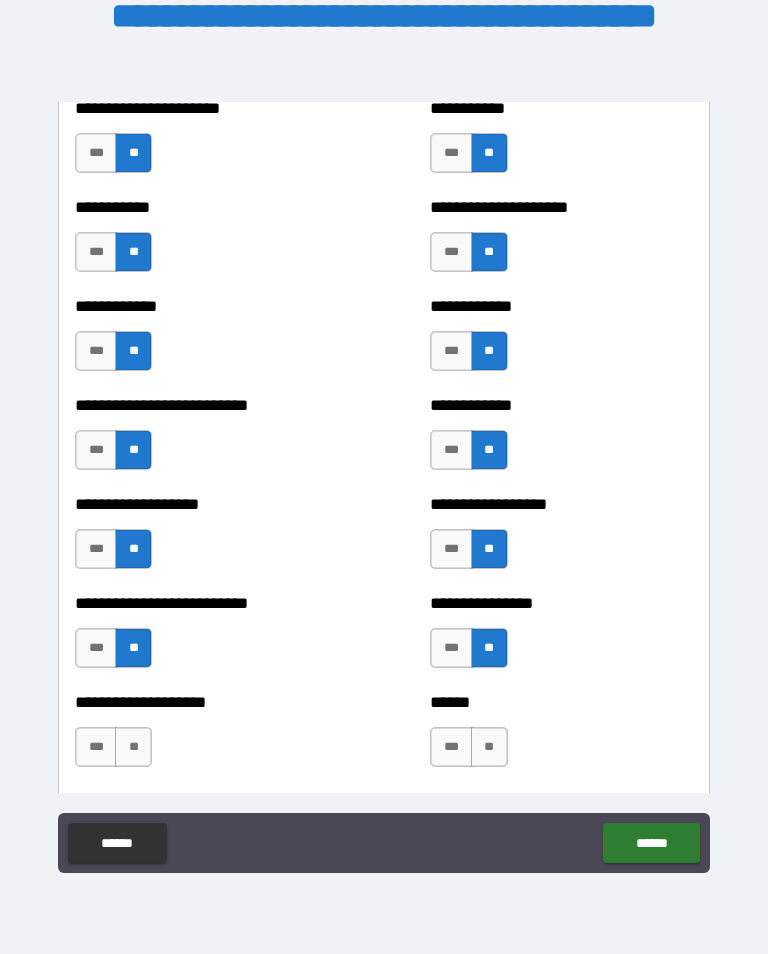 click on "**" at bounding box center [133, 747] 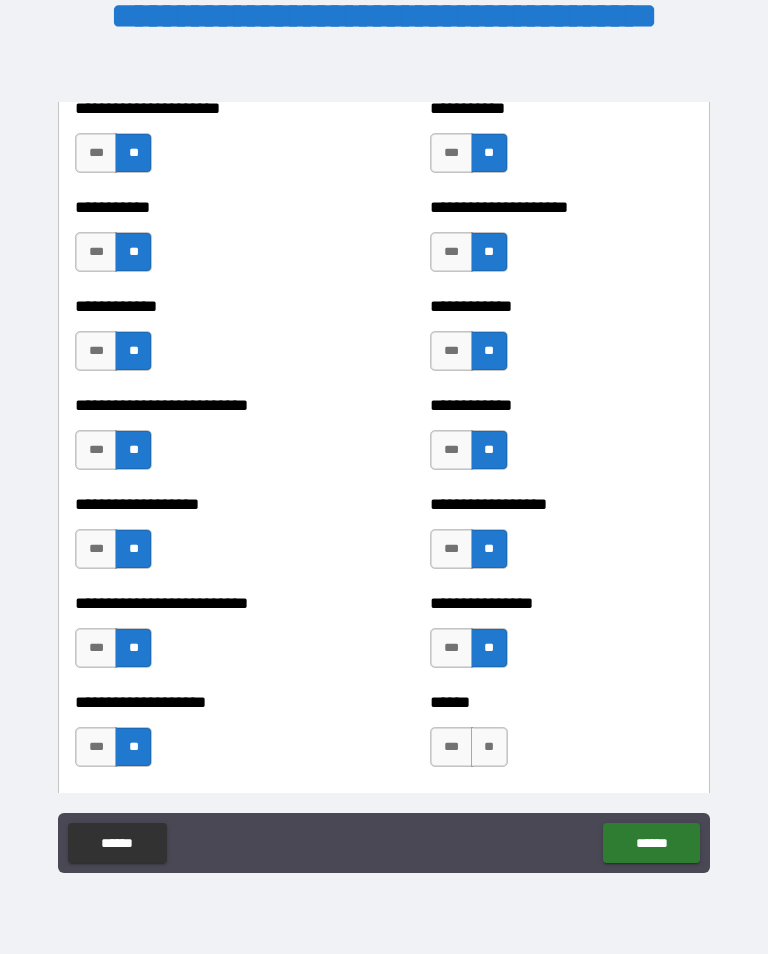 click on "**" at bounding box center (489, 747) 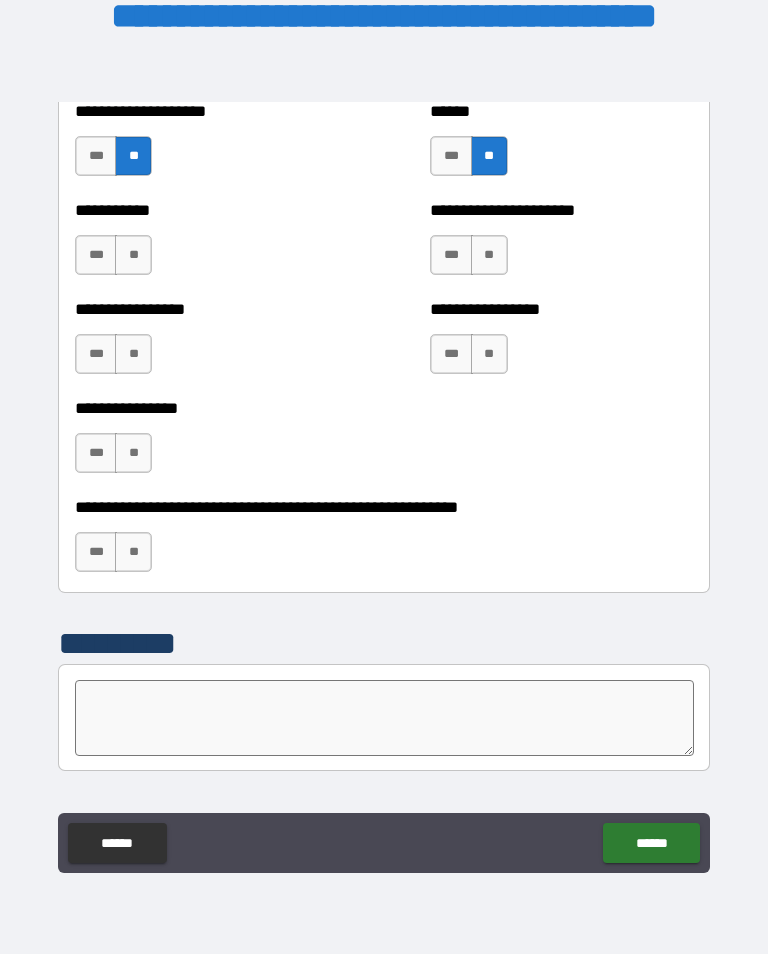 scroll, scrollTop: 6042, scrollLeft: 0, axis: vertical 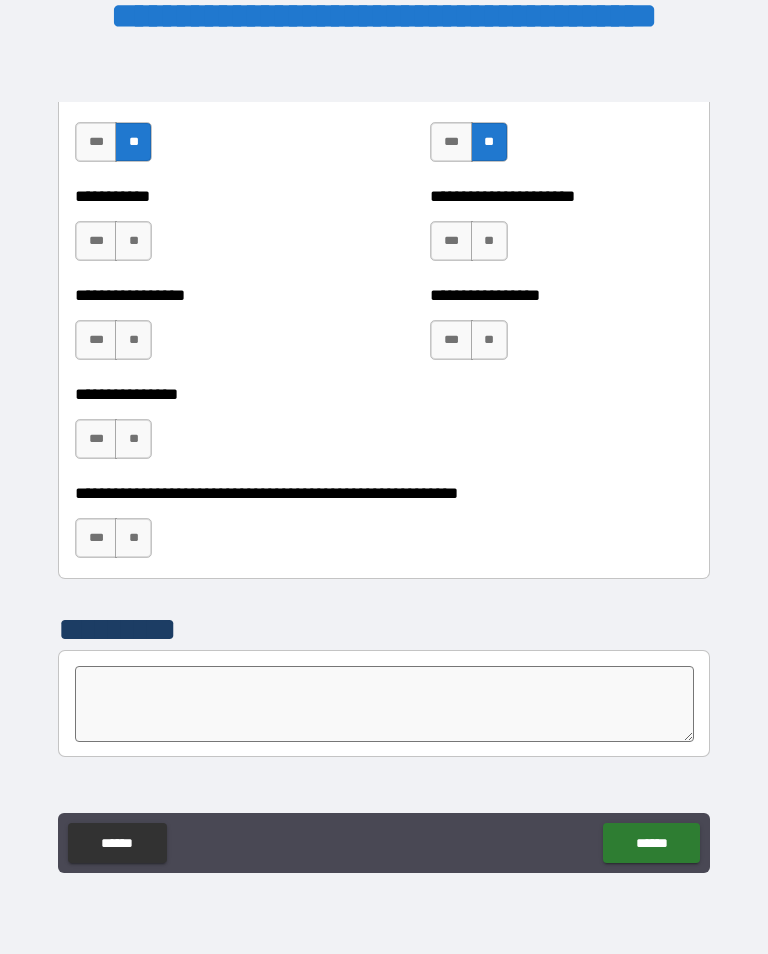 click on "**" at bounding box center (133, 241) 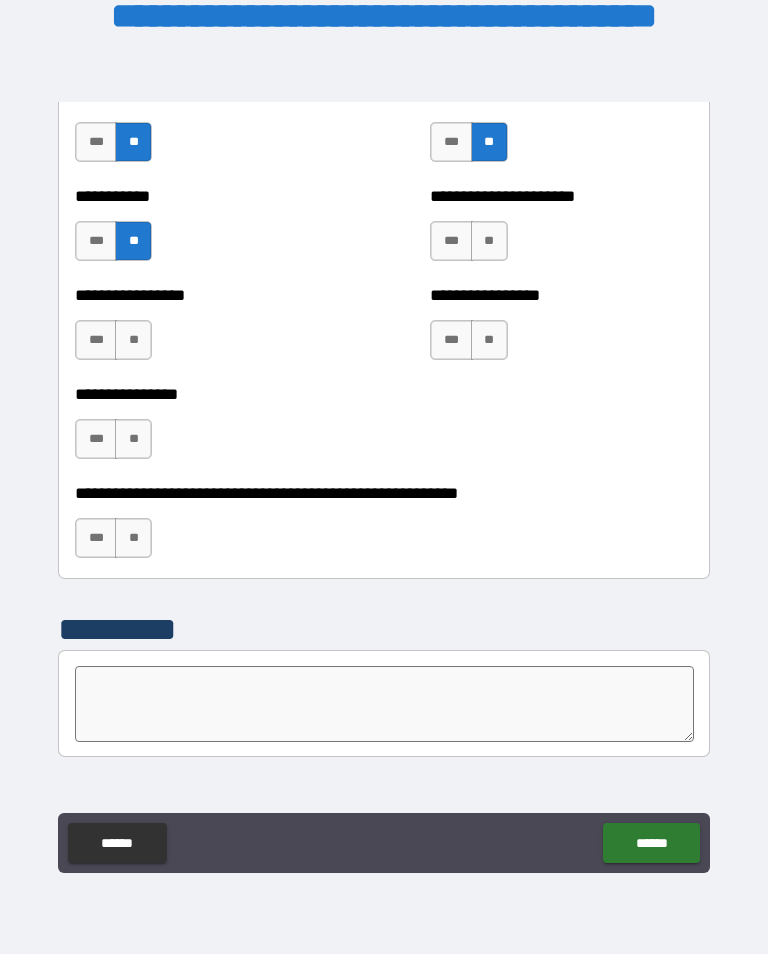 click on "**" at bounding box center [489, 241] 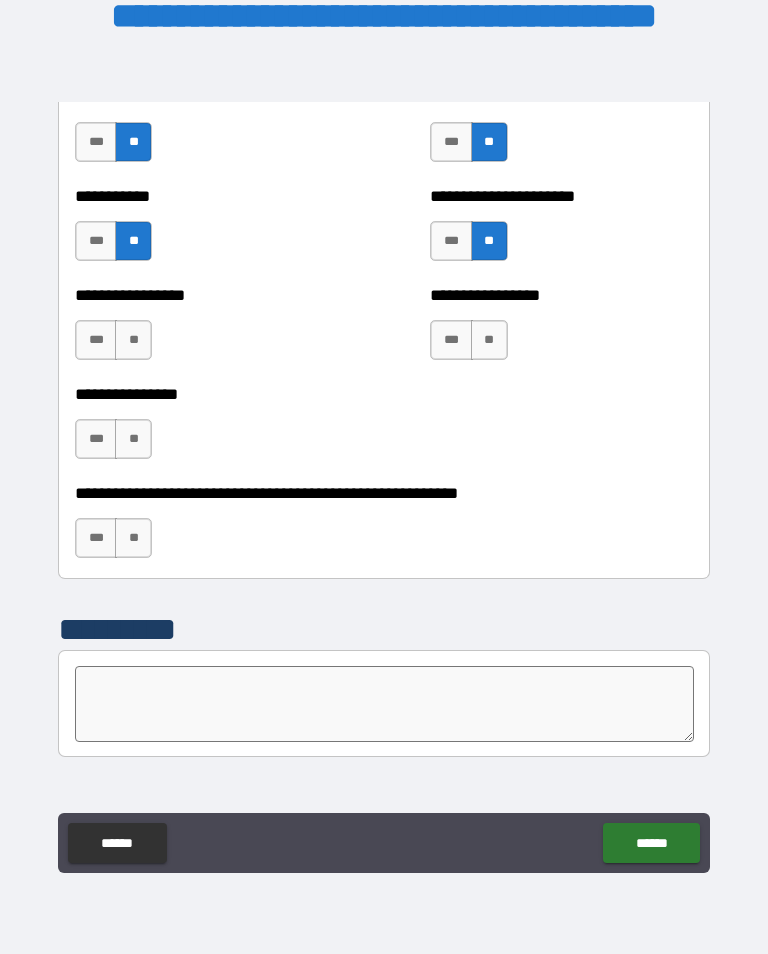 click on "**" at bounding box center [133, 340] 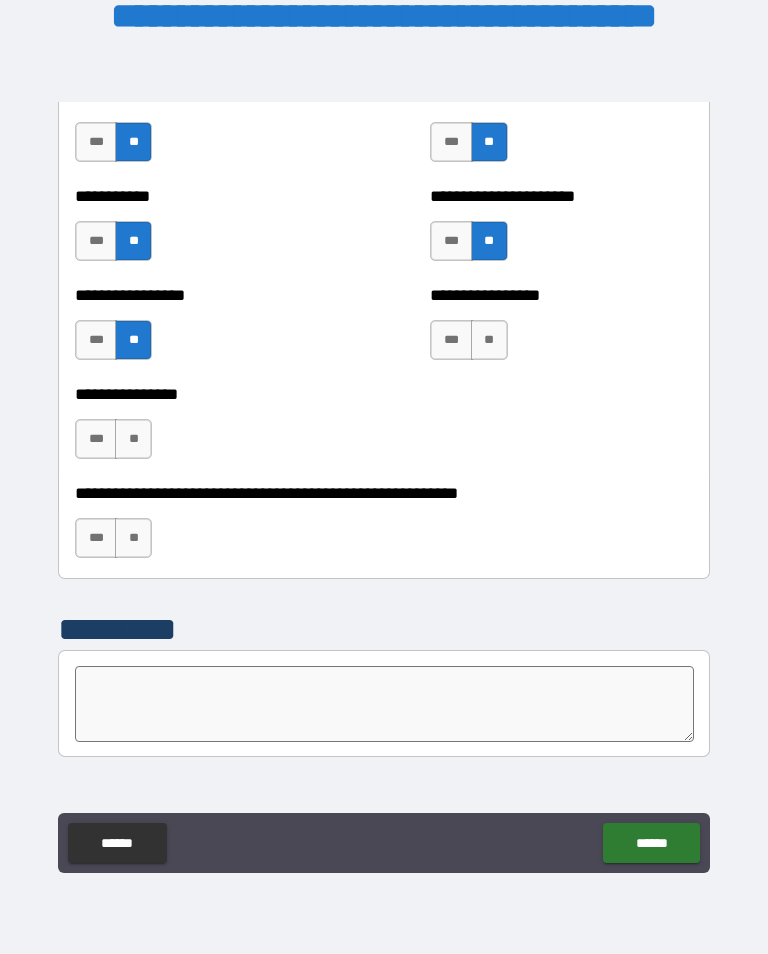 click on "**" at bounding box center (489, 340) 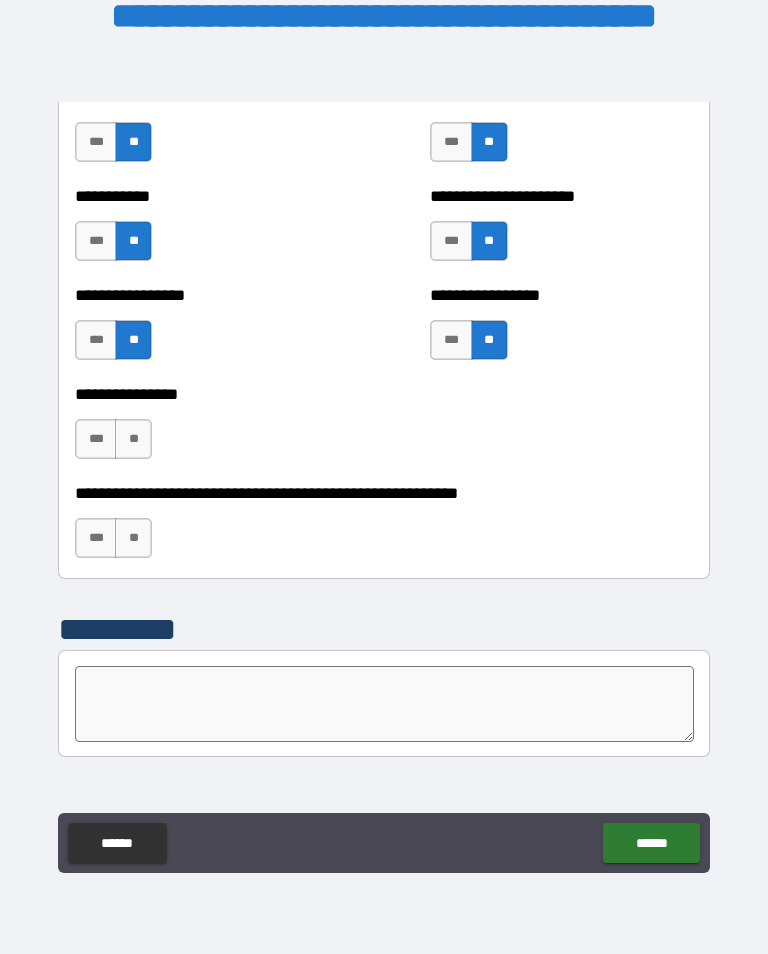 click on "**" at bounding box center (133, 439) 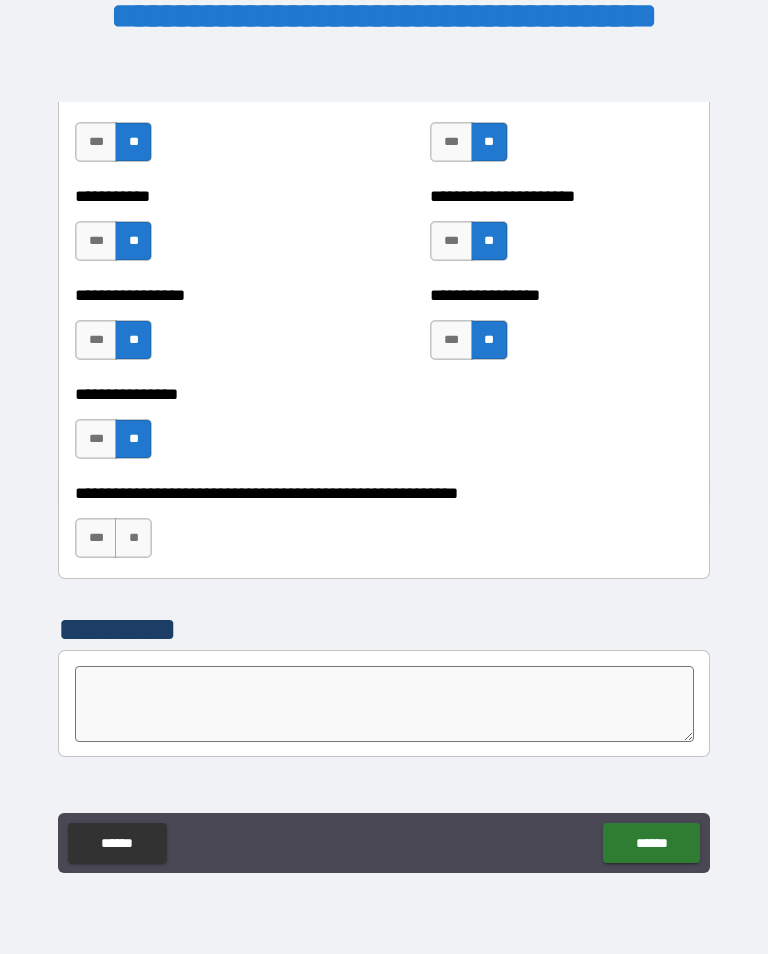 click on "**" at bounding box center [133, 538] 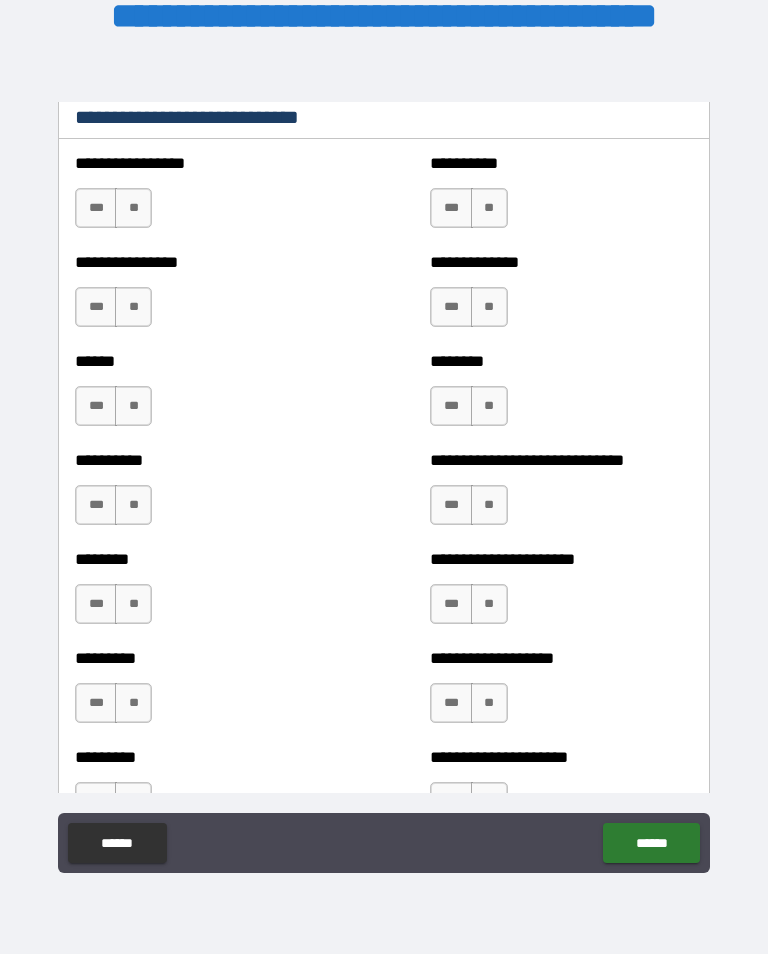 scroll, scrollTop: 6791, scrollLeft: 0, axis: vertical 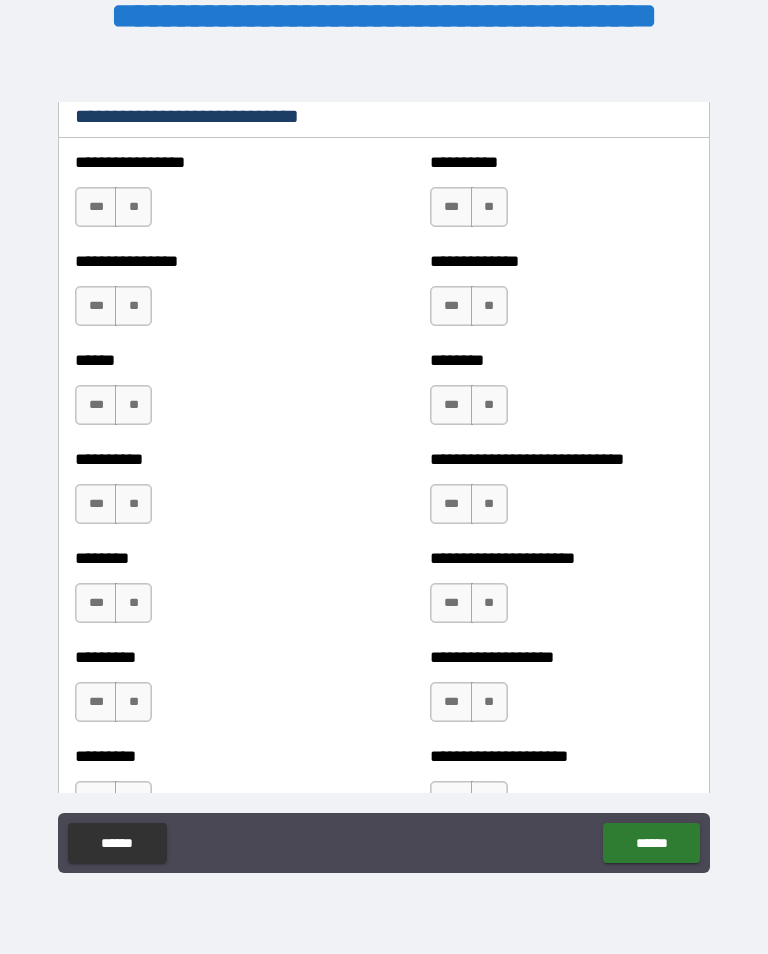 click on "***" at bounding box center [96, 207] 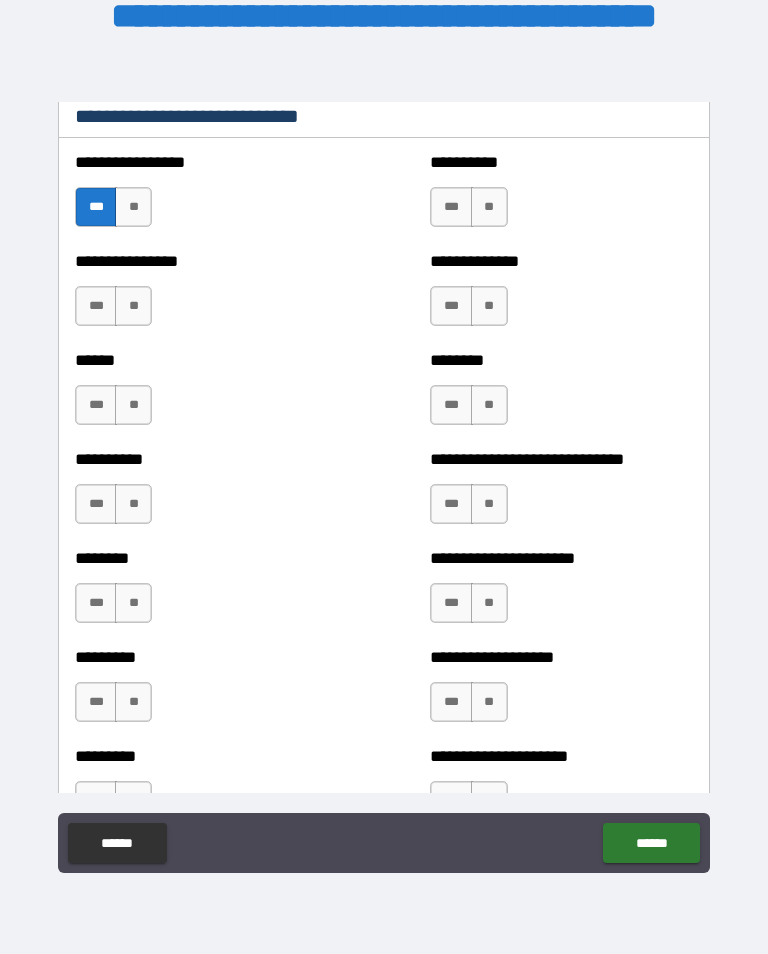 click on "***" at bounding box center [451, 207] 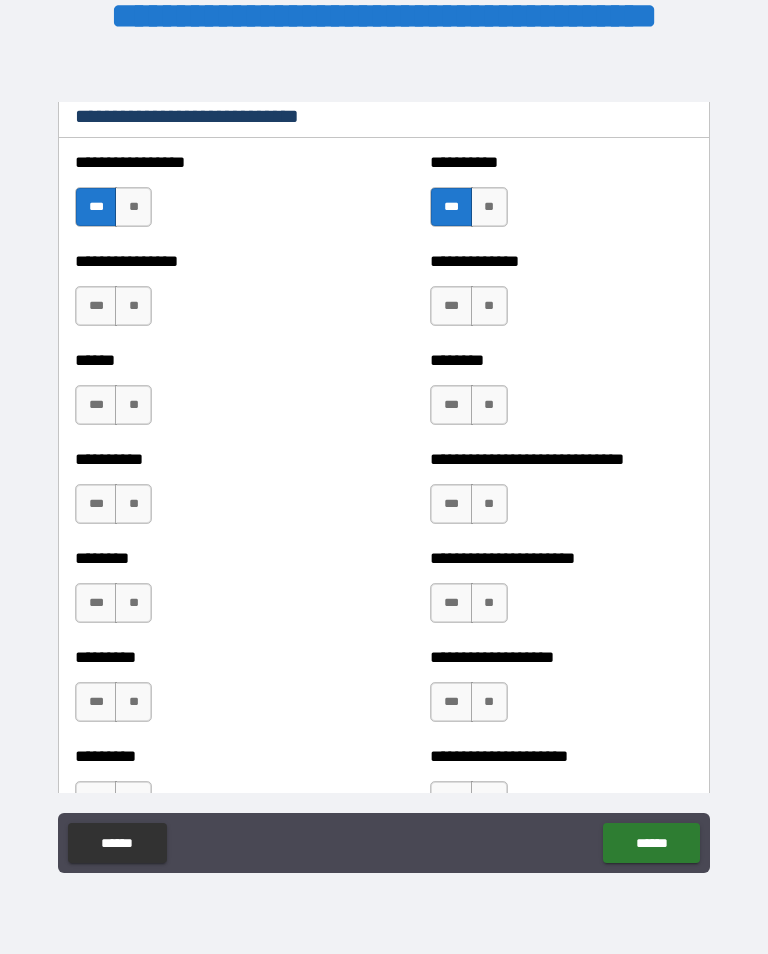 click on "**" at bounding box center (133, 306) 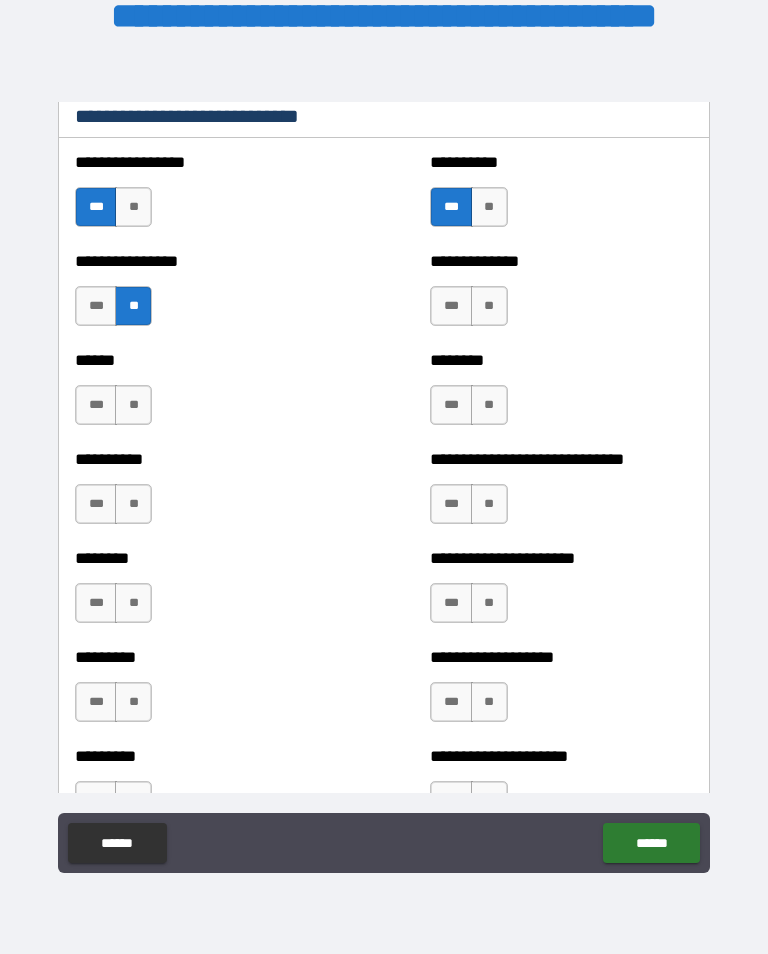 click on "**" at bounding box center (489, 306) 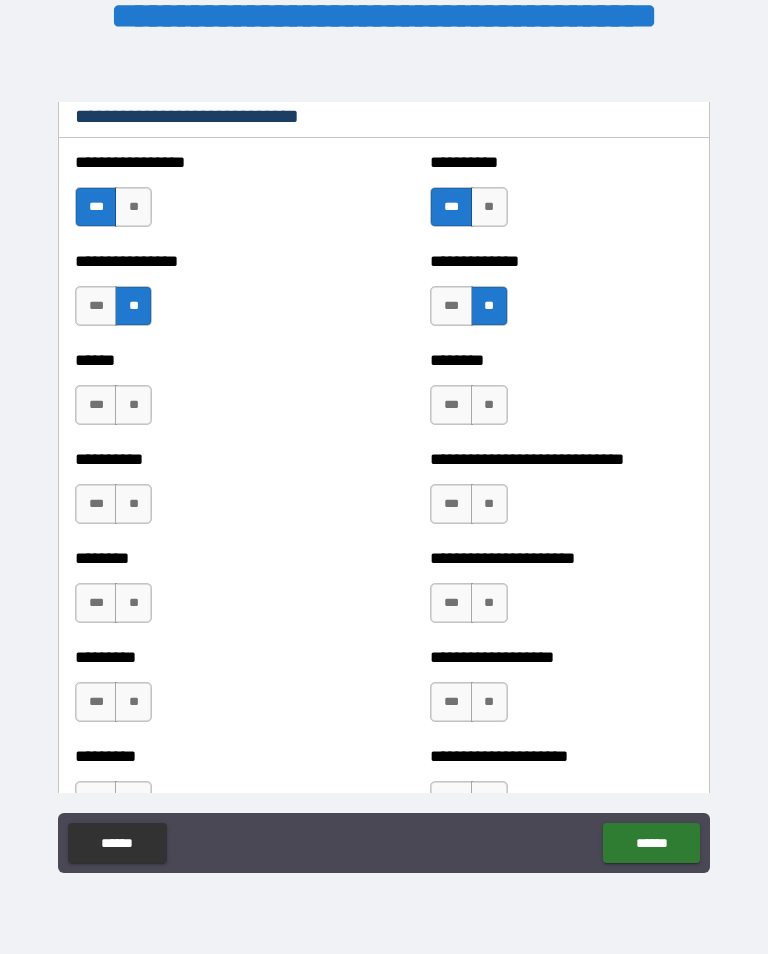 click on "**" at bounding box center (133, 405) 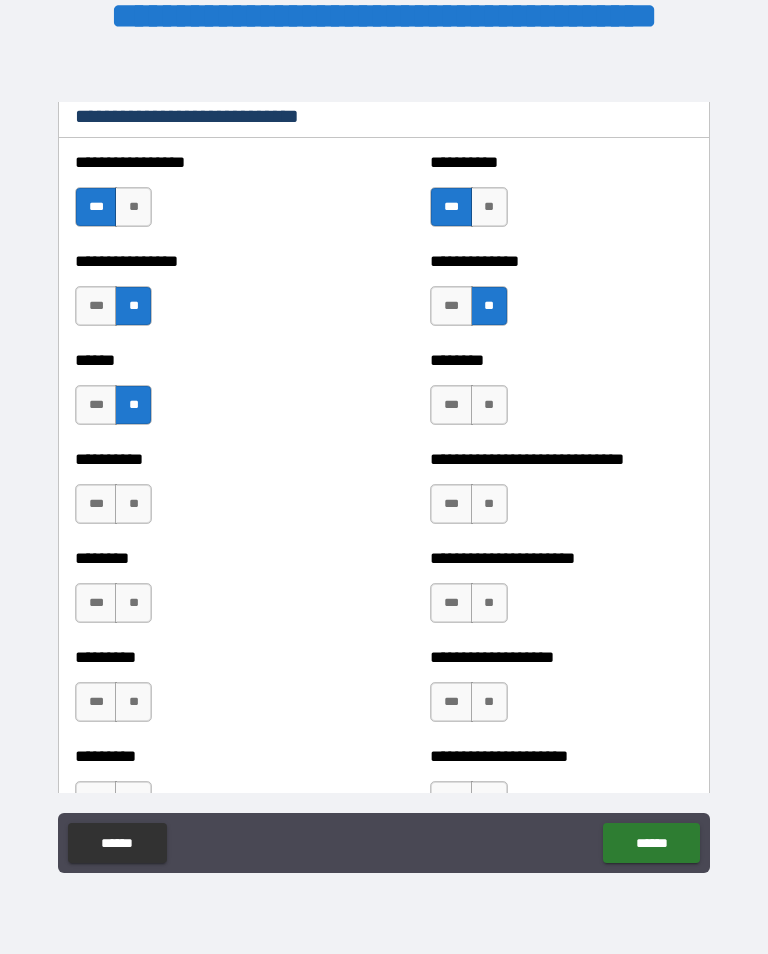 click on "***" at bounding box center [451, 405] 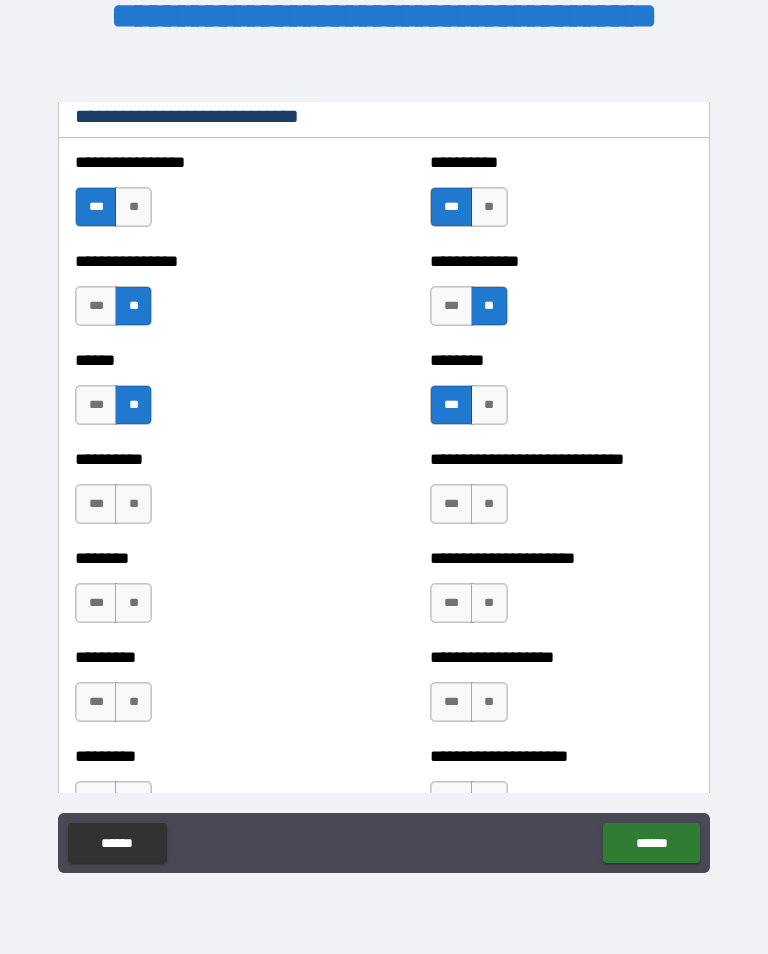 click on "***" at bounding box center (96, 504) 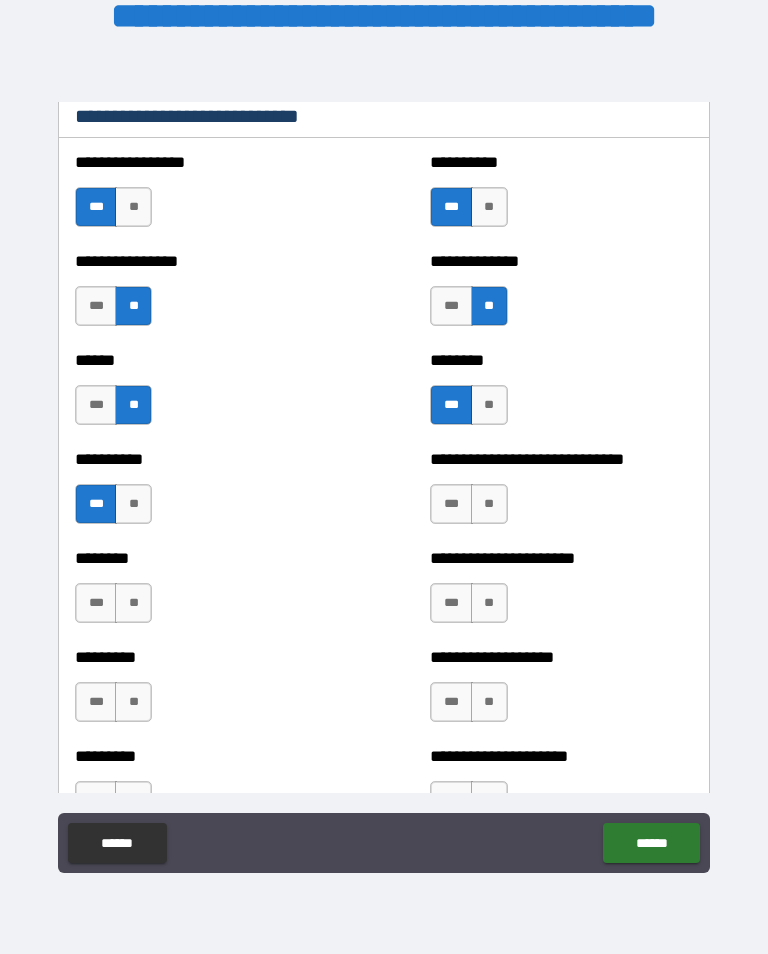click on "***" at bounding box center (451, 504) 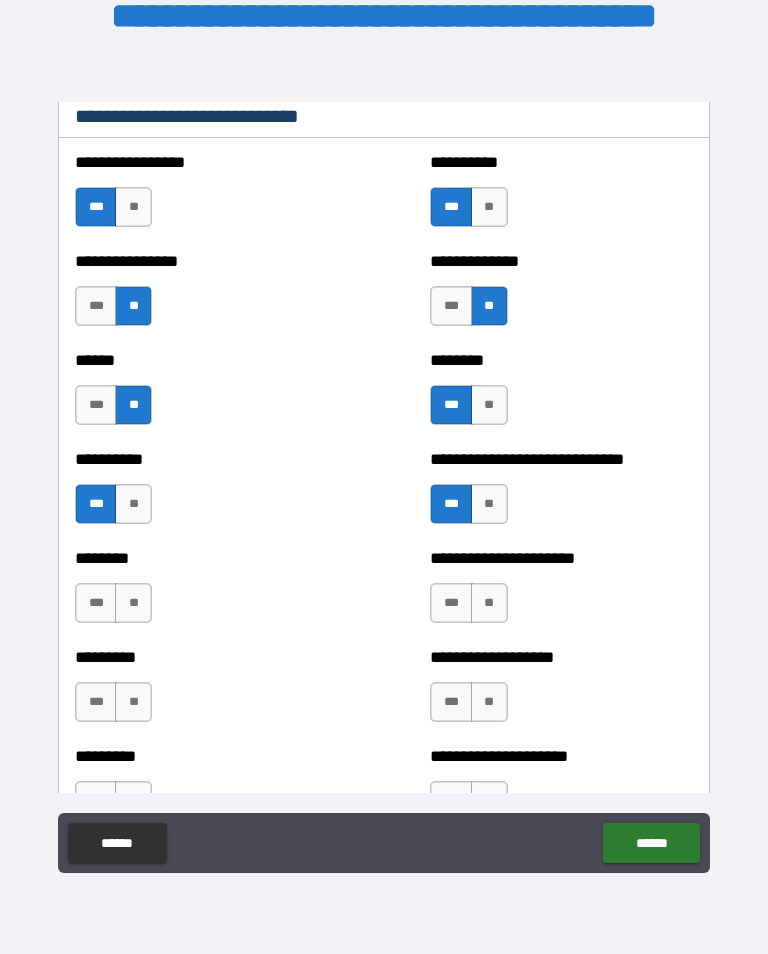 click on "**" at bounding box center [489, 504] 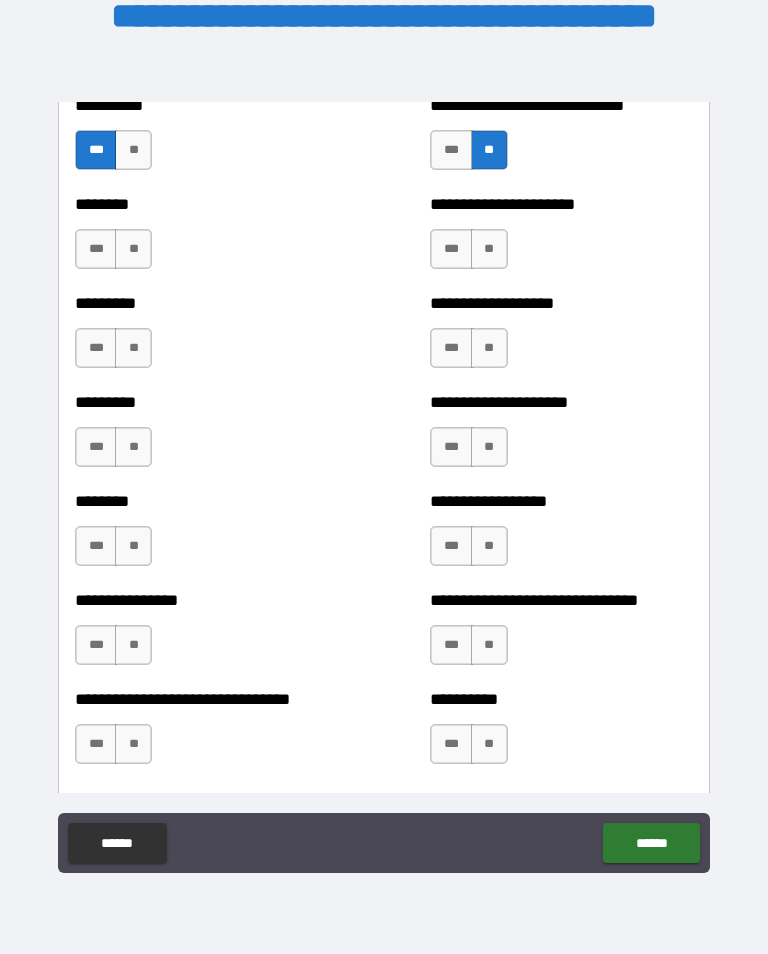 scroll, scrollTop: 7143, scrollLeft: 0, axis: vertical 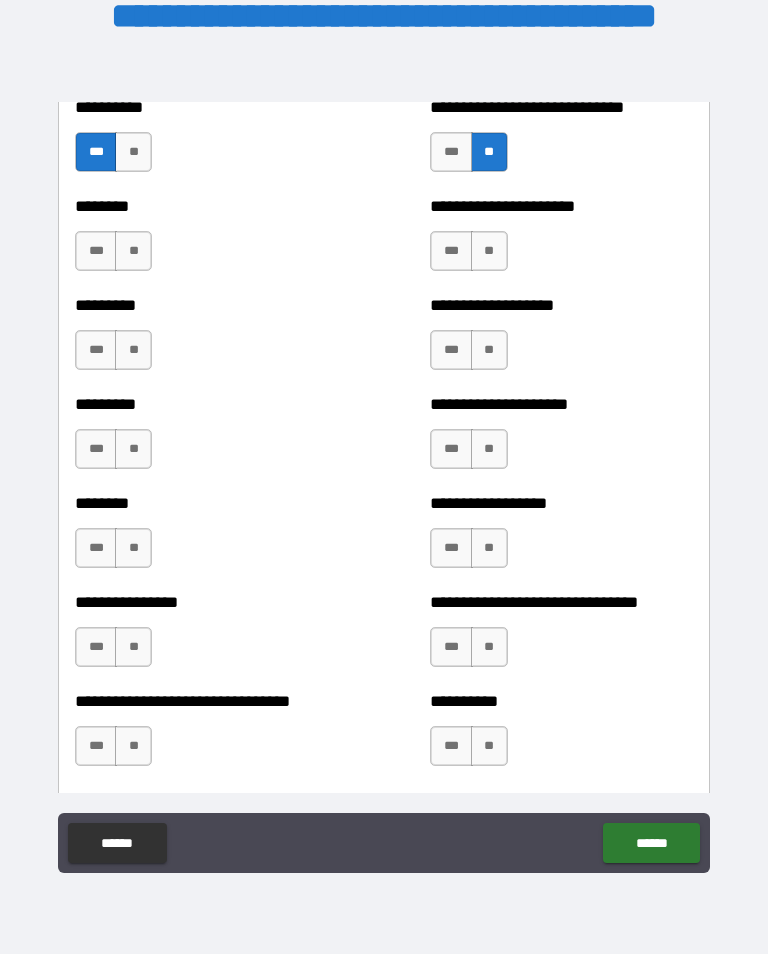 click on "**" at bounding box center [133, 251] 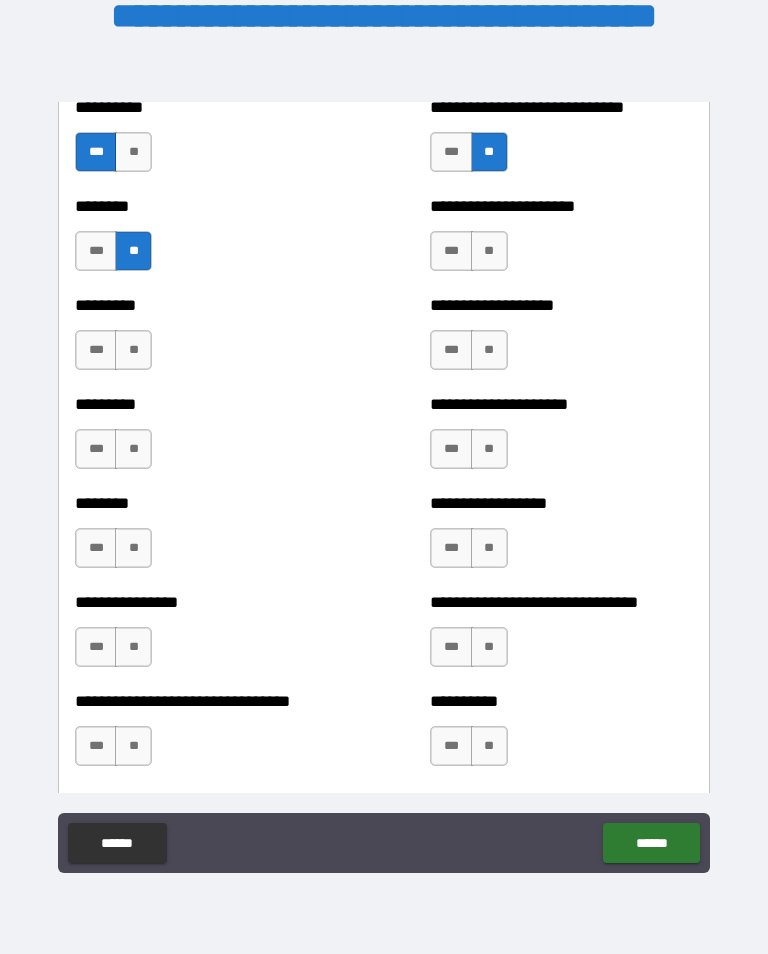 click on "**" at bounding box center (489, 251) 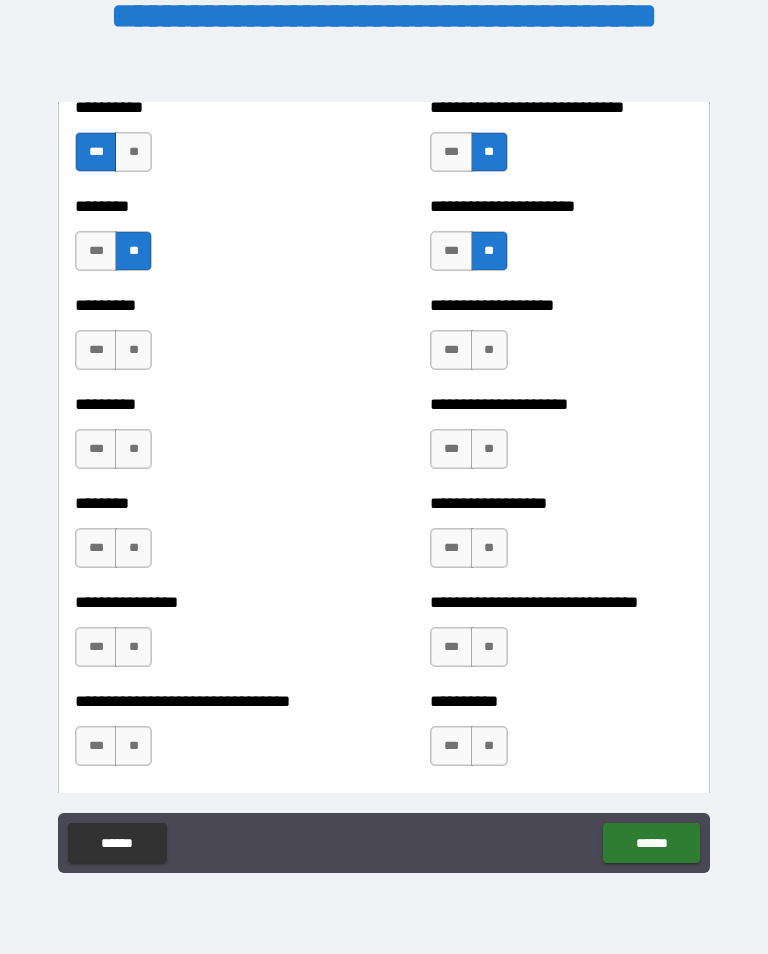 click on "**" at bounding box center (133, 350) 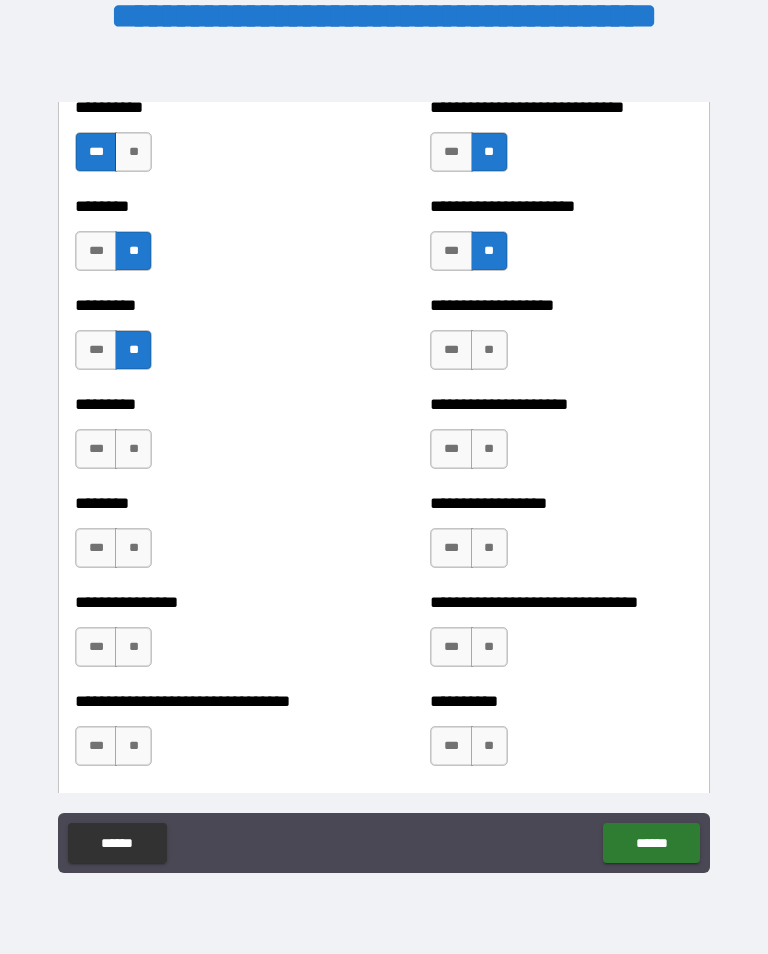 click on "**" at bounding box center [489, 350] 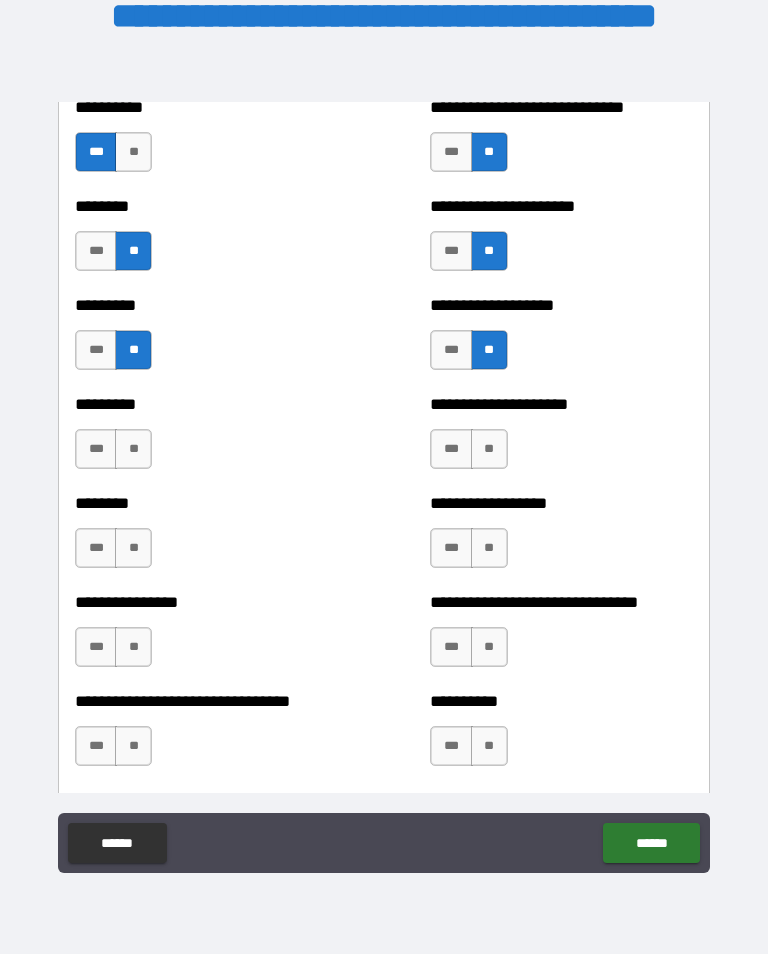 click on "***" at bounding box center (96, 449) 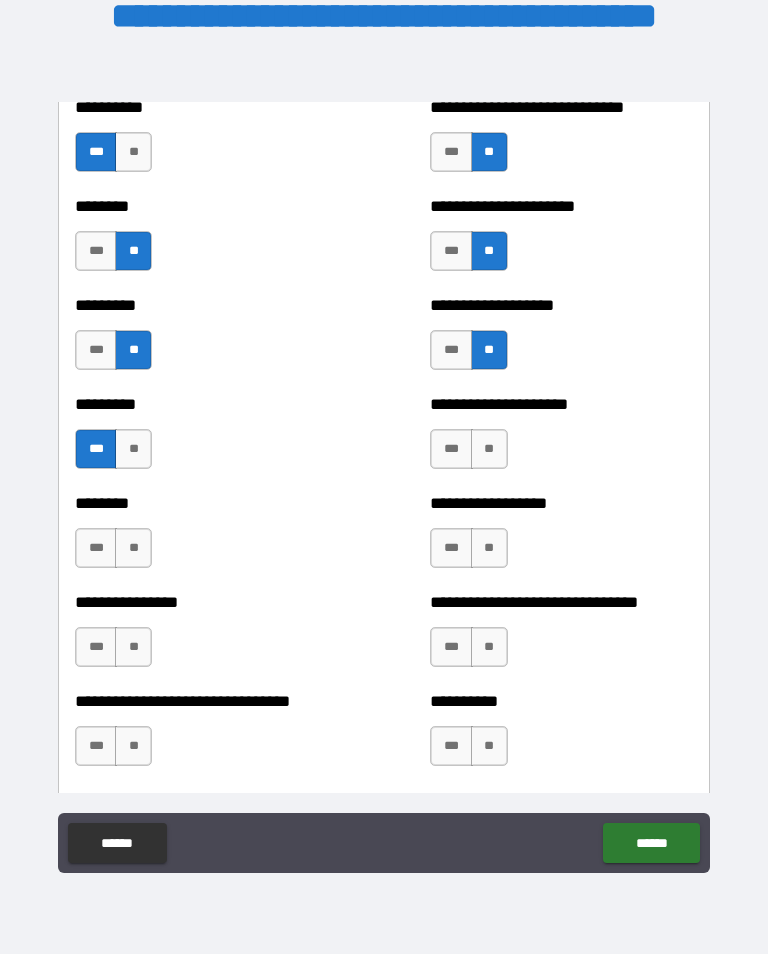 click on "**" at bounding box center (489, 449) 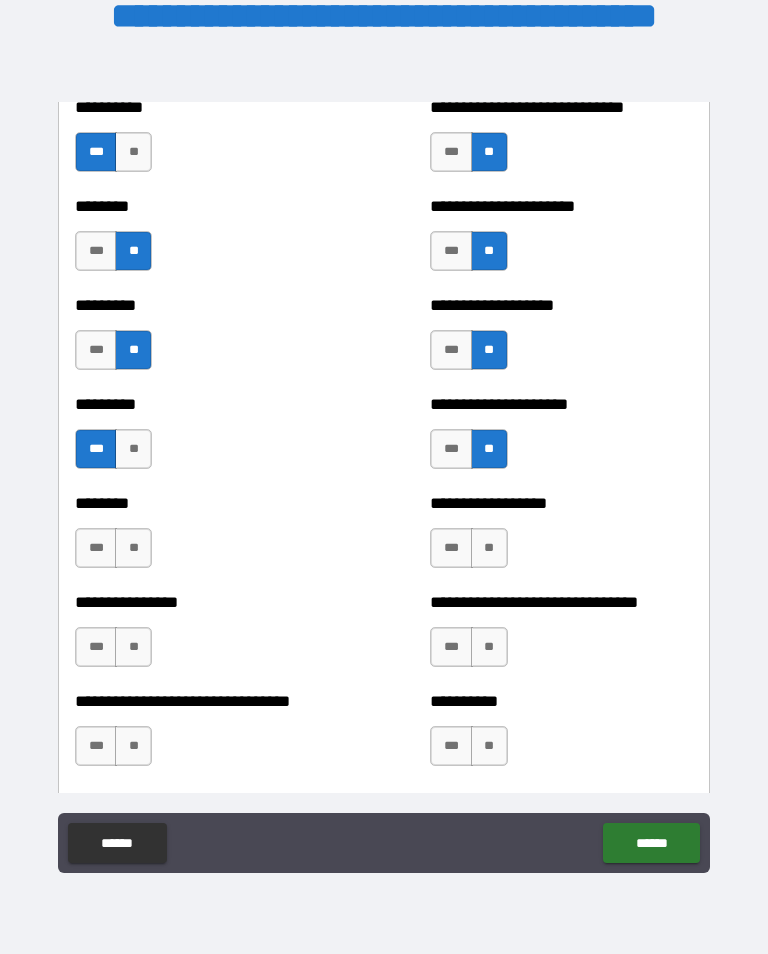 click on "***" at bounding box center (451, 449) 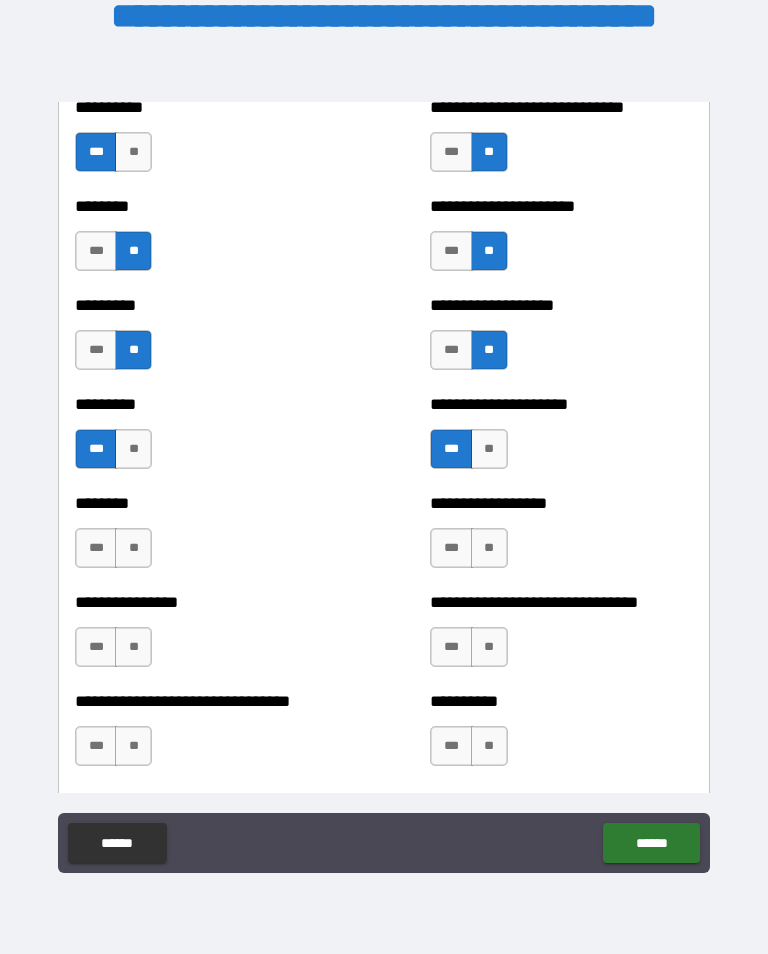 click on "**" at bounding box center [133, 548] 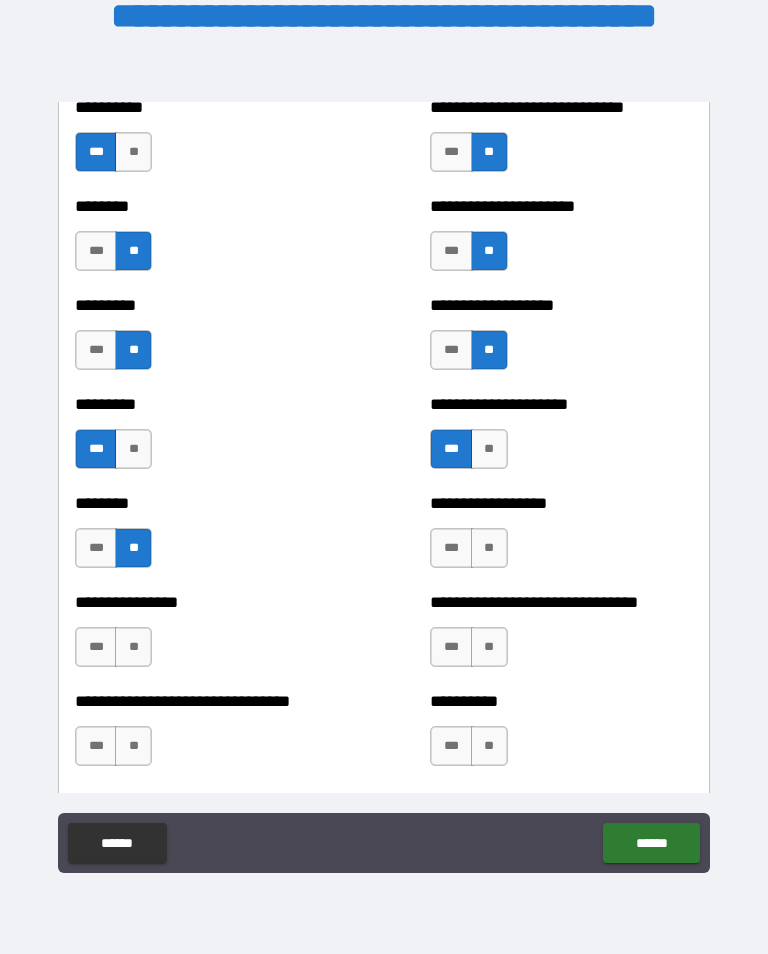 click on "**" at bounding box center [489, 548] 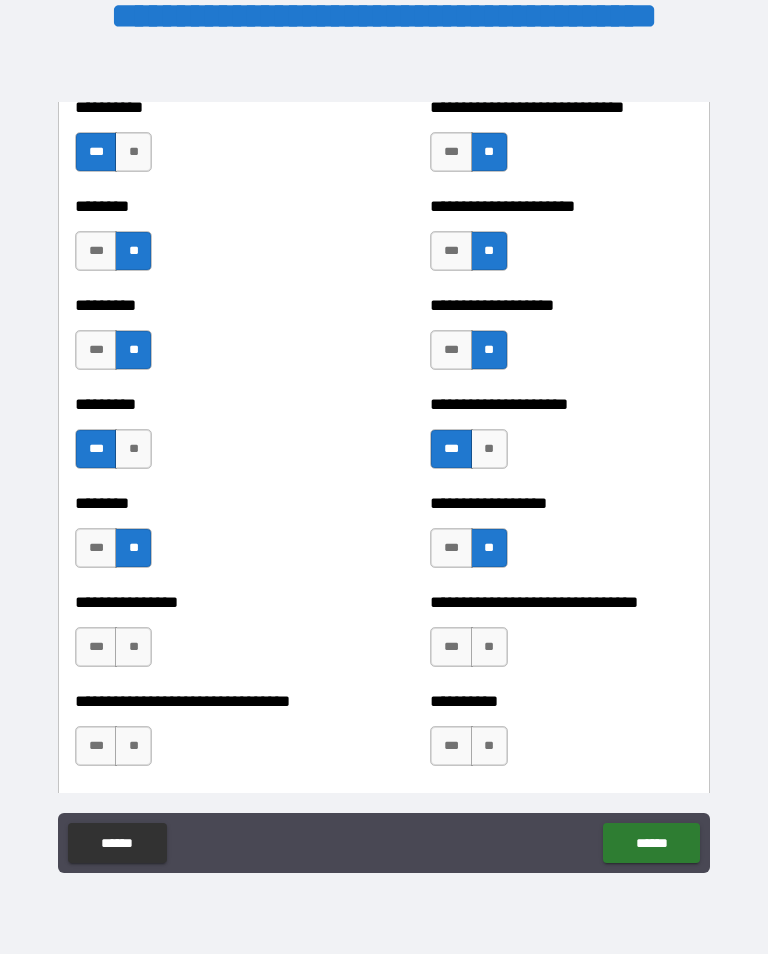 click on "**" at bounding box center [133, 647] 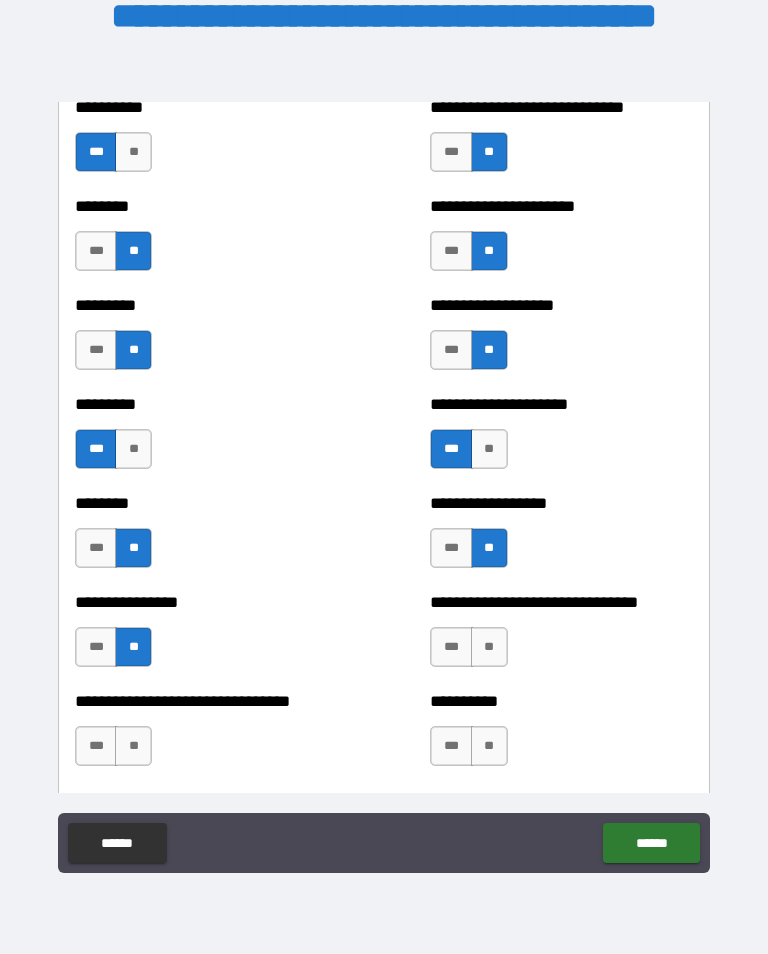 click on "**" at bounding box center [489, 647] 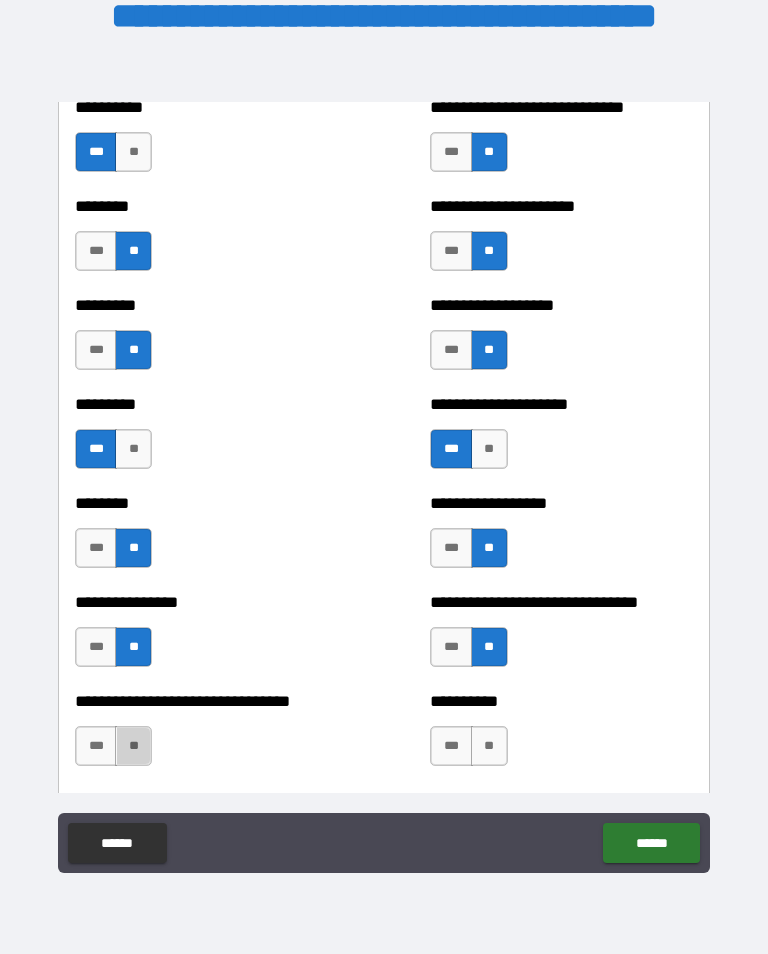 click on "**" at bounding box center (133, 746) 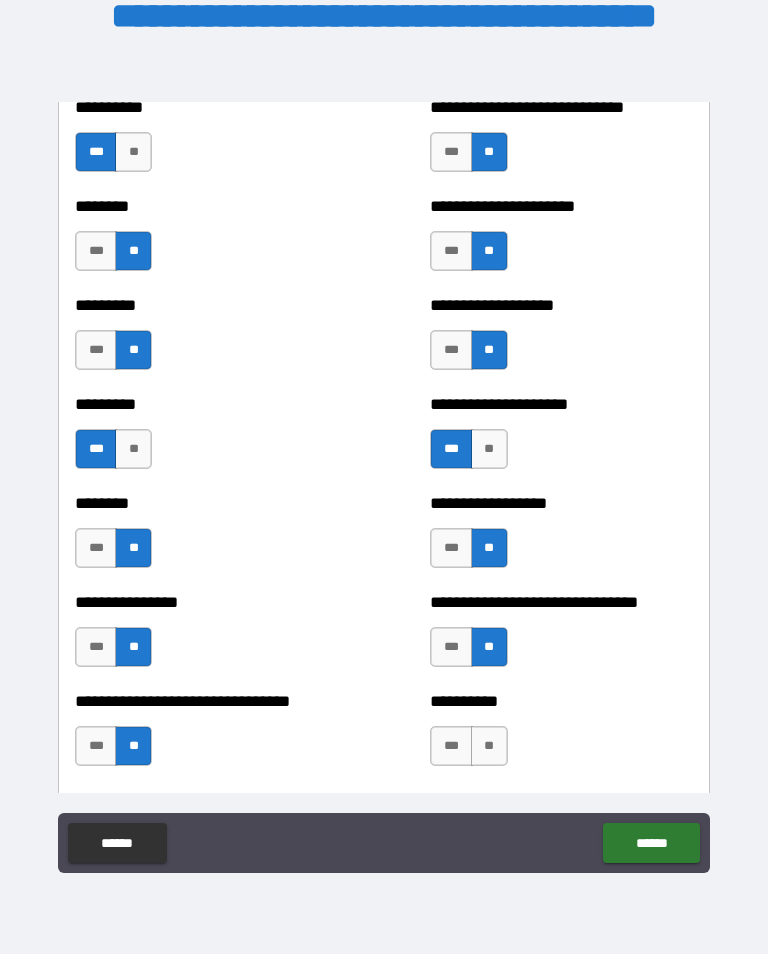 click on "**" at bounding box center [489, 746] 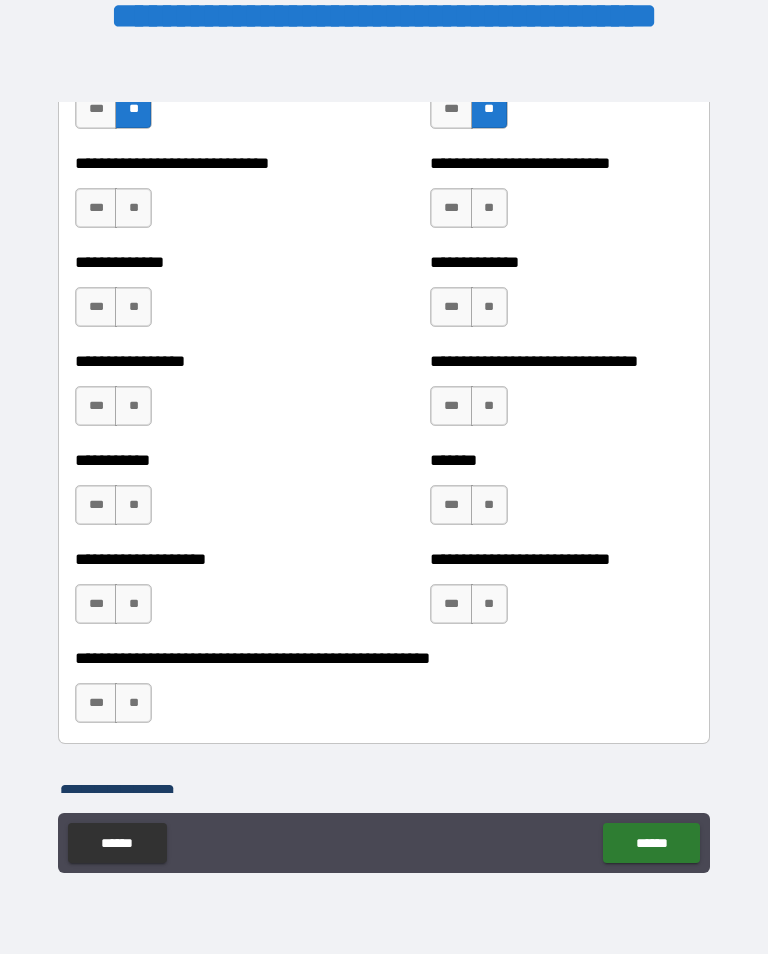 scroll, scrollTop: 7776, scrollLeft: 0, axis: vertical 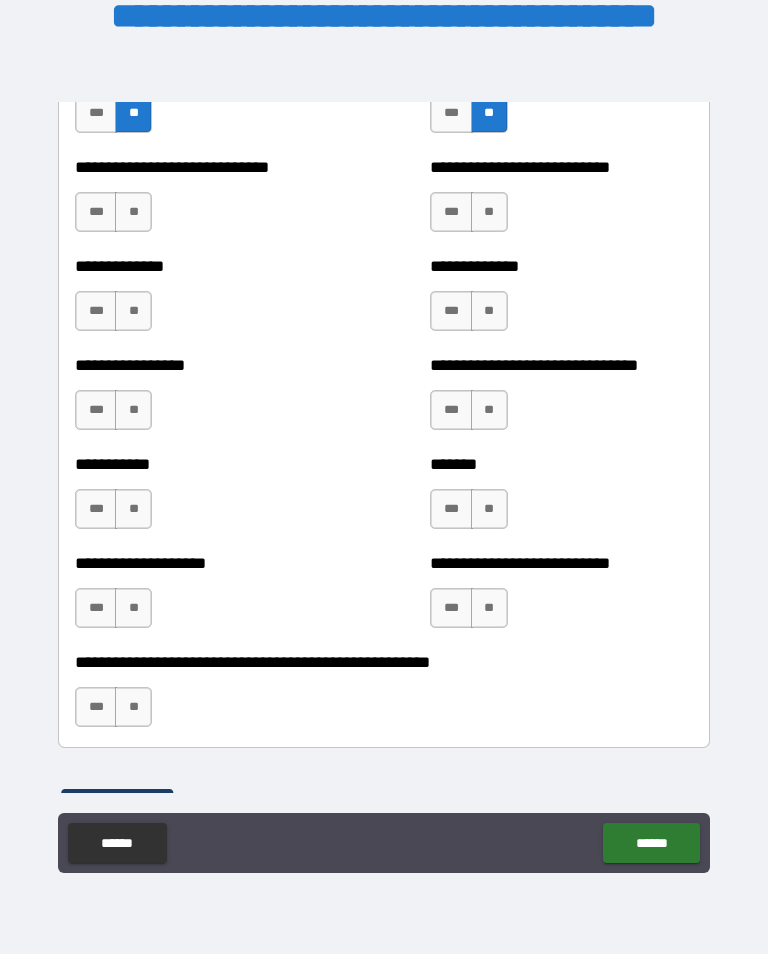 click on "**" at bounding box center (133, 212) 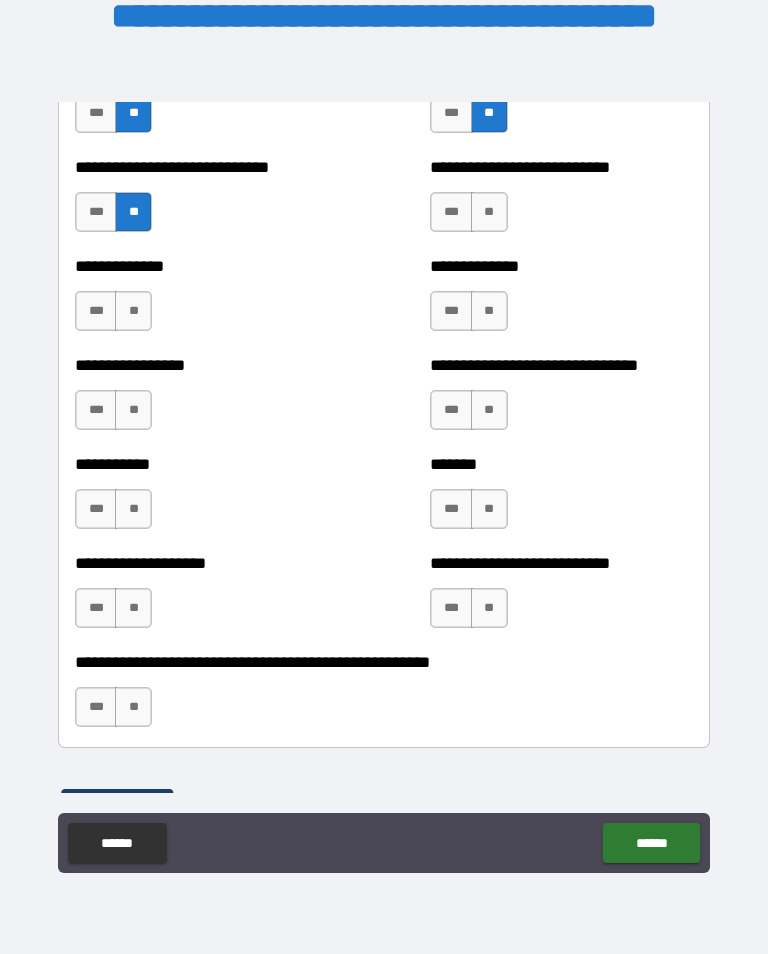 click on "**" at bounding box center (489, 212) 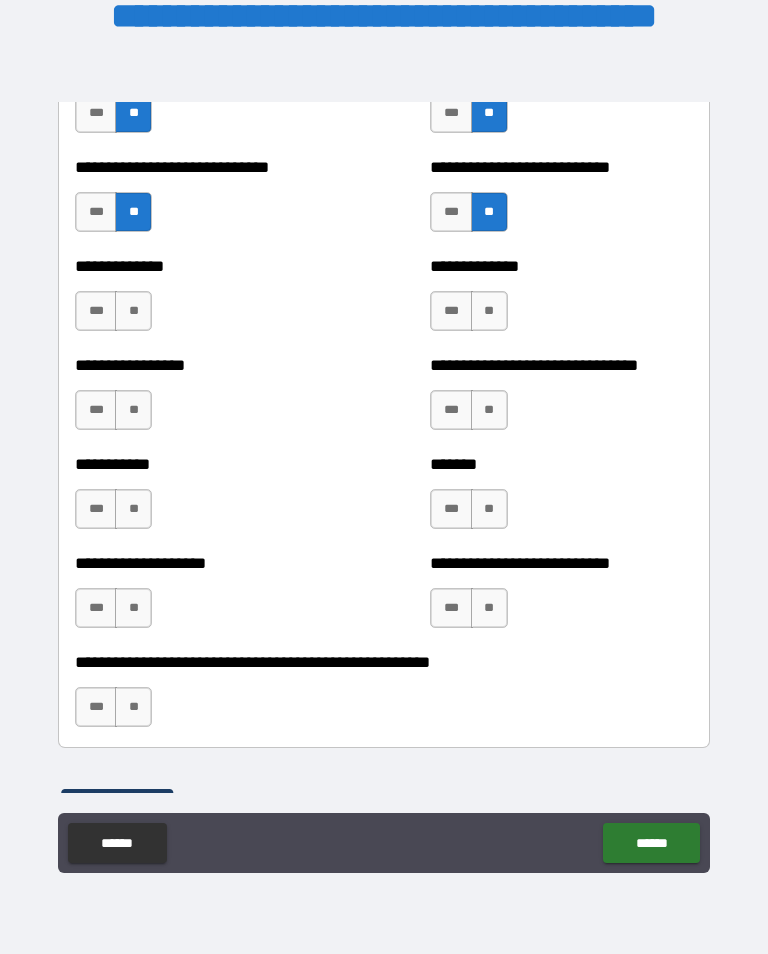 click on "**" at bounding box center (133, 311) 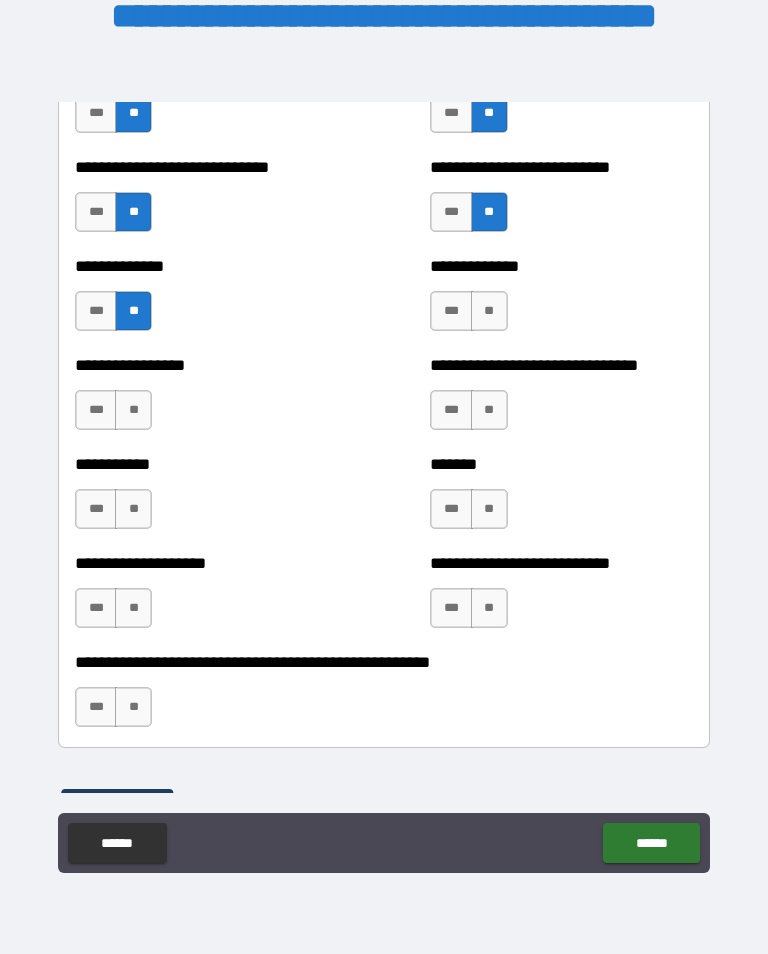 click on "***" at bounding box center [451, 311] 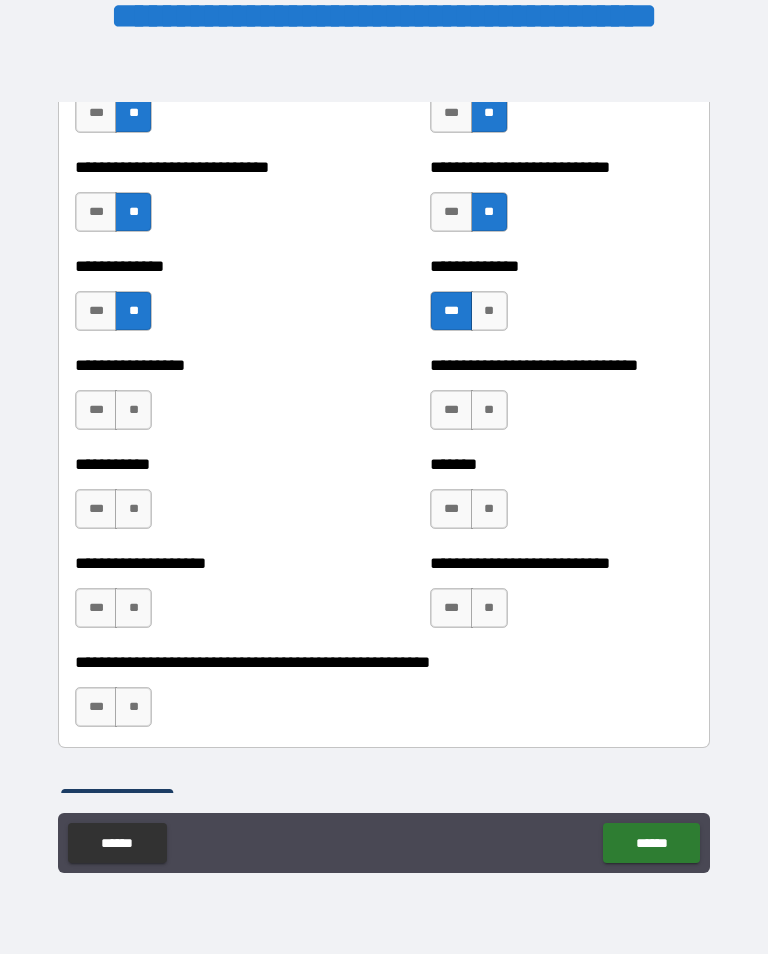 click on "**" at bounding box center (133, 410) 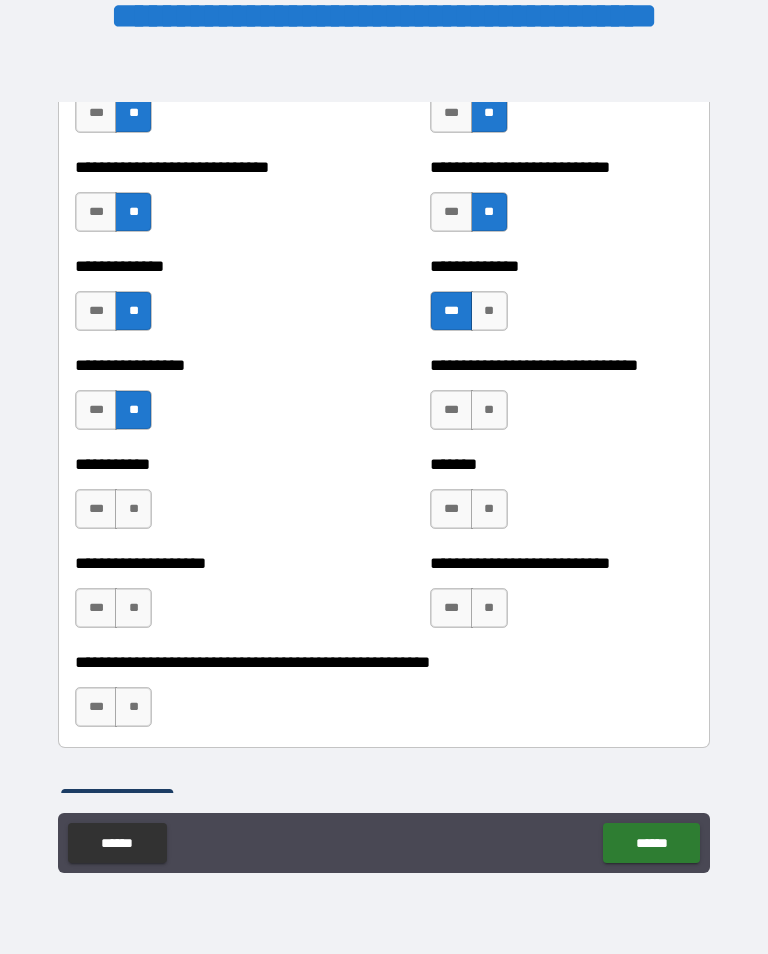 click on "**" at bounding box center (489, 410) 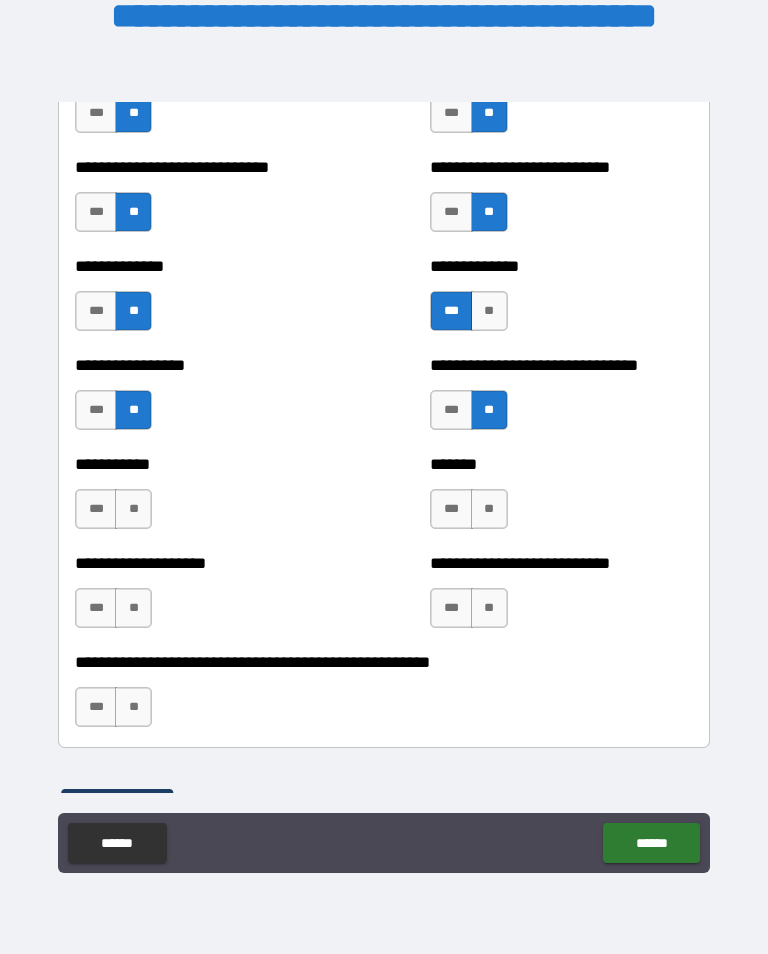 click on "**" at bounding box center (133, 509) 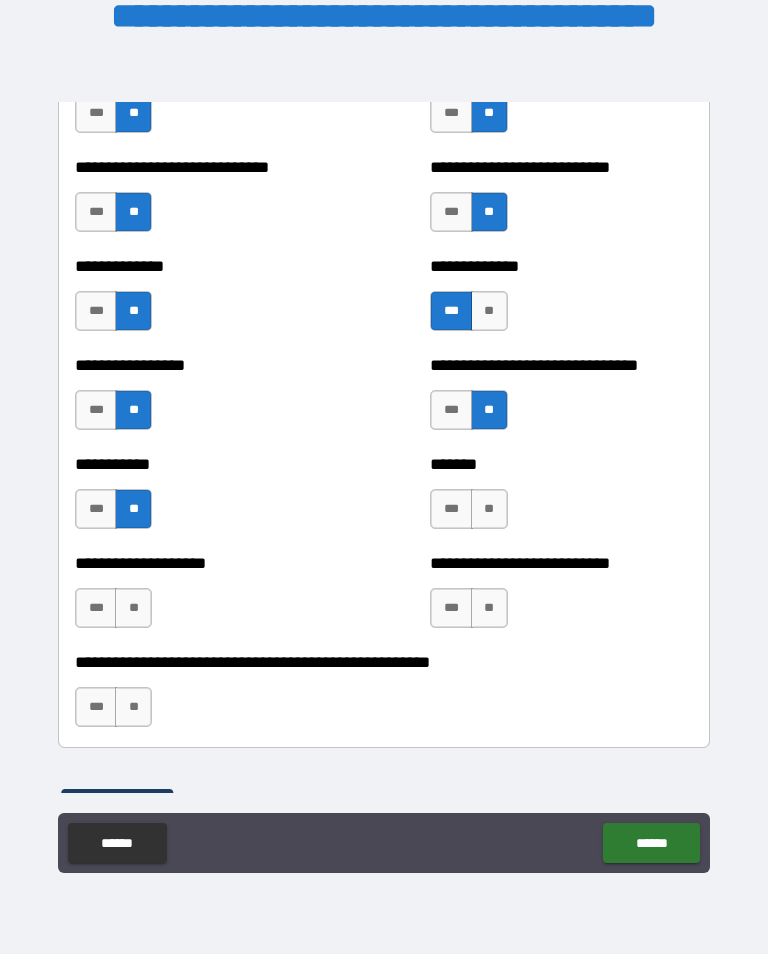 click on "**" at bounding box center [489, 509] 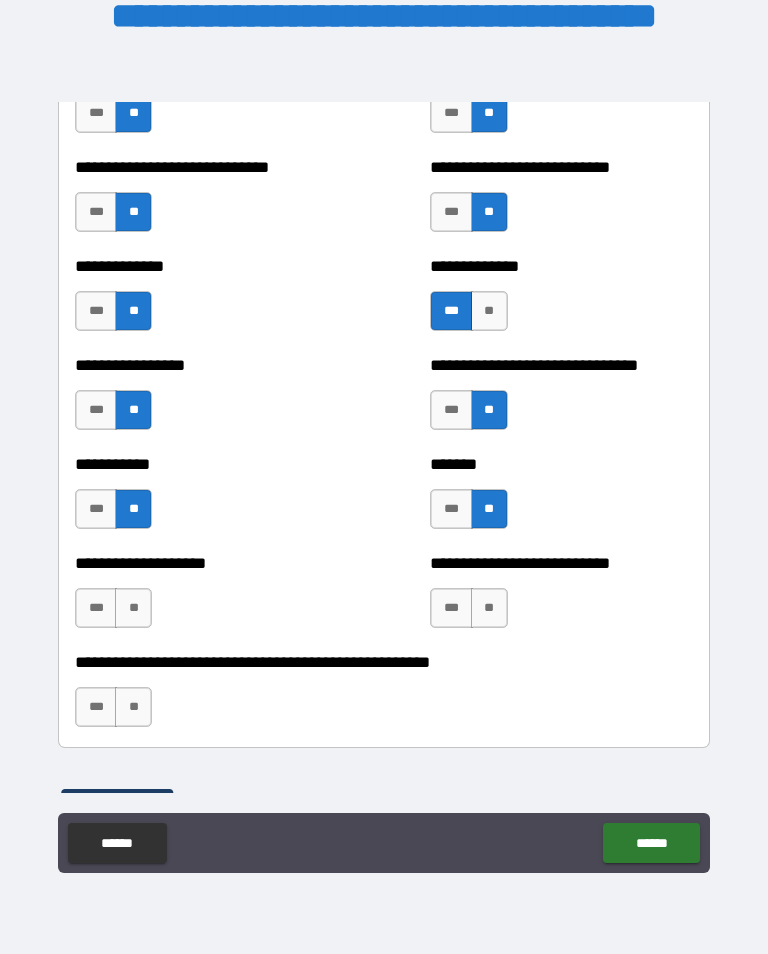 click on "**" at bounding box center (133, 608) 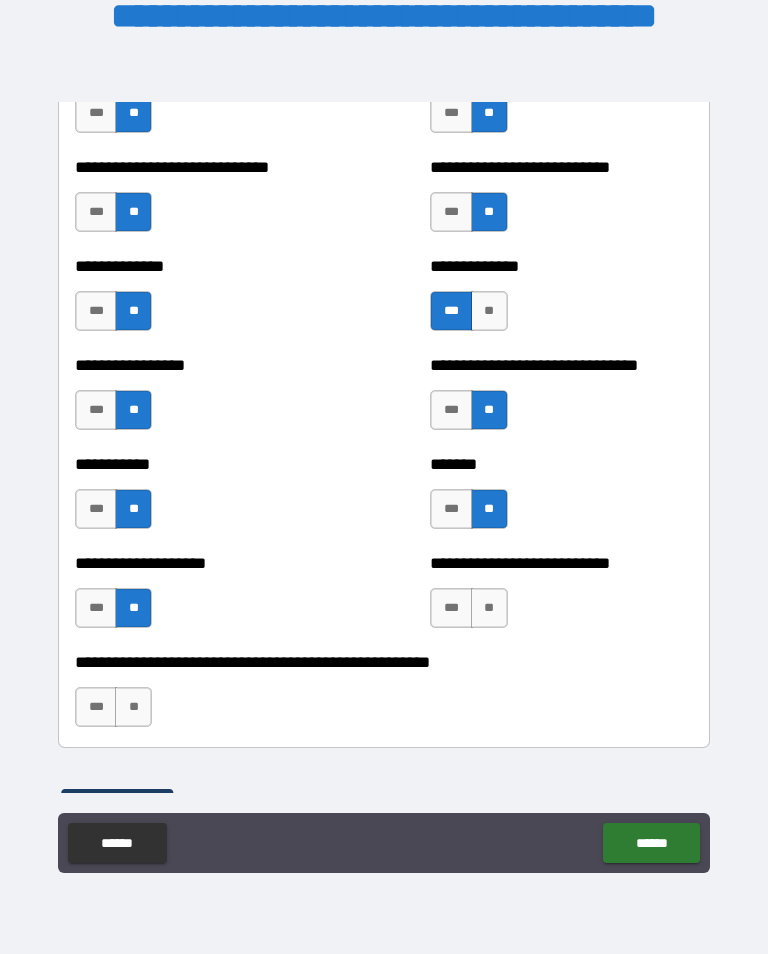 click on "**" at bounding box center [489, 608] 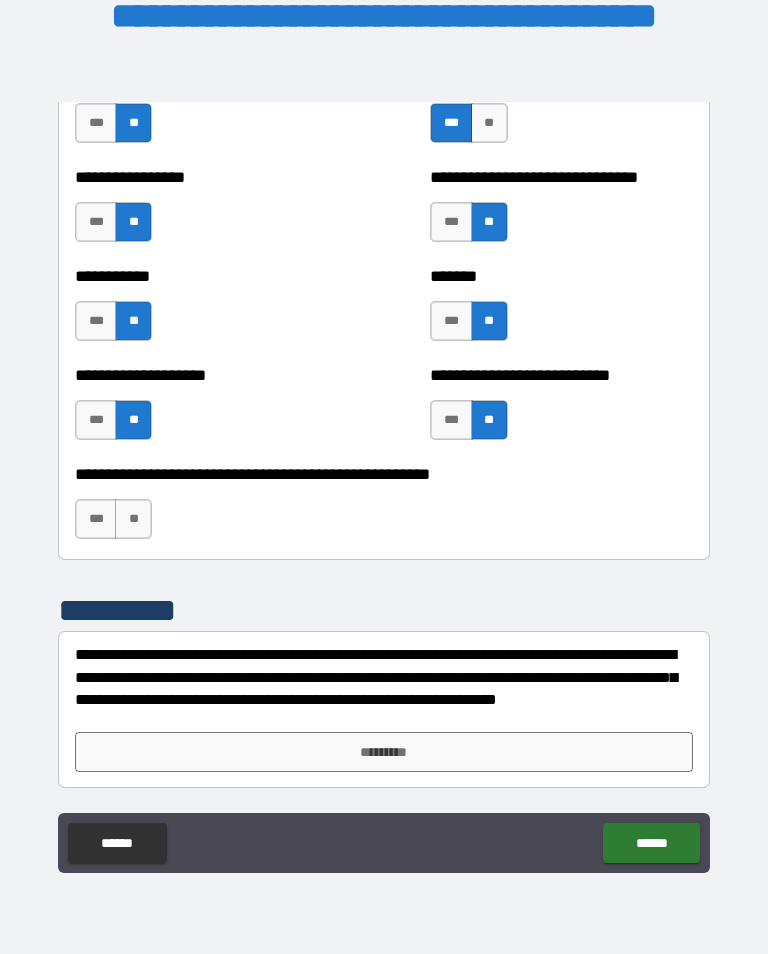 scroll, scrollTop: 7964, scrollLeft: 0, axis: vertical 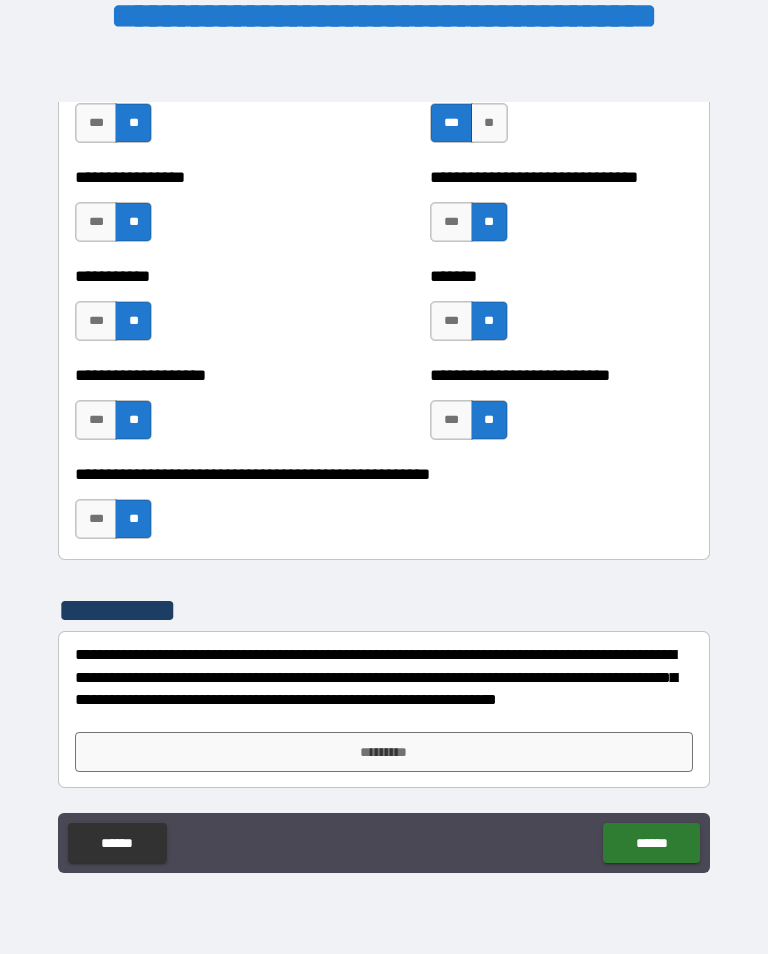 click on "*********" at bounding box center [384, 752] 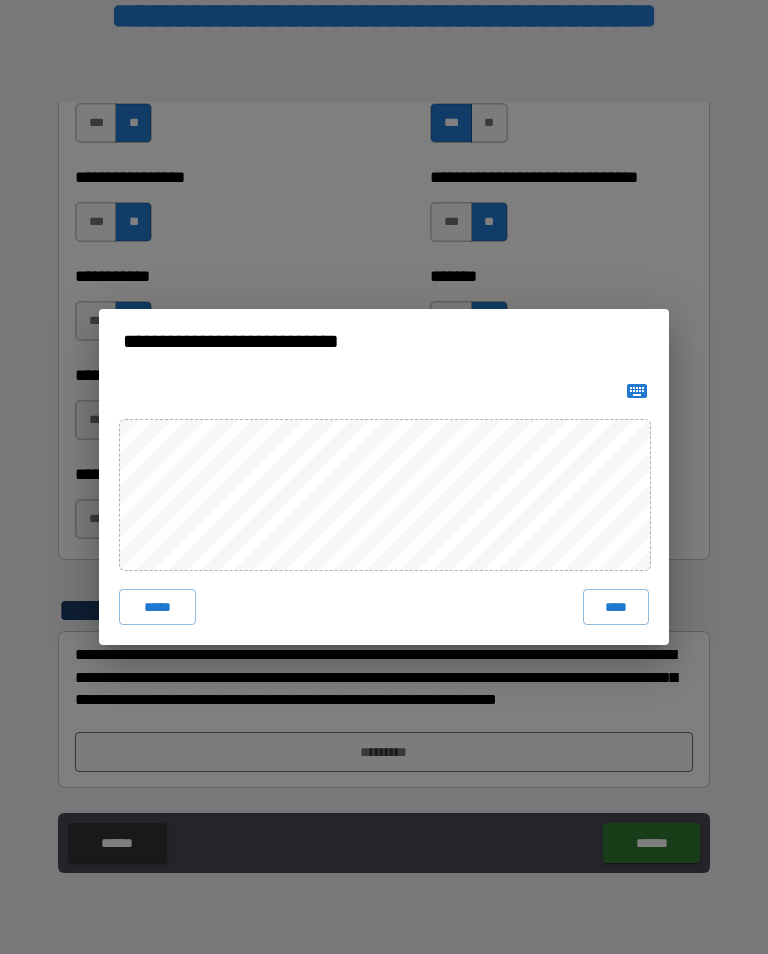 click on "****" at bounding box center (616, 607) 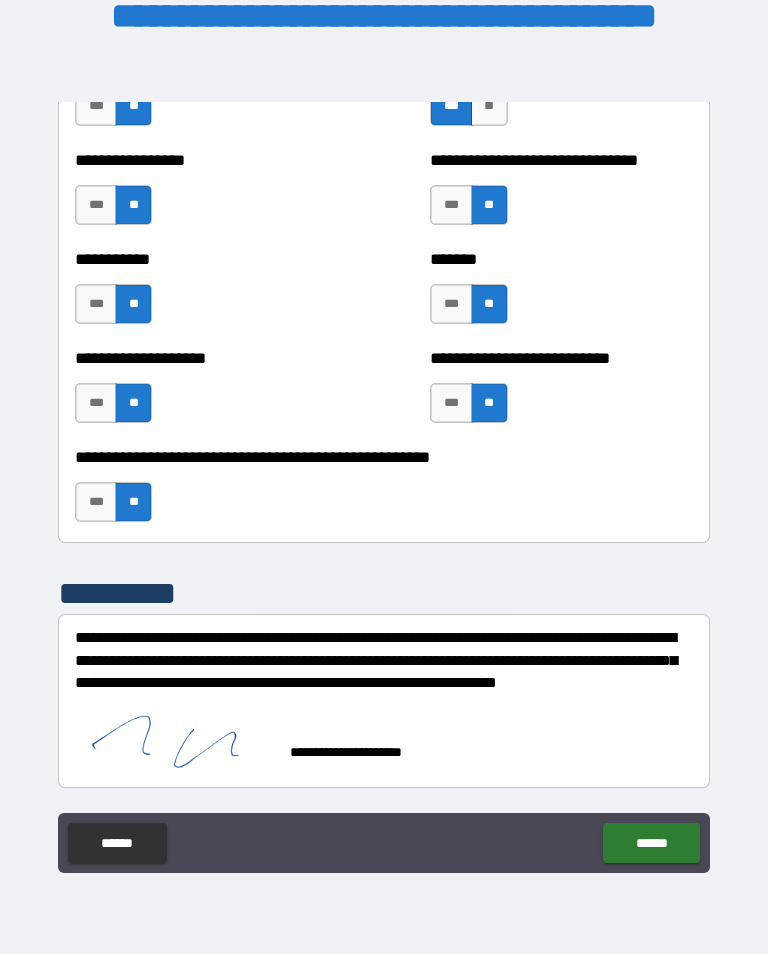 scroll, scrollTop: 7982, scrollLeft: 0, axis: vertical 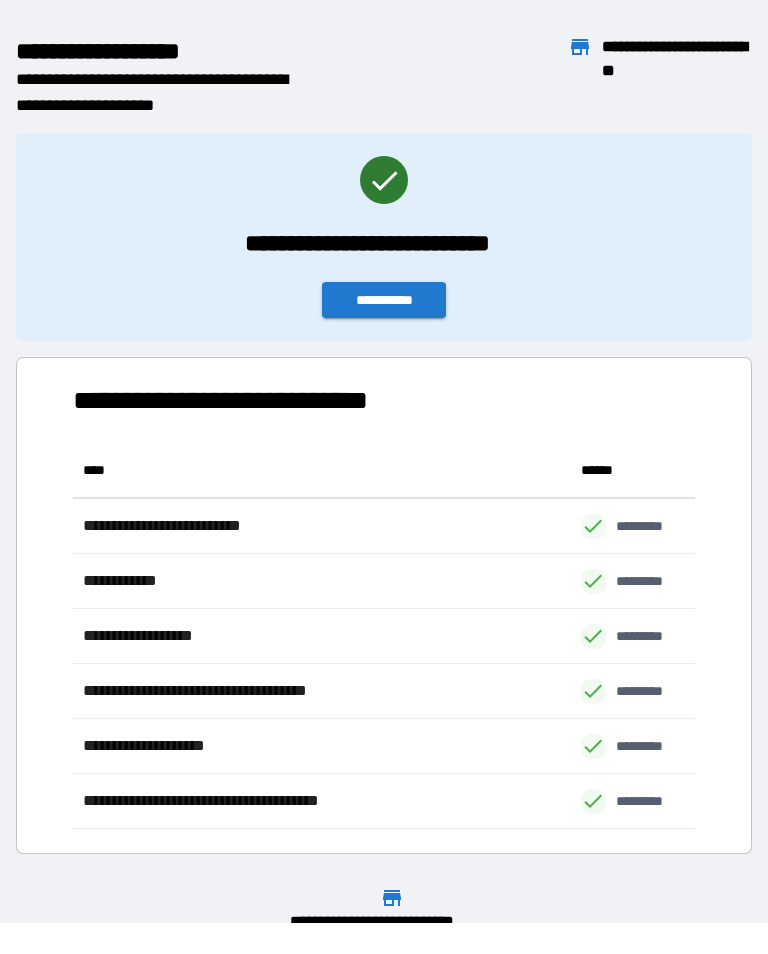 click on "**********" at bounding box center (384, 300) 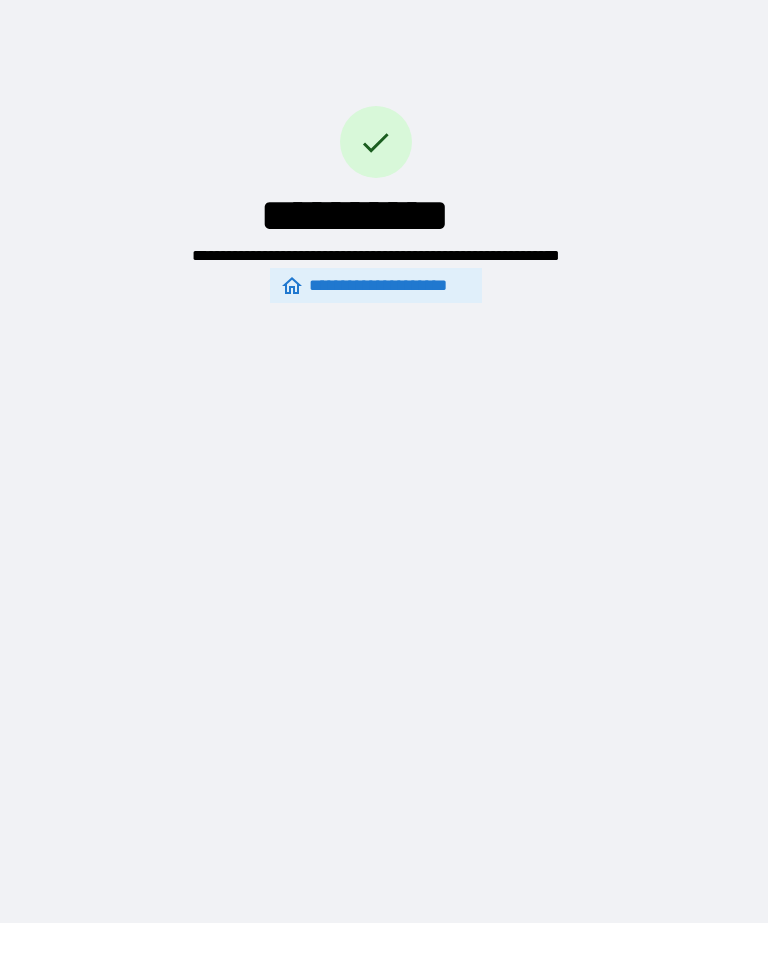click on "**********" at bounding box center (376, 285) 